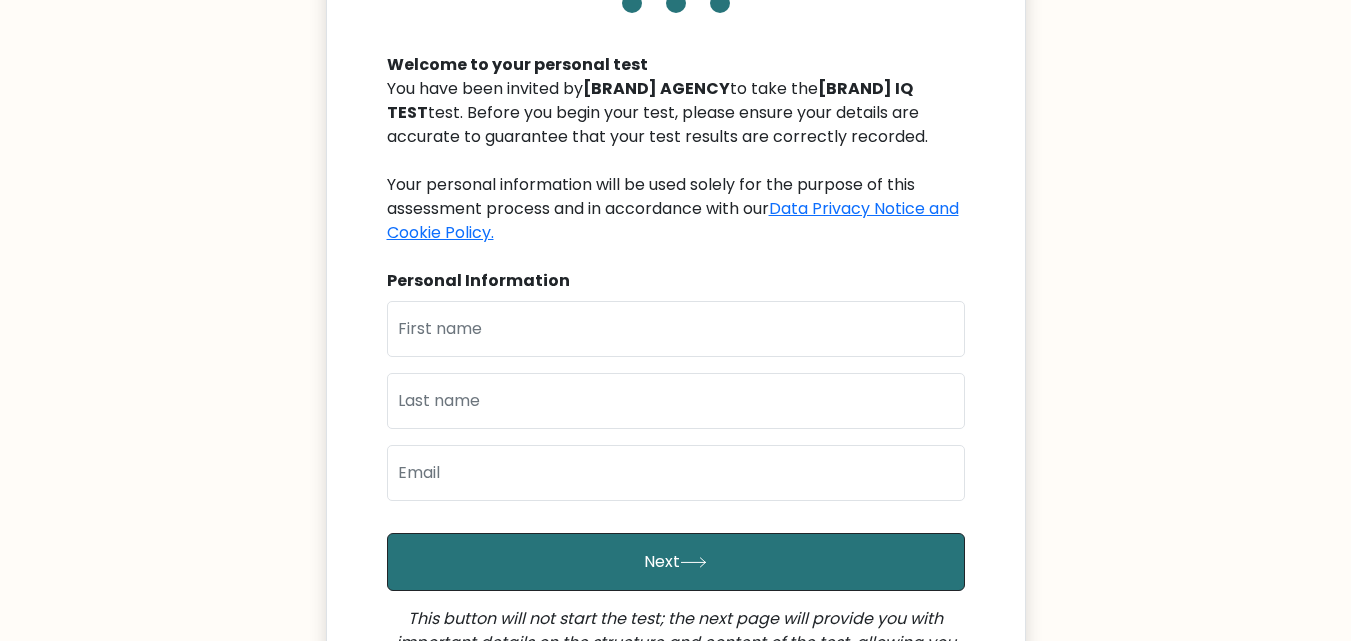 scroll, scrollTop: 189, scrollLeft: 0, axis: vertical 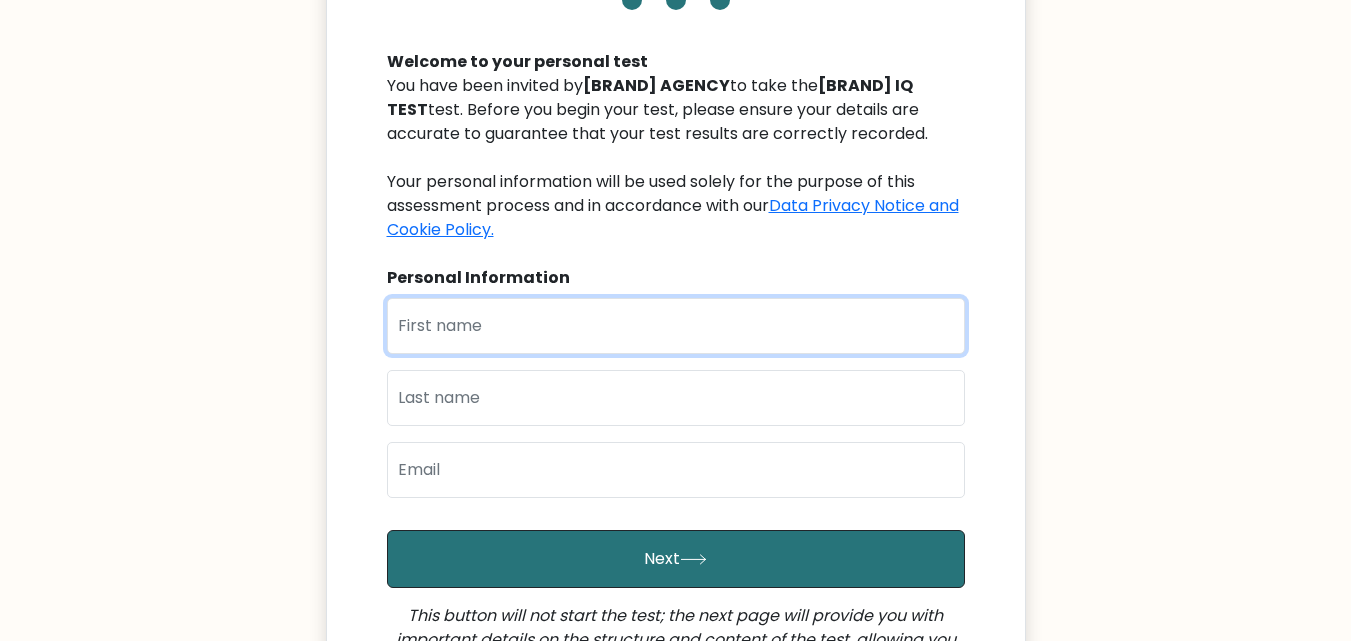 click at bounding box center (676, 326) 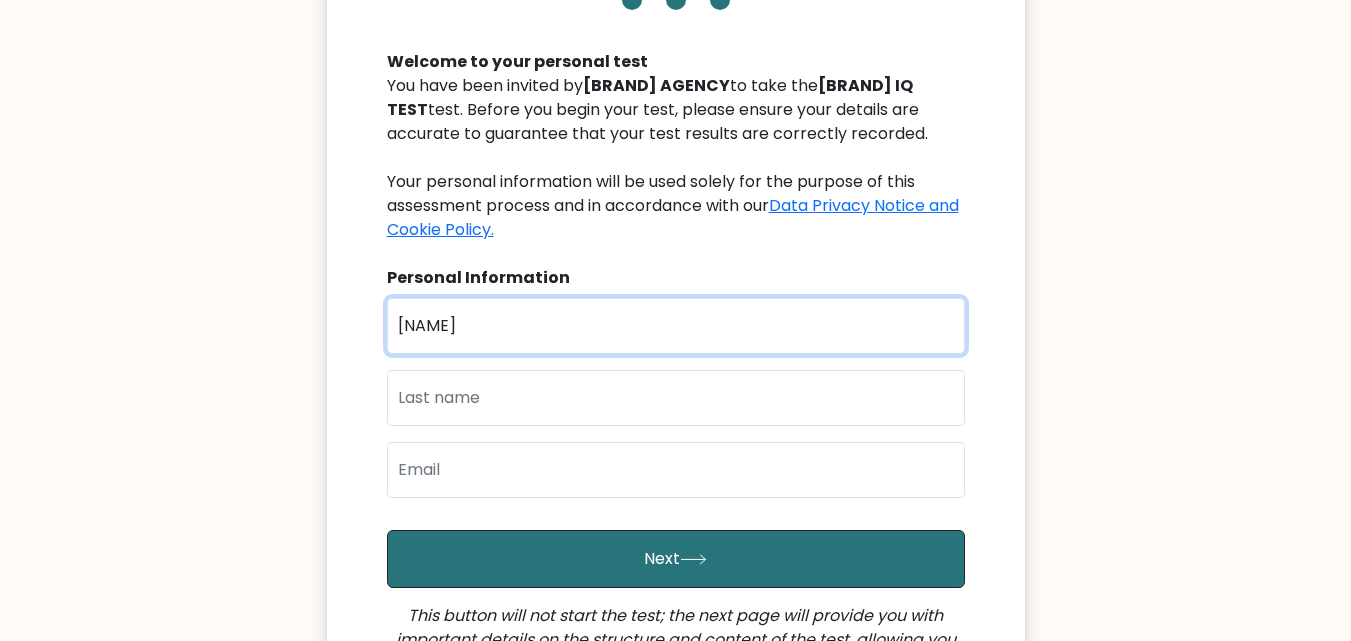 type on "IKE" 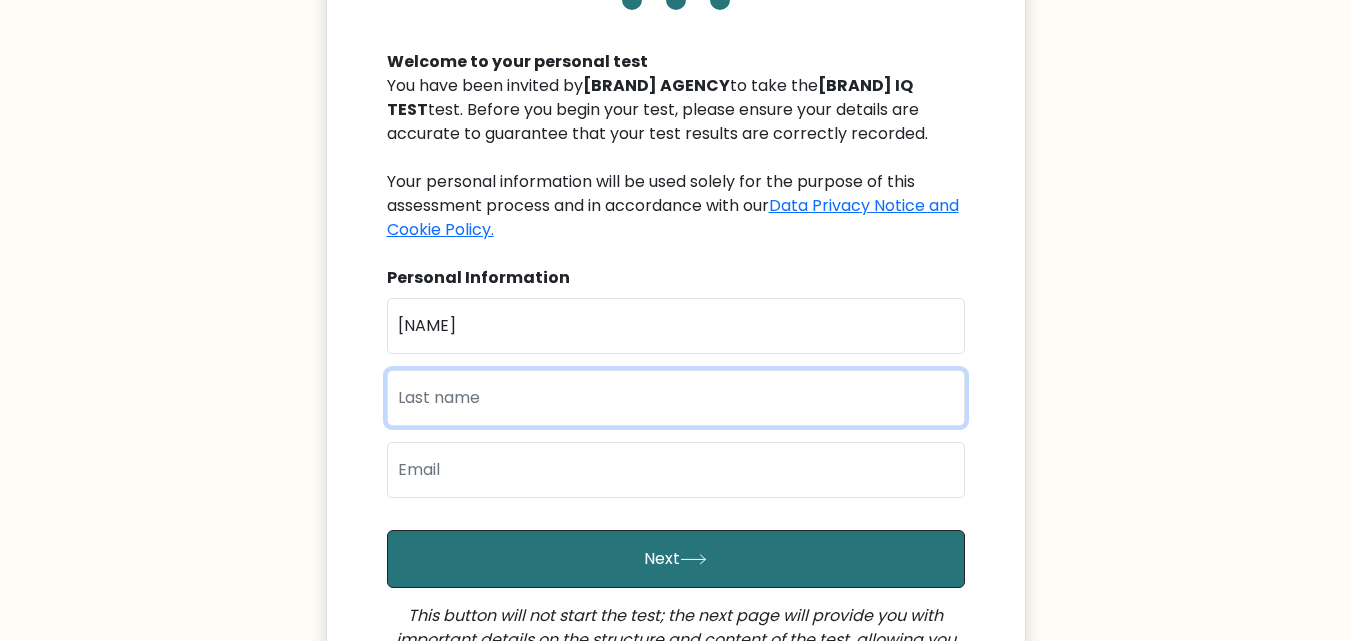 click at bounding box center (676, 398) 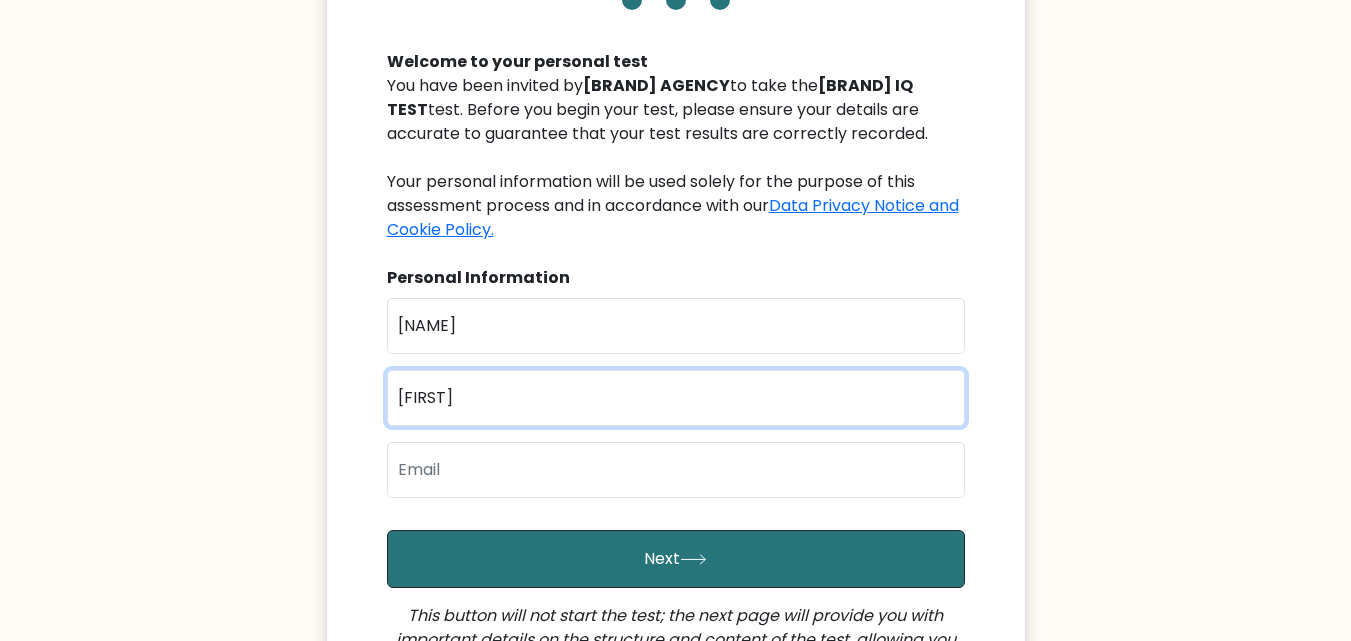 type on "[LAST]" 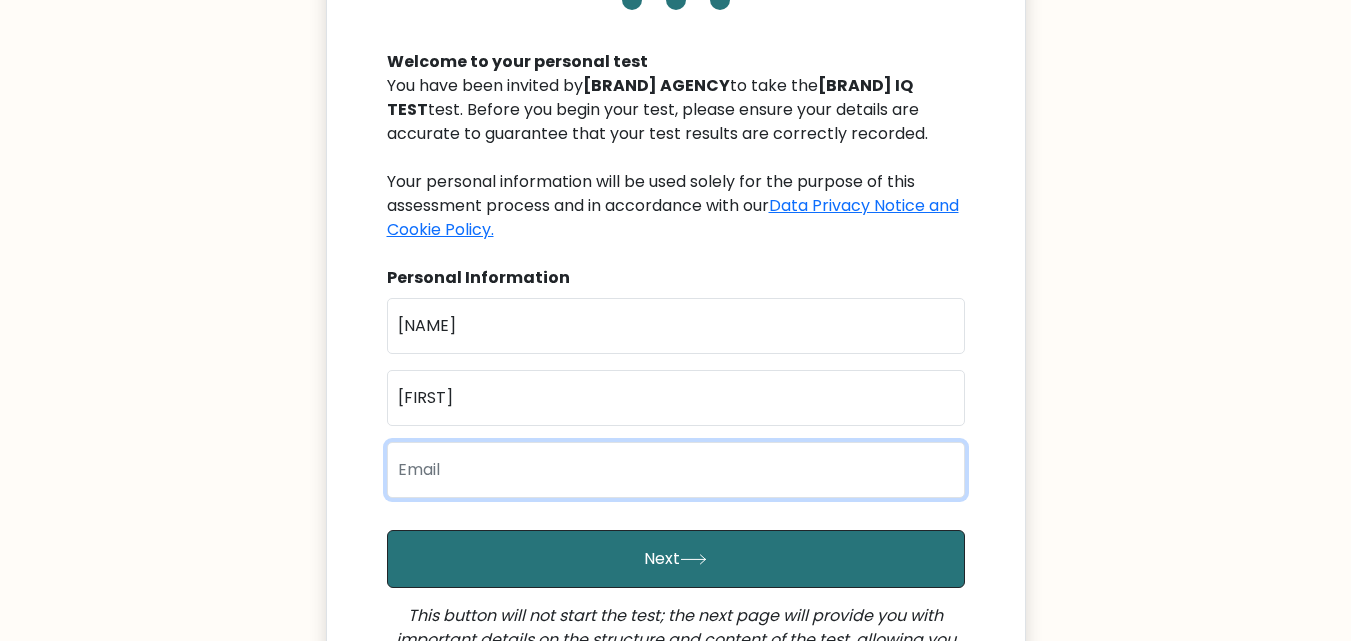 click at bounding box center (676, 470) 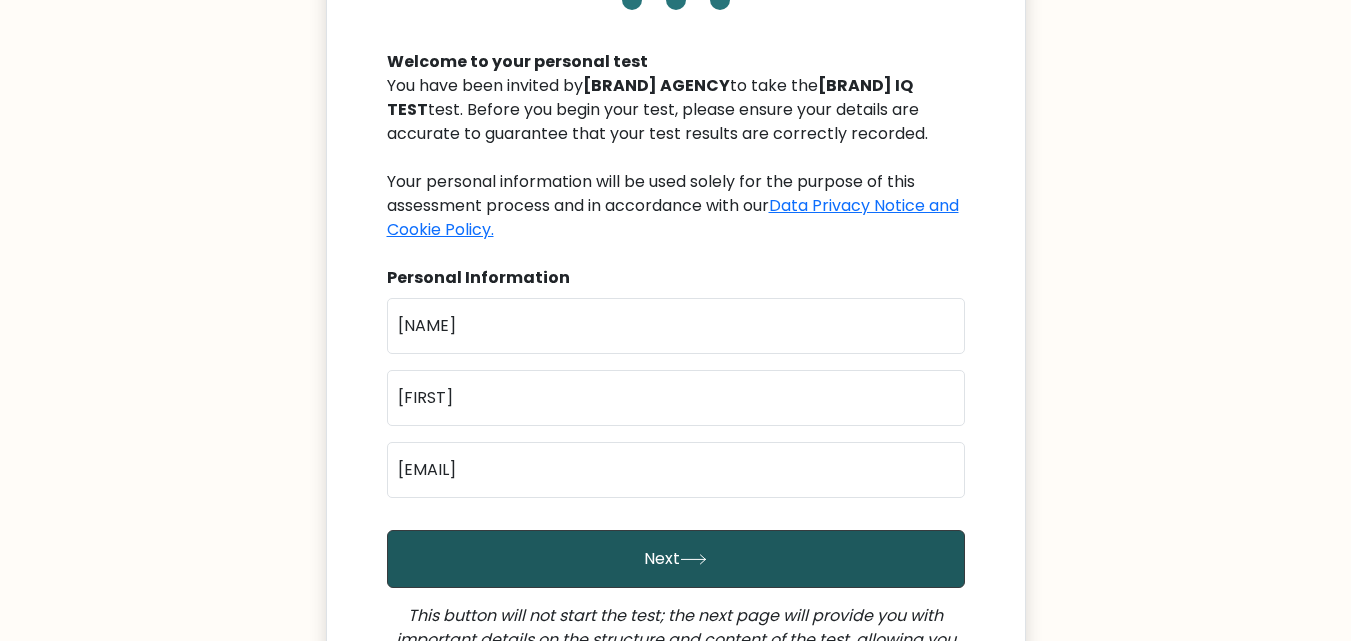 click on "Next" at bounding box center (676, 559) 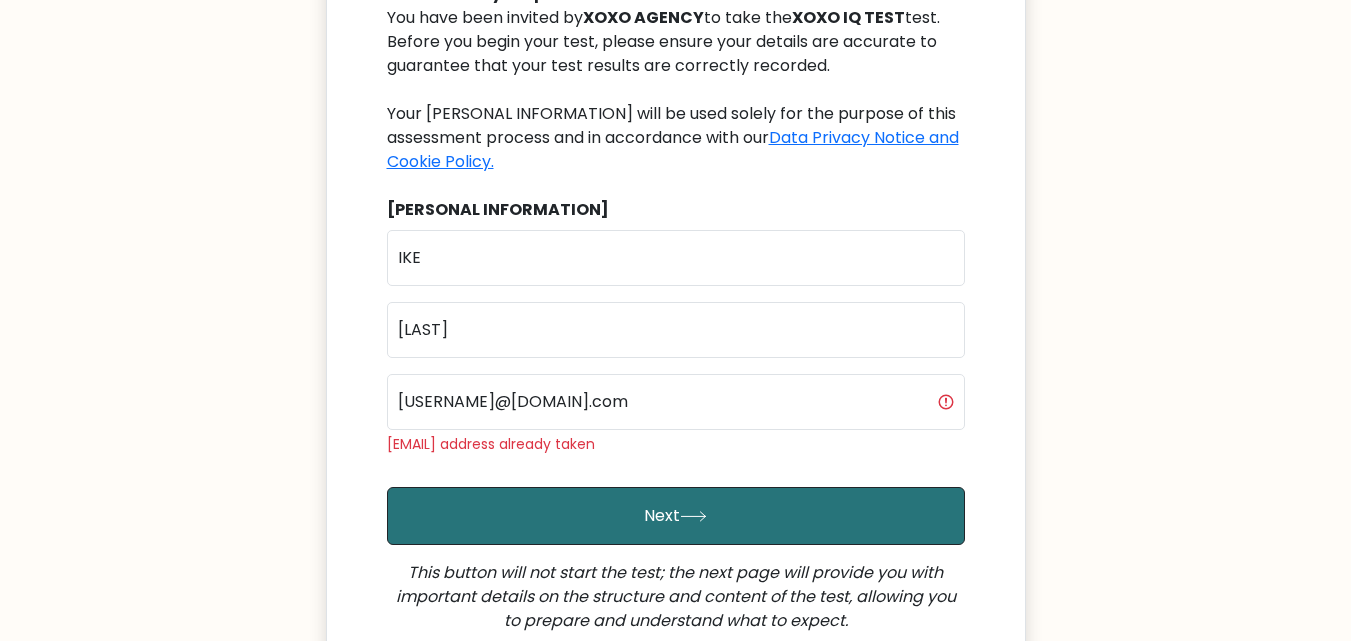 scroll, scrollTop: 261, scrollLeft: 0, axis: vertical 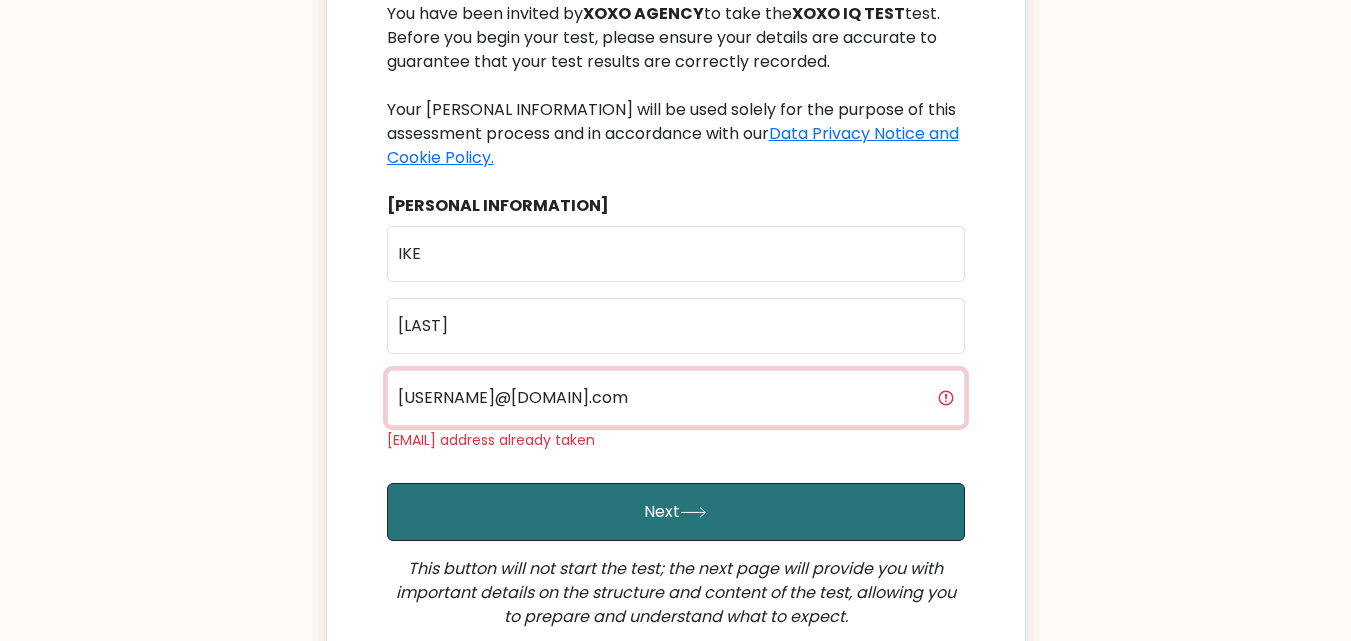 click on "[USERNAME]@[DOMAIN].com" at bounding box center (676, 398) 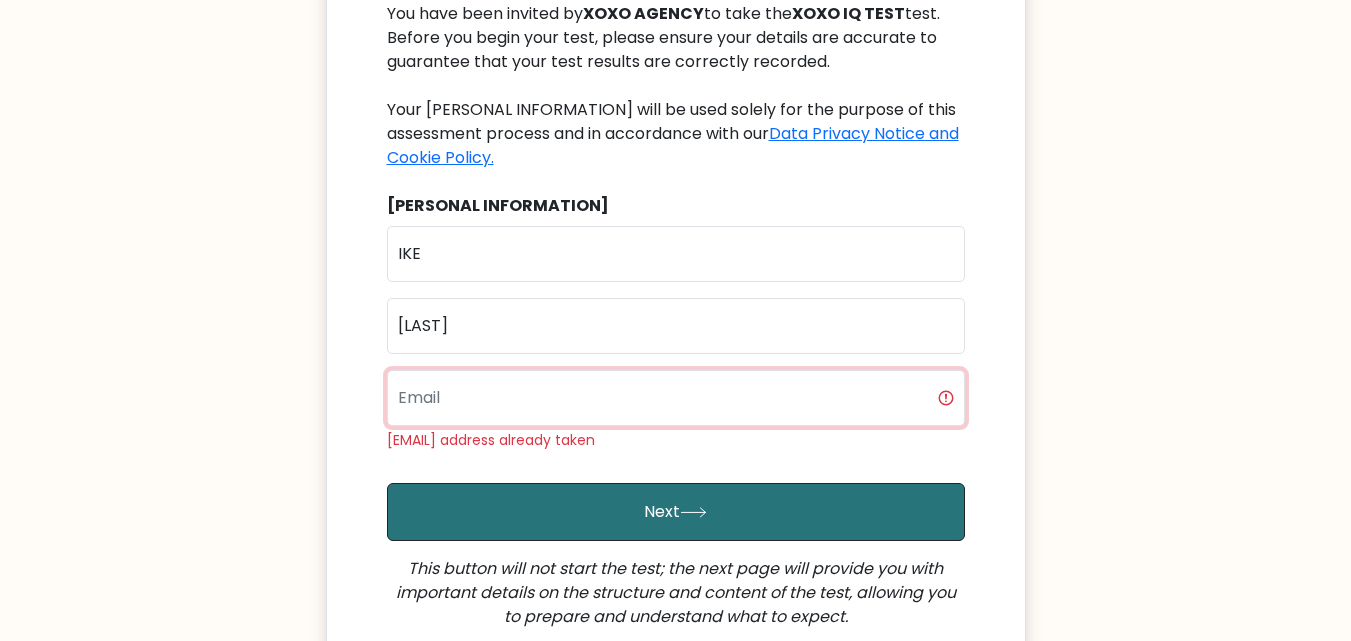 click at bounding box center [676, 398] 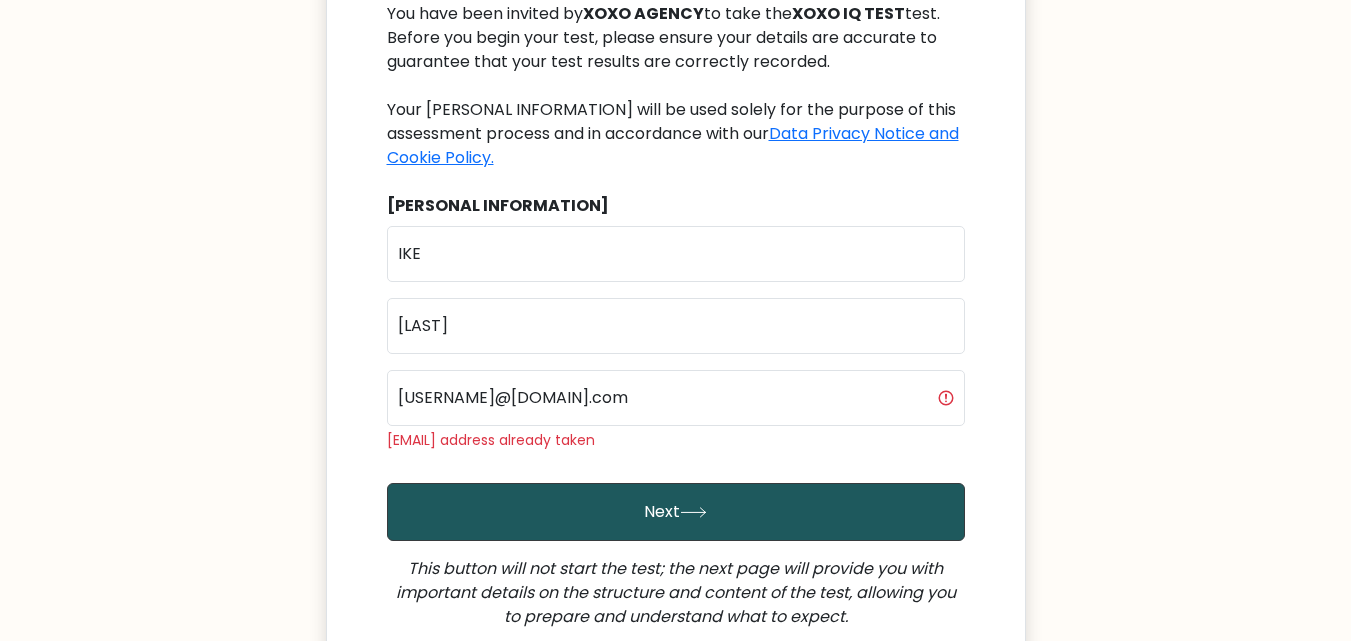 click on "Next" at bounding box center (676, 512) 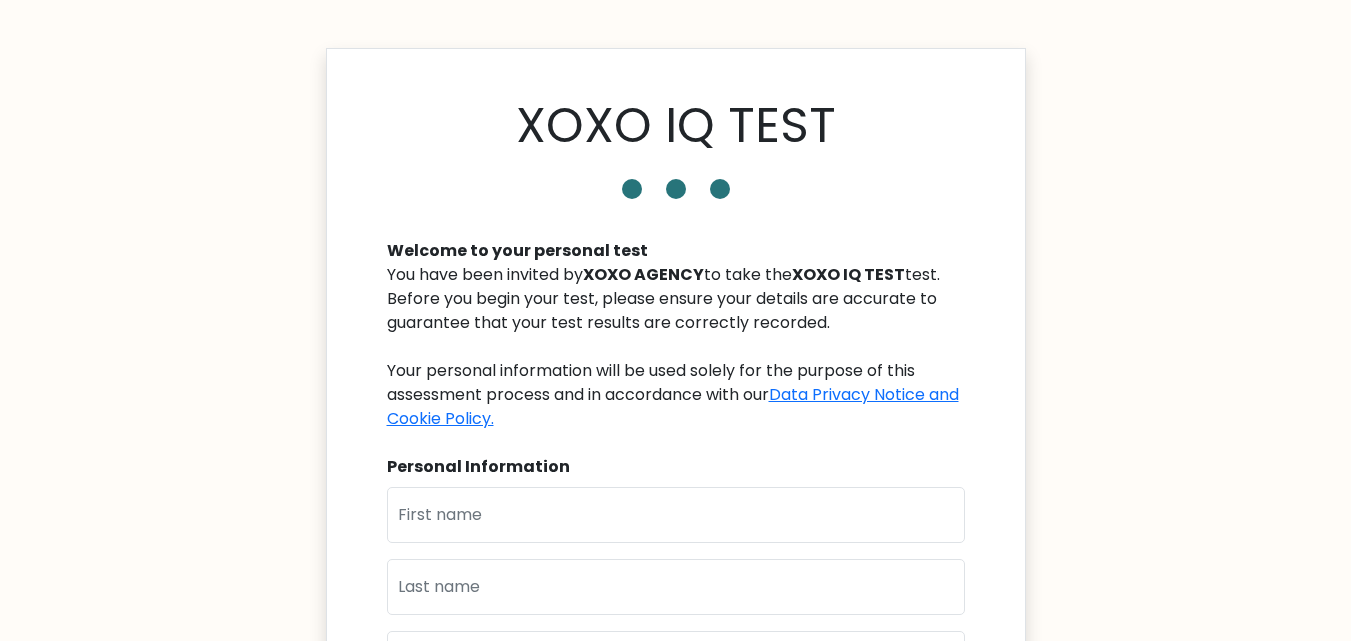 scroll, scrollTop: 0, scrollLeft: 0, axis: both 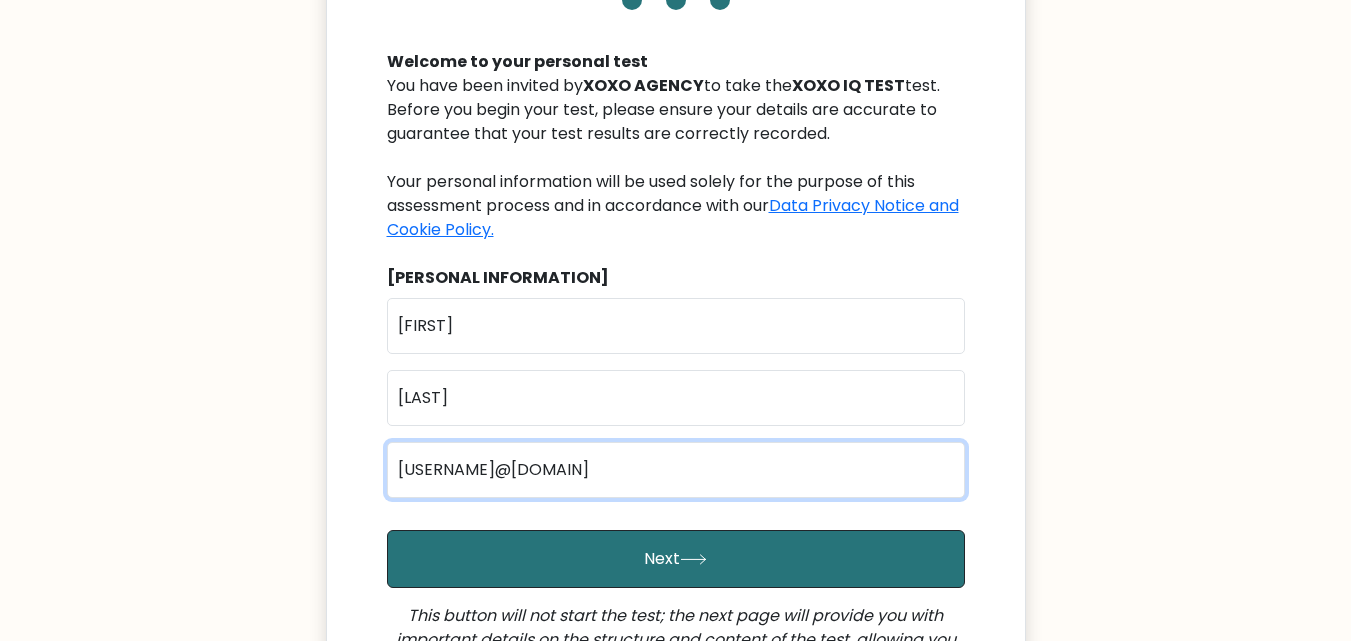 click on "[USERNAME]@[DOMAIN].com" at bounding box center [676, 470] 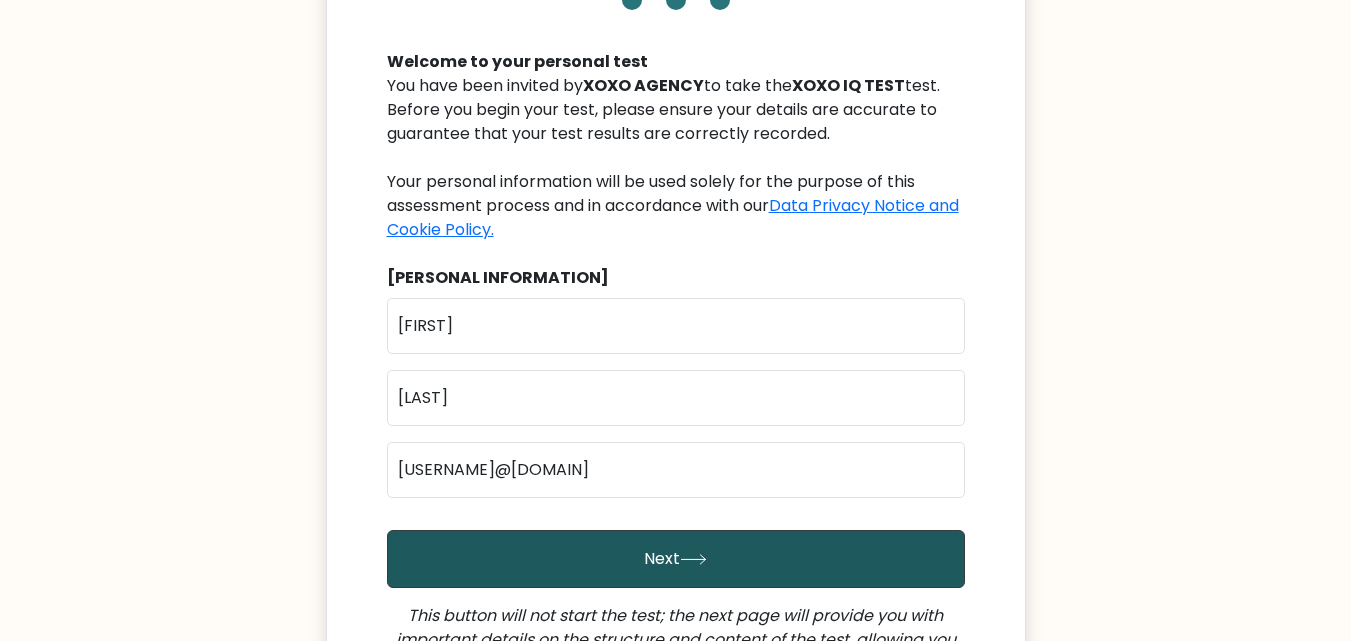 click on "Next" at bounding box center (676, 559) 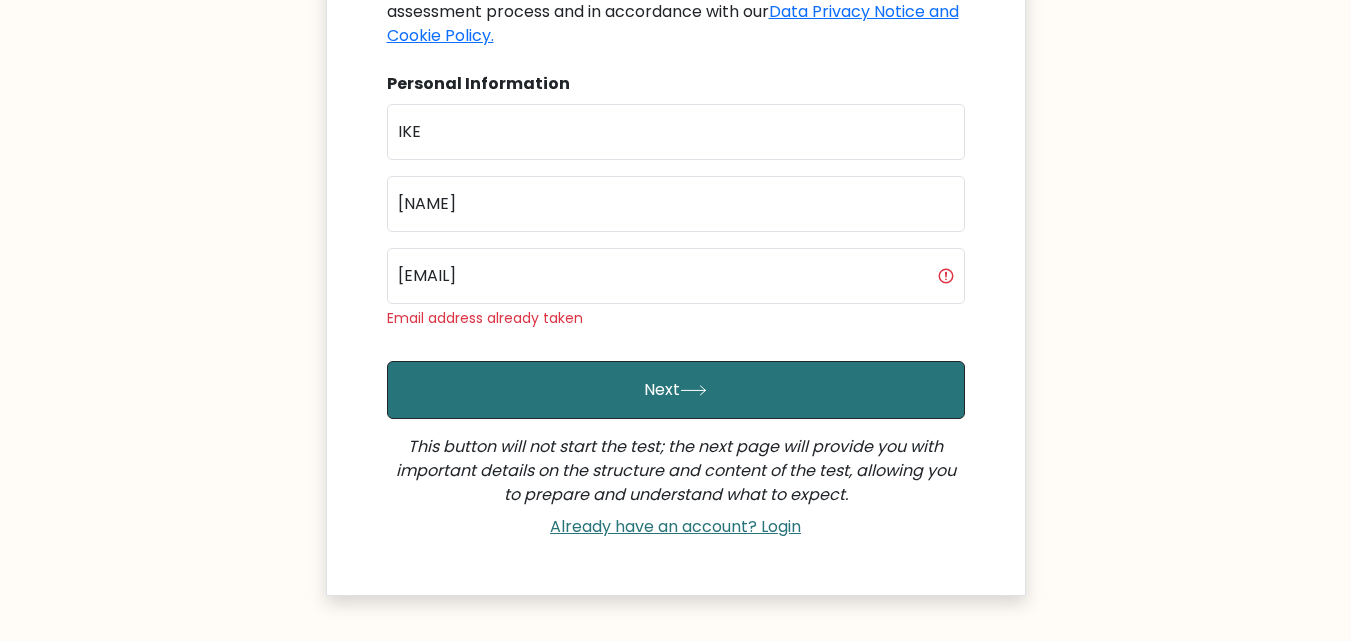scroll, scrollTop: 408, scrollLeft: 0, axis: vertical 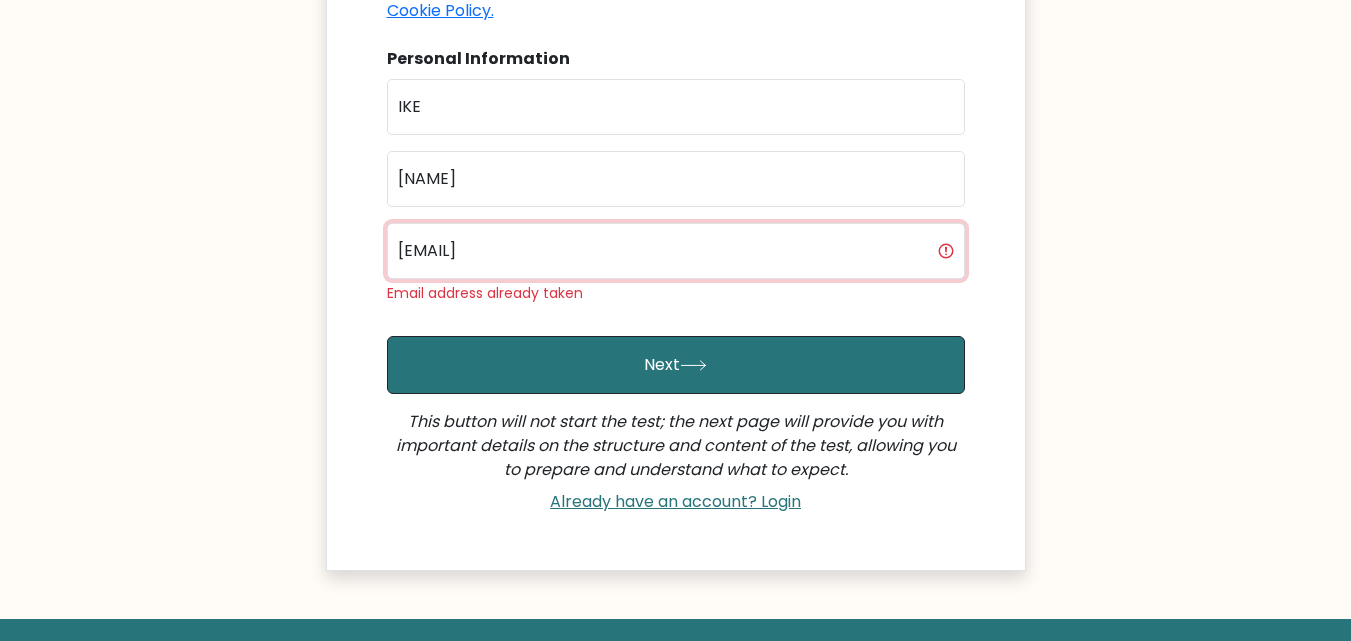 click on "[EMAIL]" at bounding box center (676, 251) 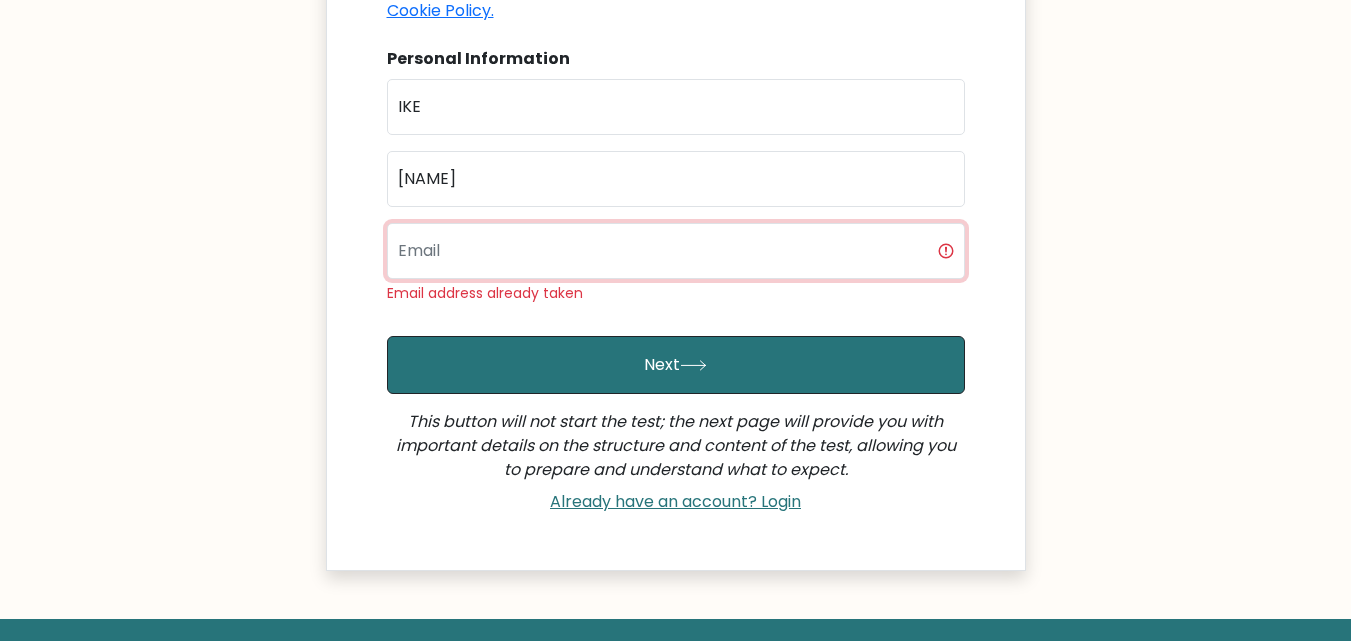click at bounding box center [676, 251] 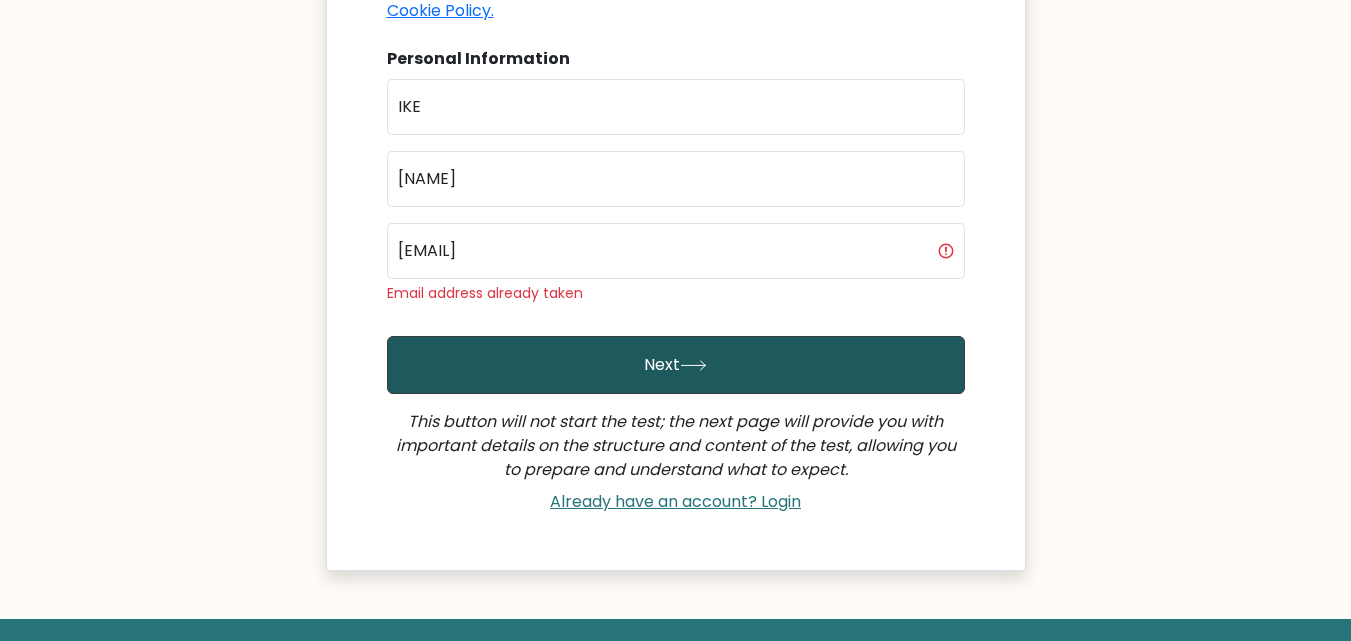 click on "Next" at bounding box center [676, 365] 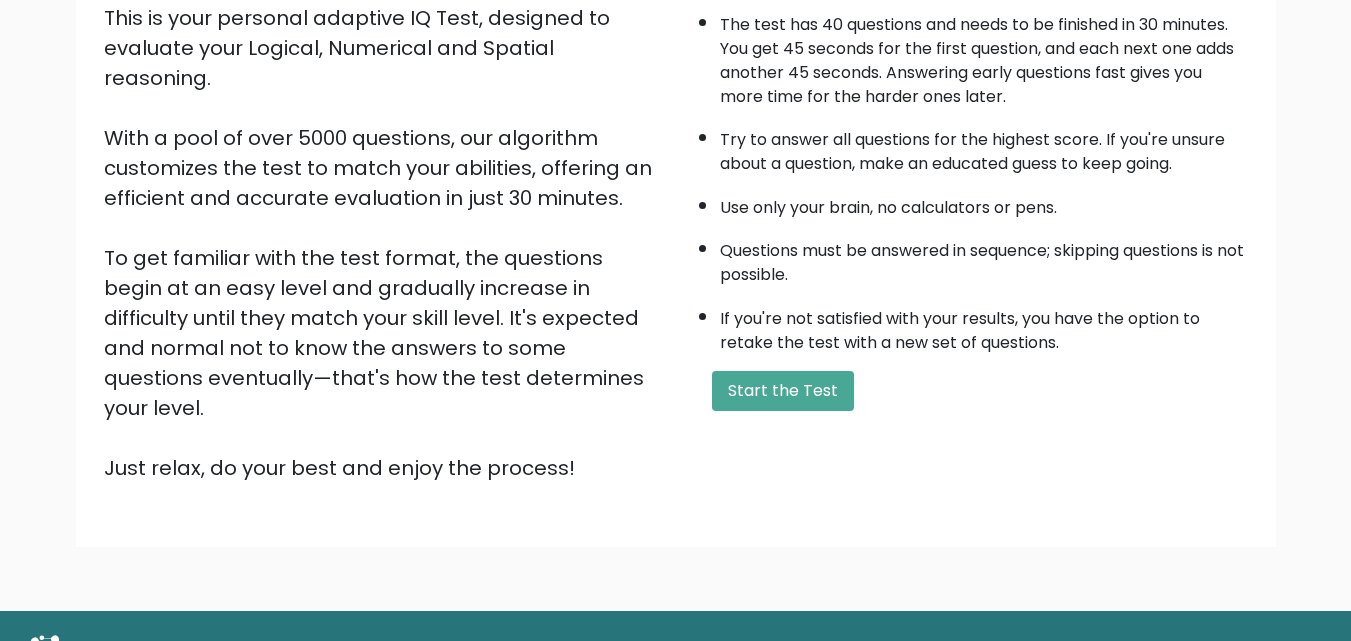 scroll, scrollTop: 244, scrollLeft: 0, axis: vertical 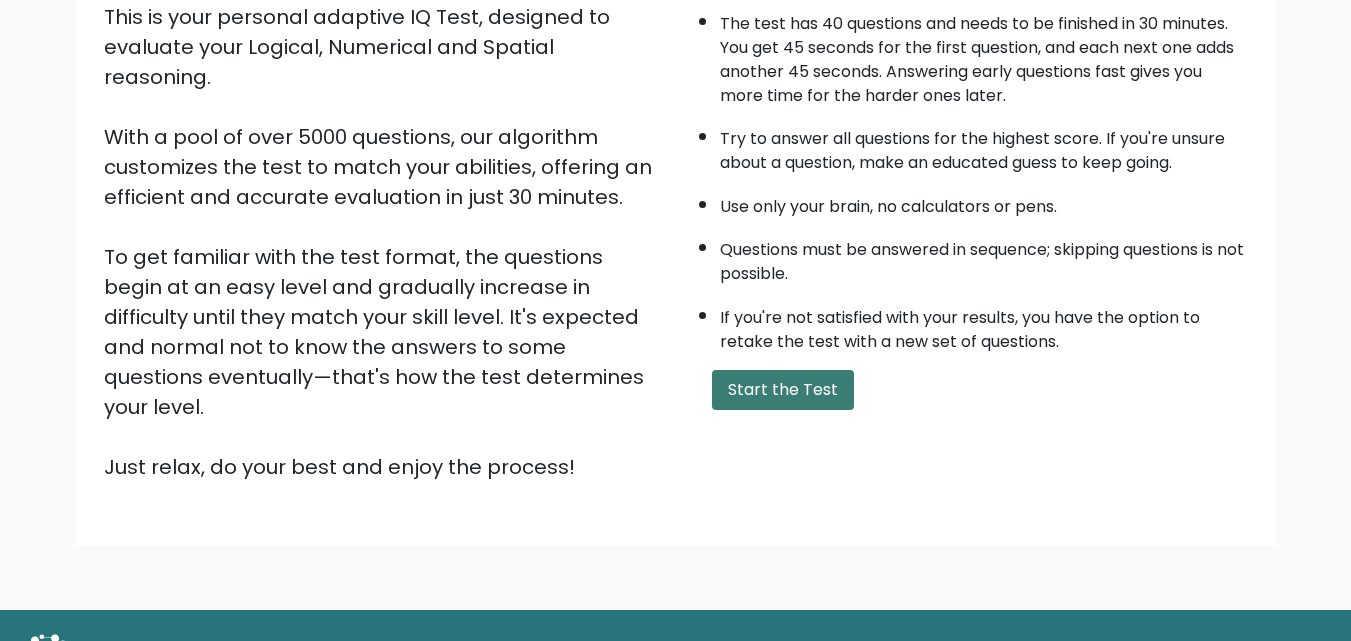click on "Start the Test" at bounding box center [783, 390] 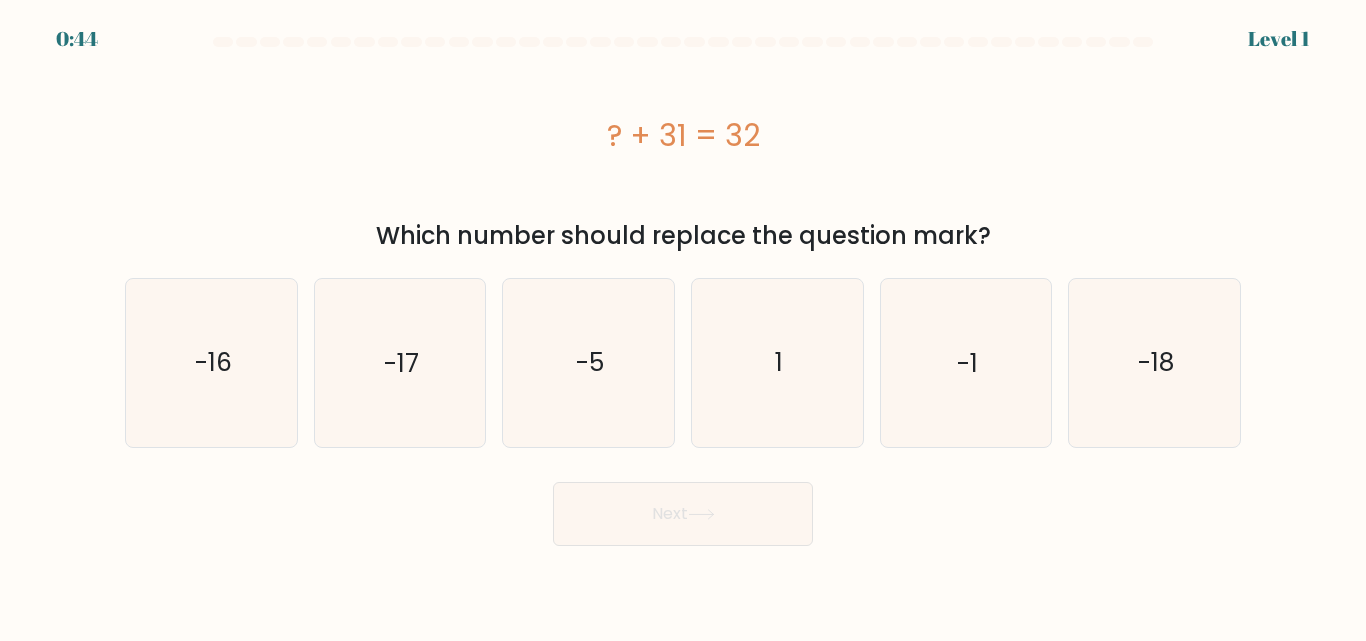 scroll, scrollTop: 0, scrollLeft: 0, axis: both 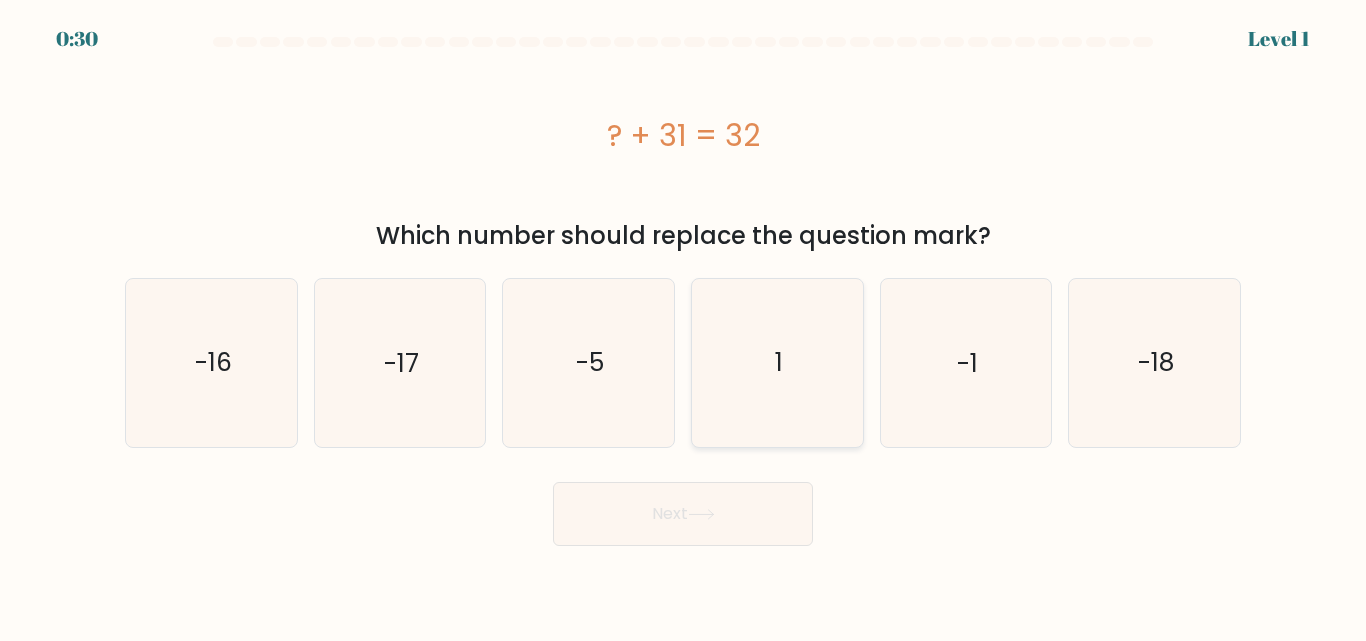 click on "1" at bounding box center (777, 362) 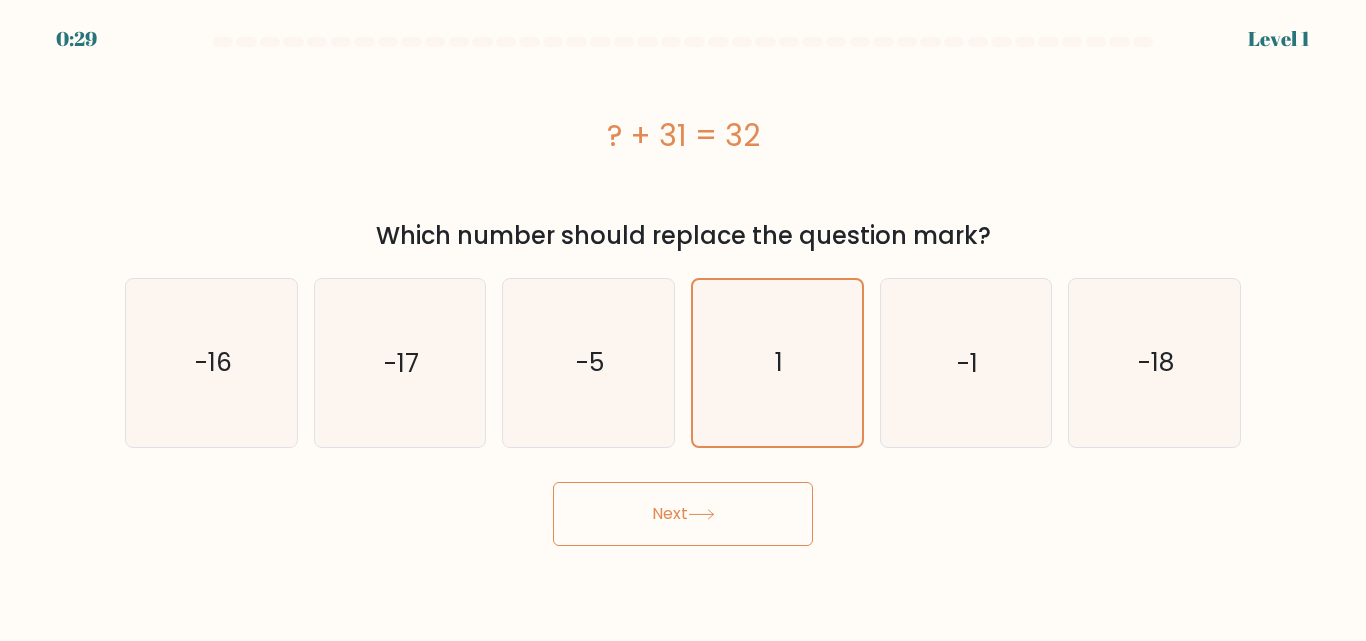 click on "Next" at bounding box center (683, 514) 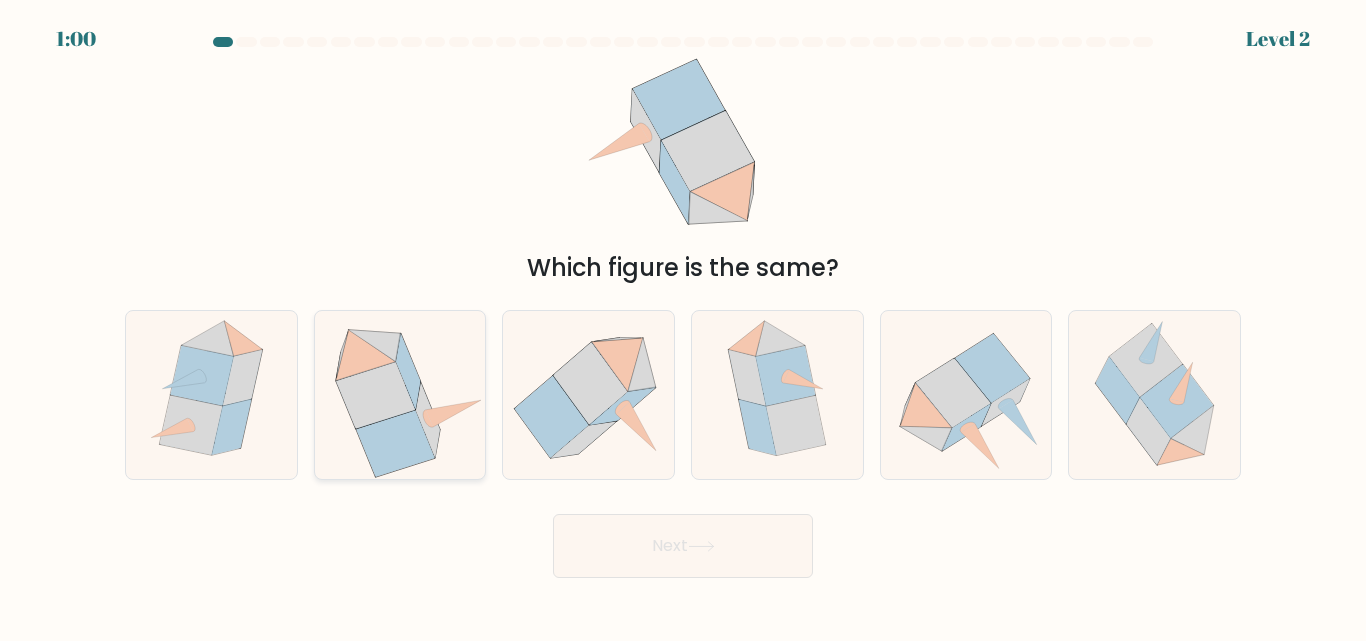 click at bounding box center (375, 395) 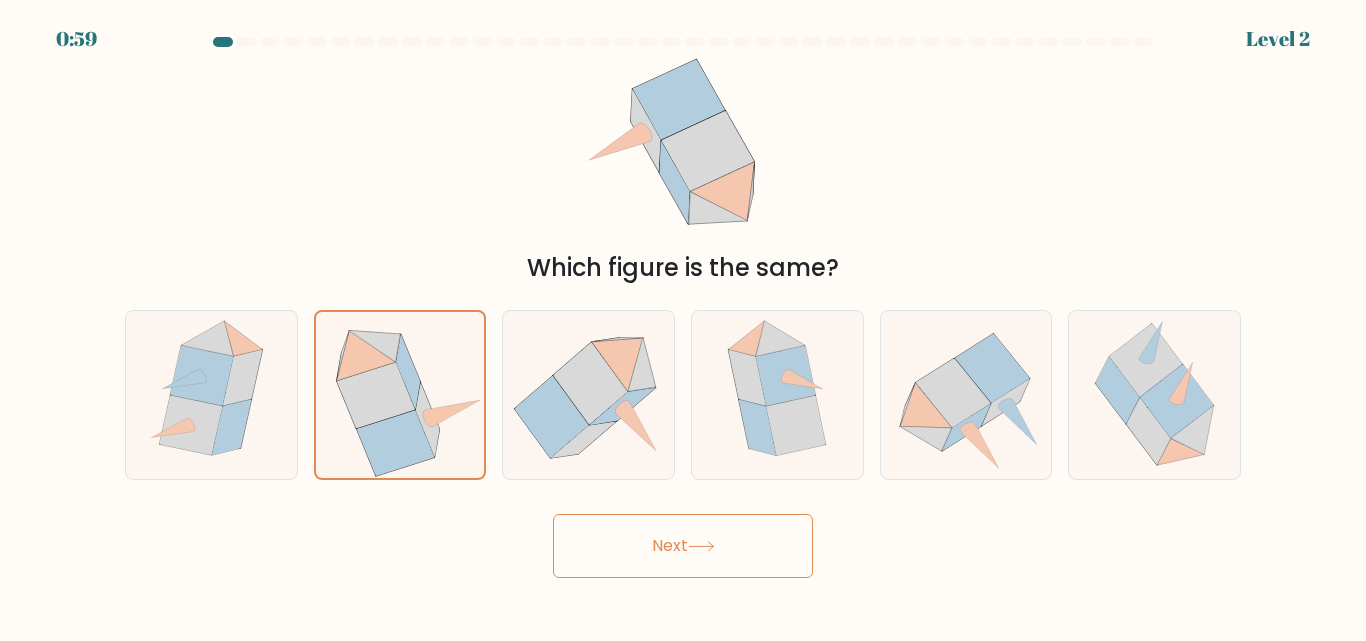 click on "Next" at bounding box center [683, 546] 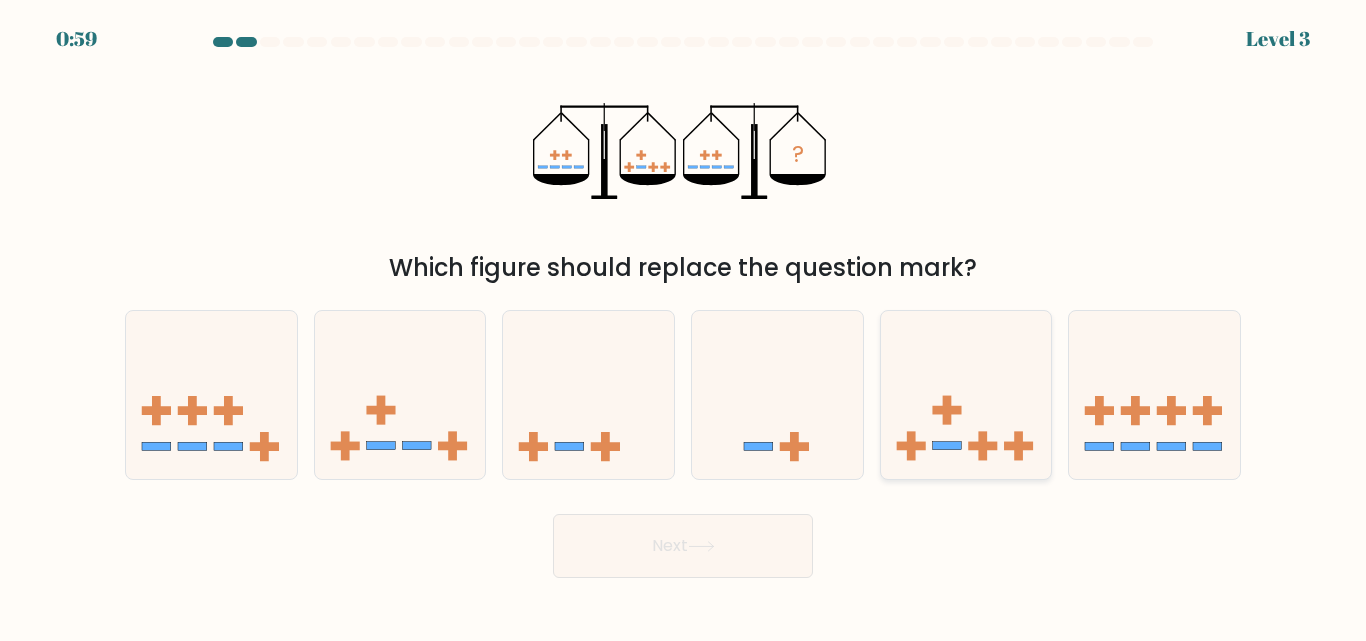 click at bounding box center (966, 394) 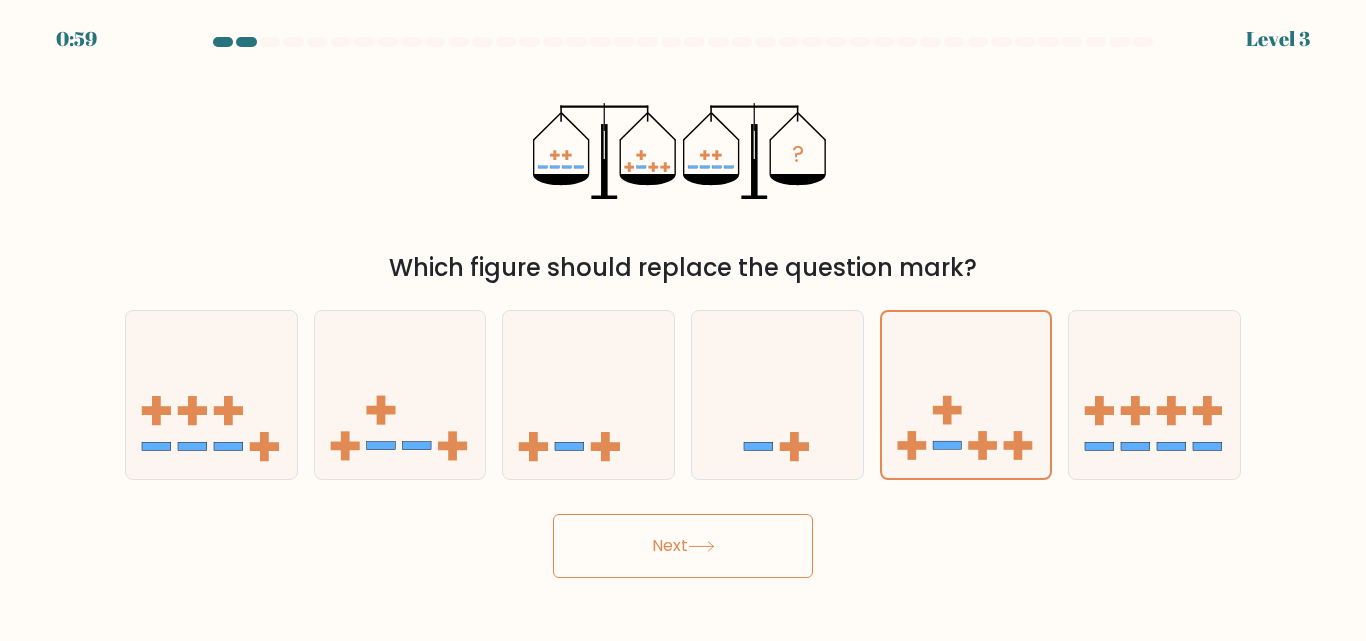 click on "Next" at bounding box center [683, 546] 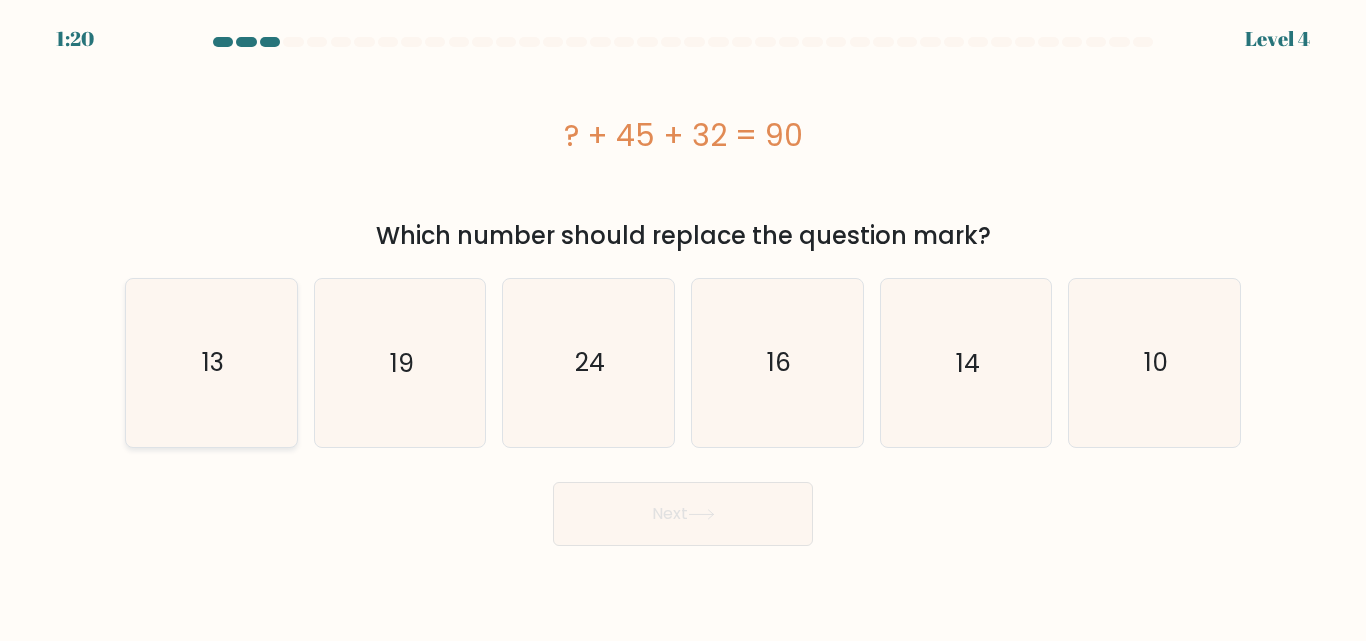 click on "13" at bounding box center [213, 362] 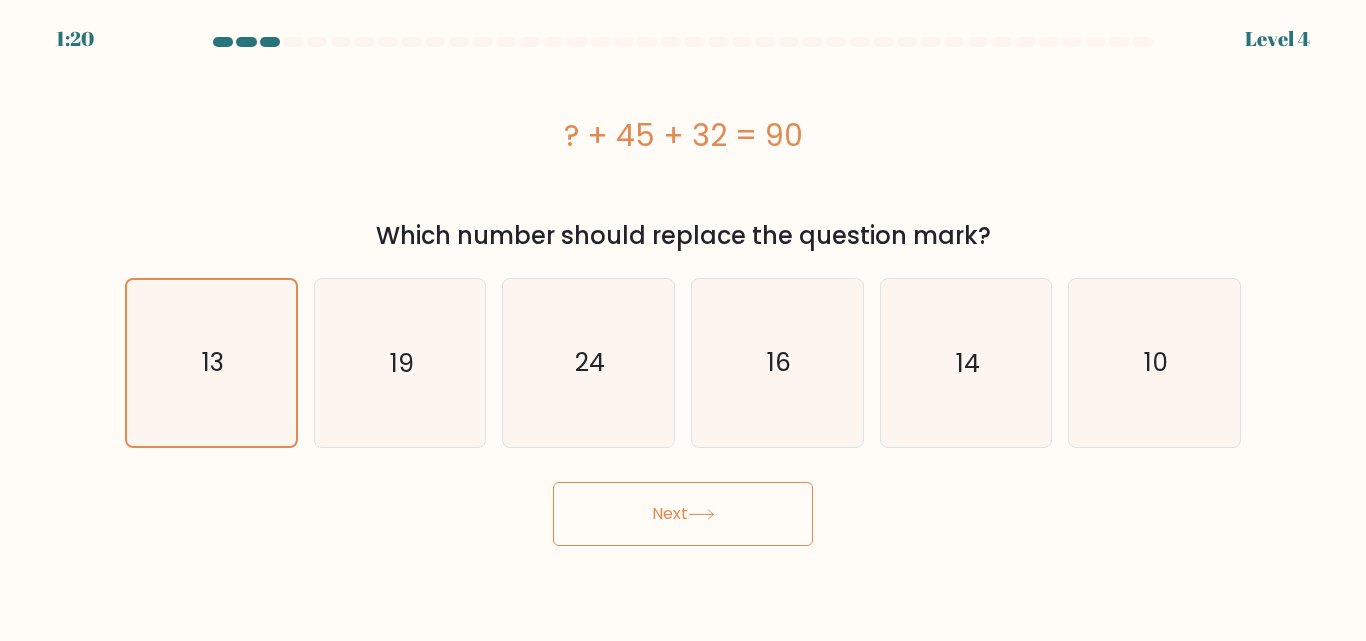 click on "Next" at bounding box center [683, 514] 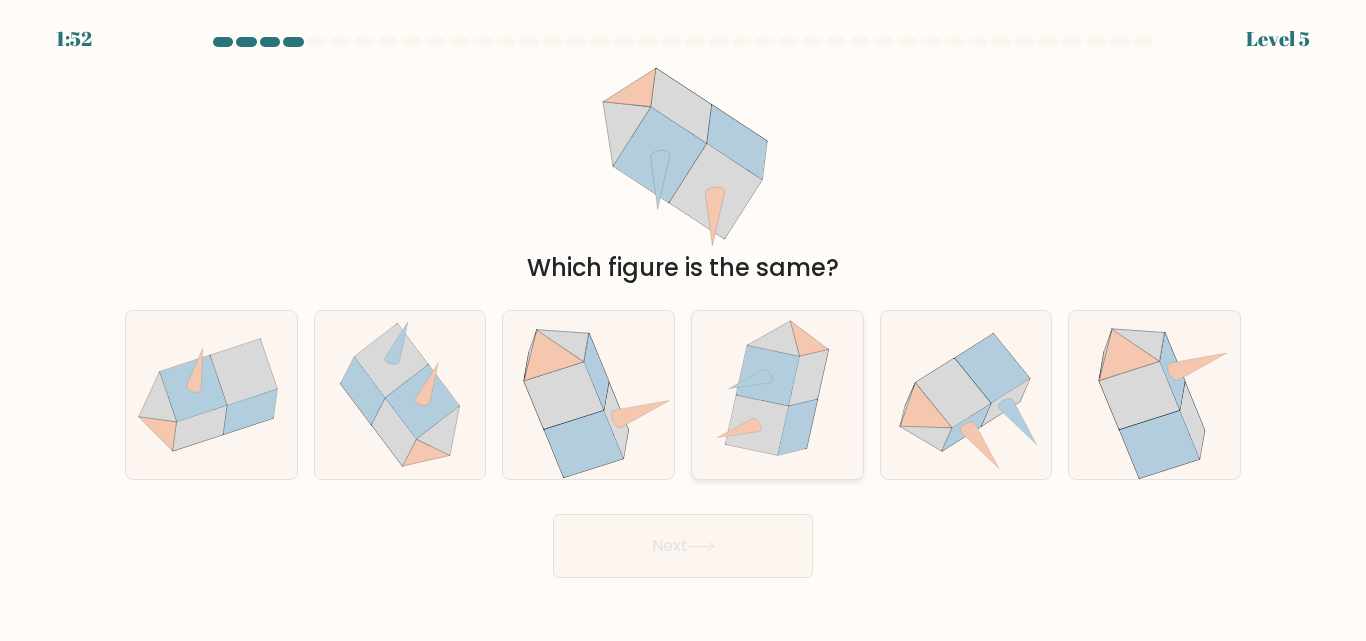 click at bounding box center [757, 426] 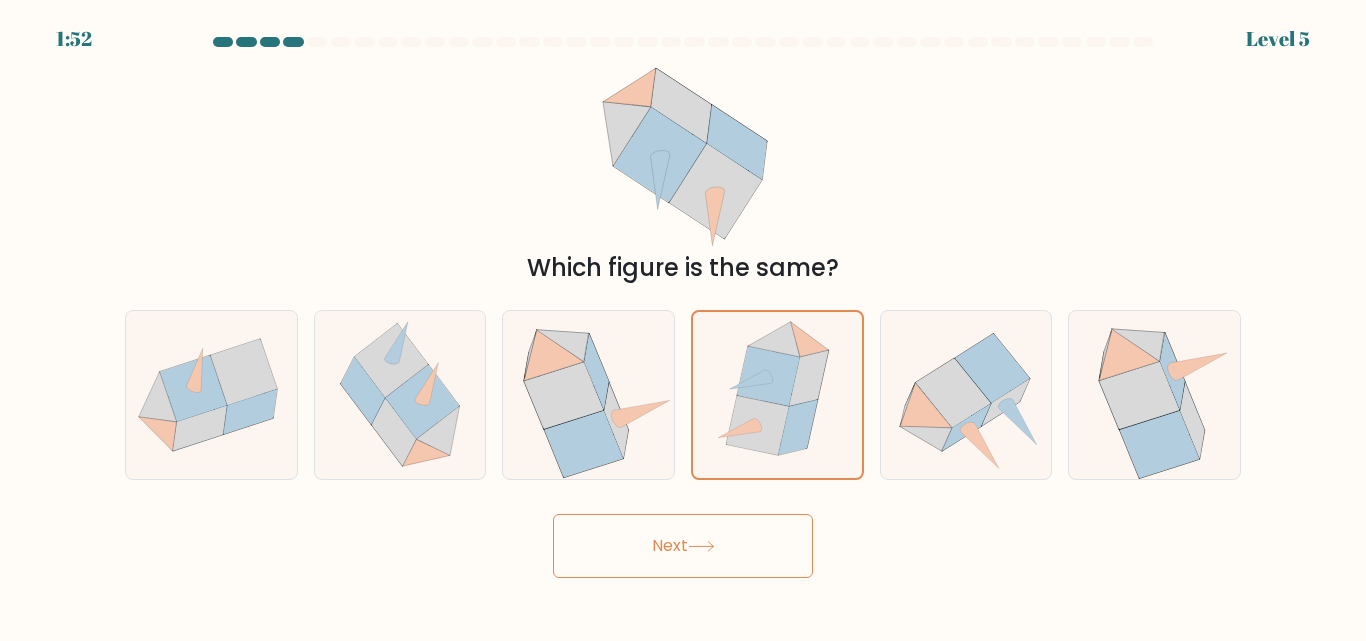 click on "Next" at bounding box center [683, 546] 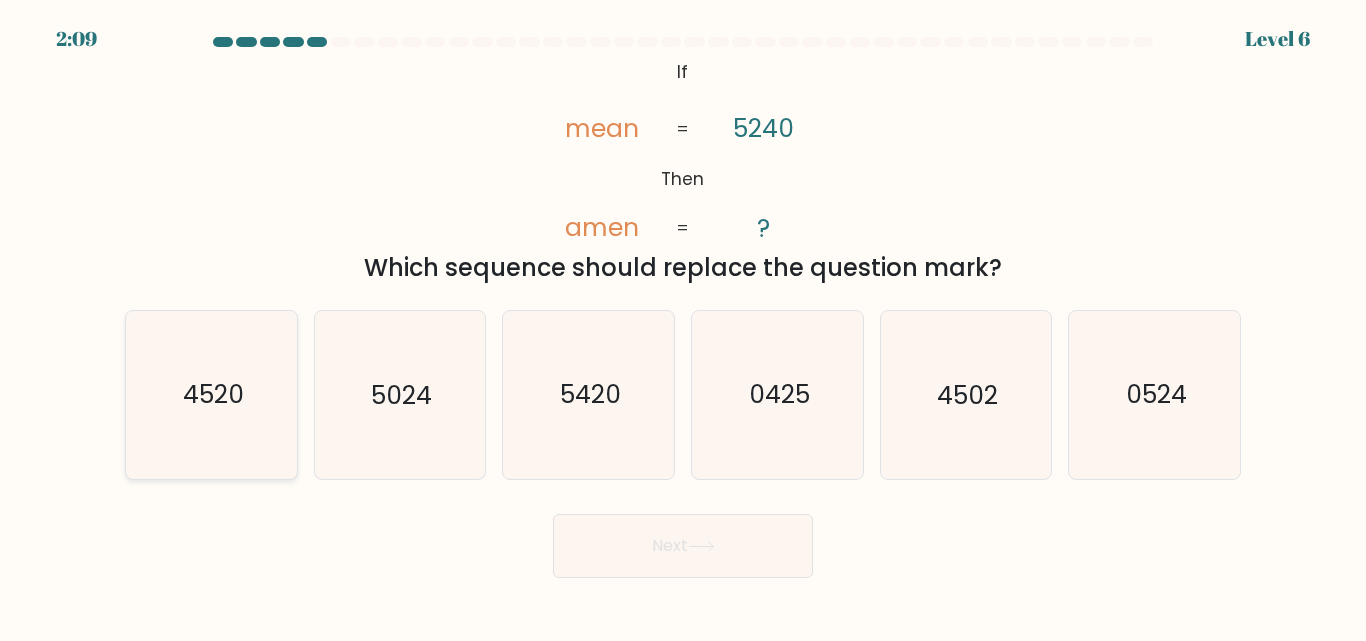 click on "4520" at bounding box center [211, 394] 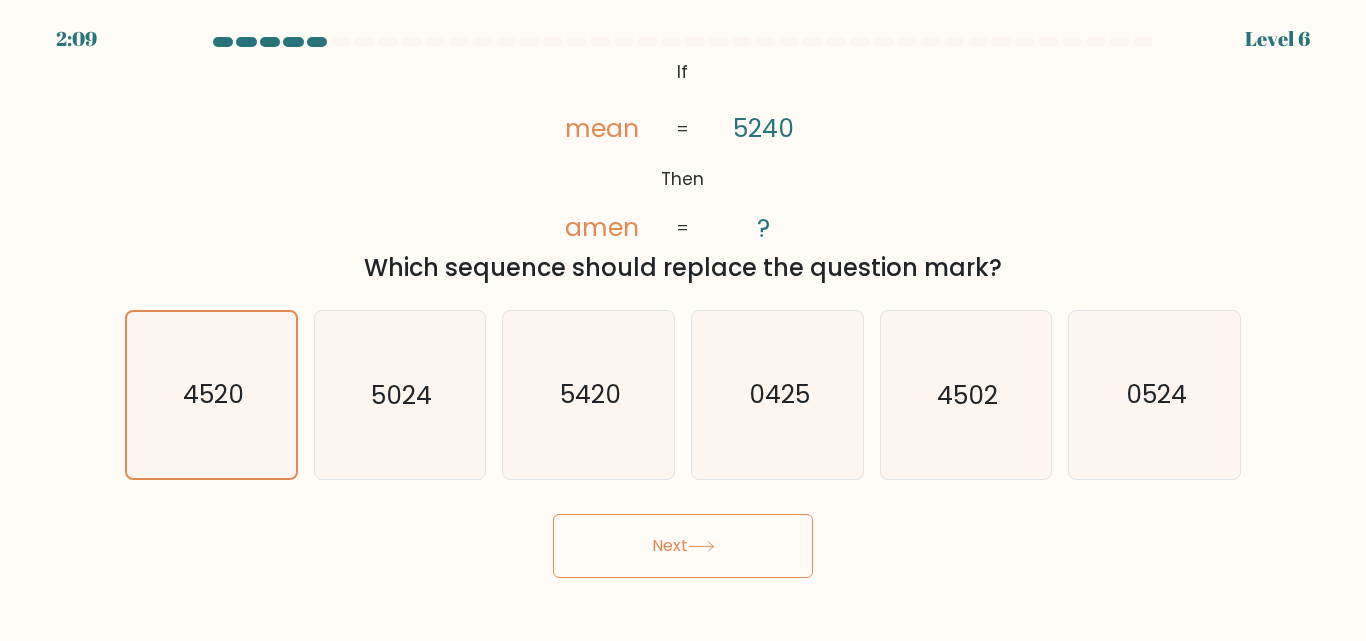 click at bounding box center [701, 546] 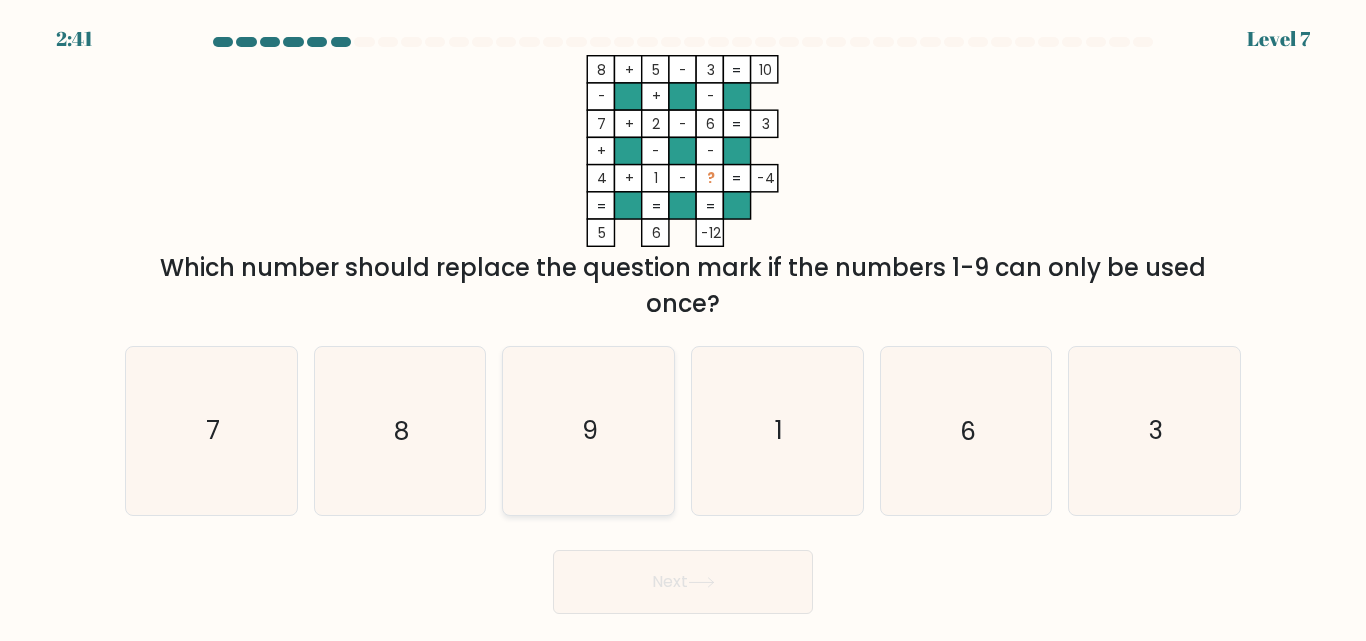 click on "9" at bounding box center (588, 430) 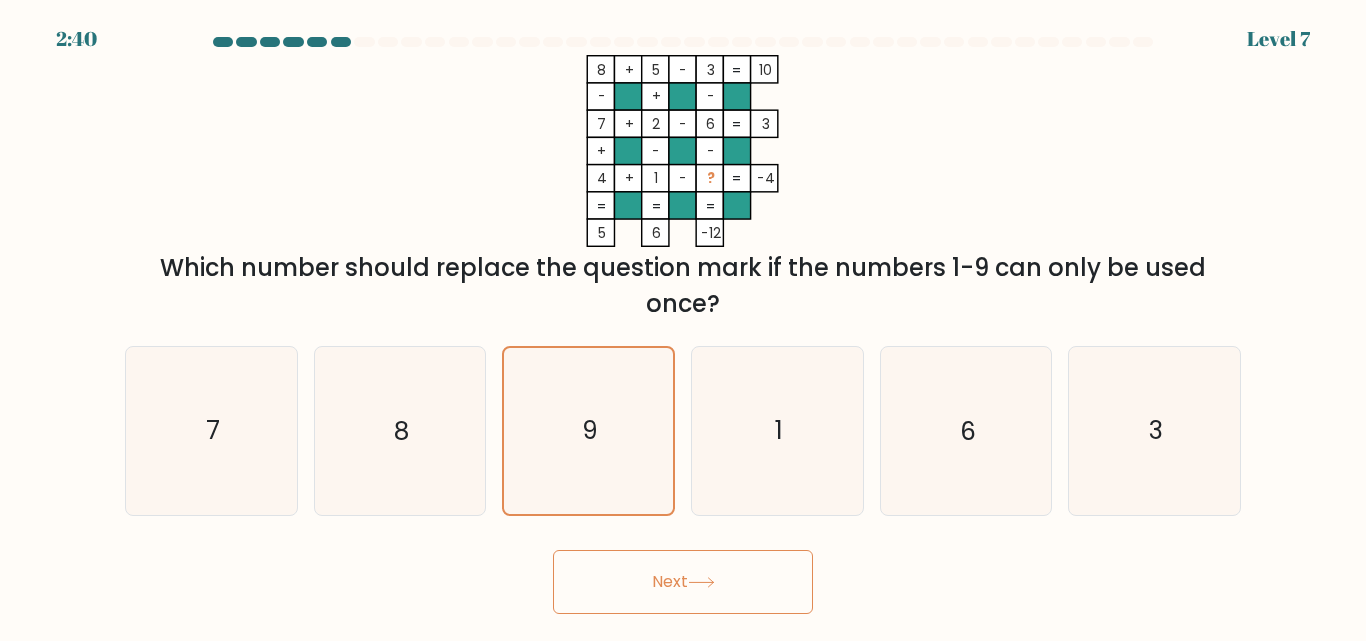 click on "Next" at bounding box center (683, 582) 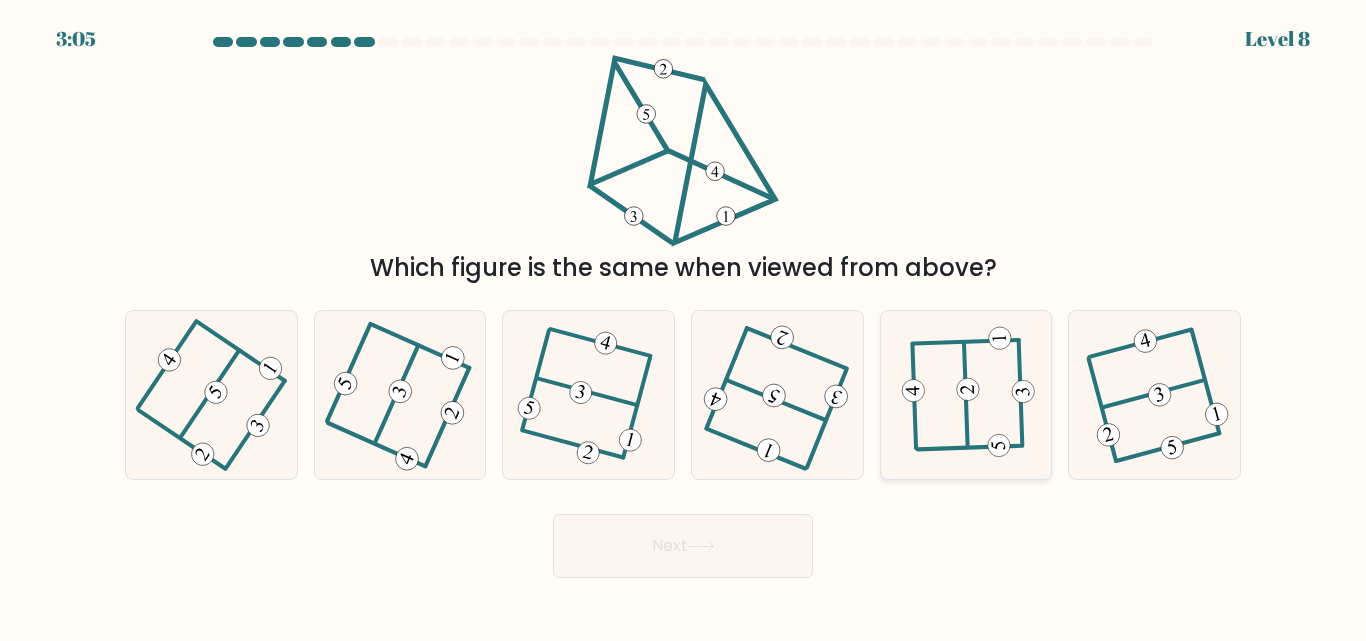 click at bounding box center [967, 389] 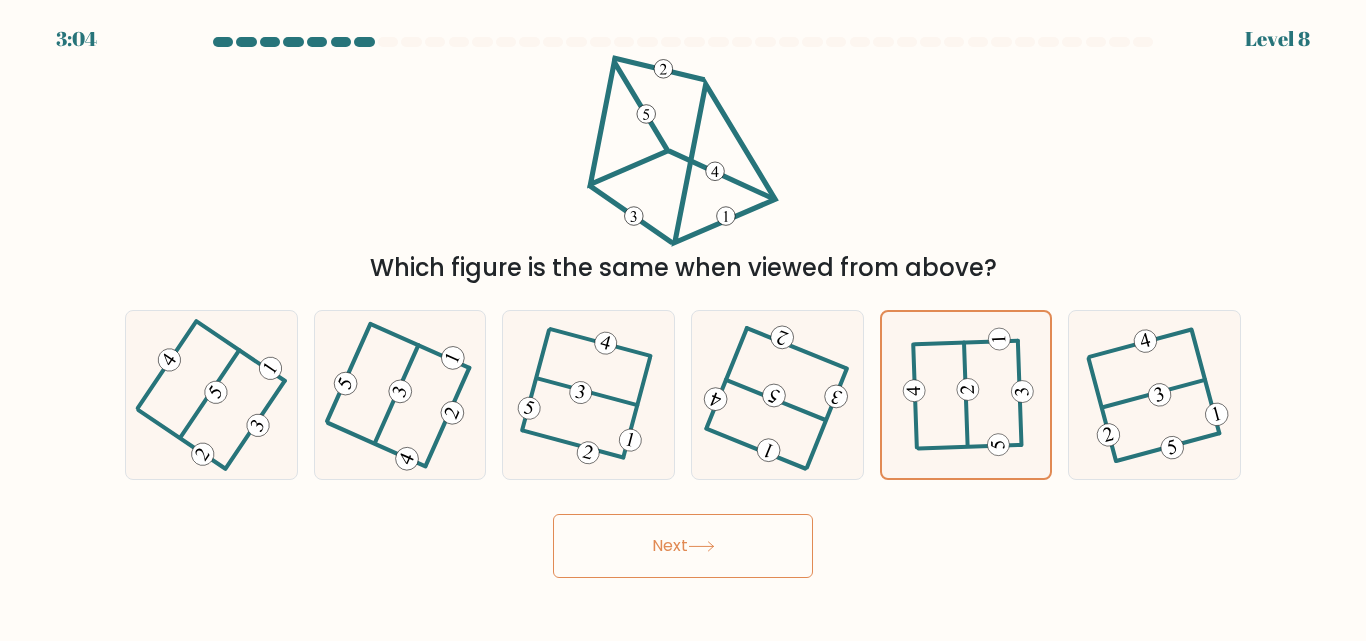 click on "Next" at bounding box center (683, 546) 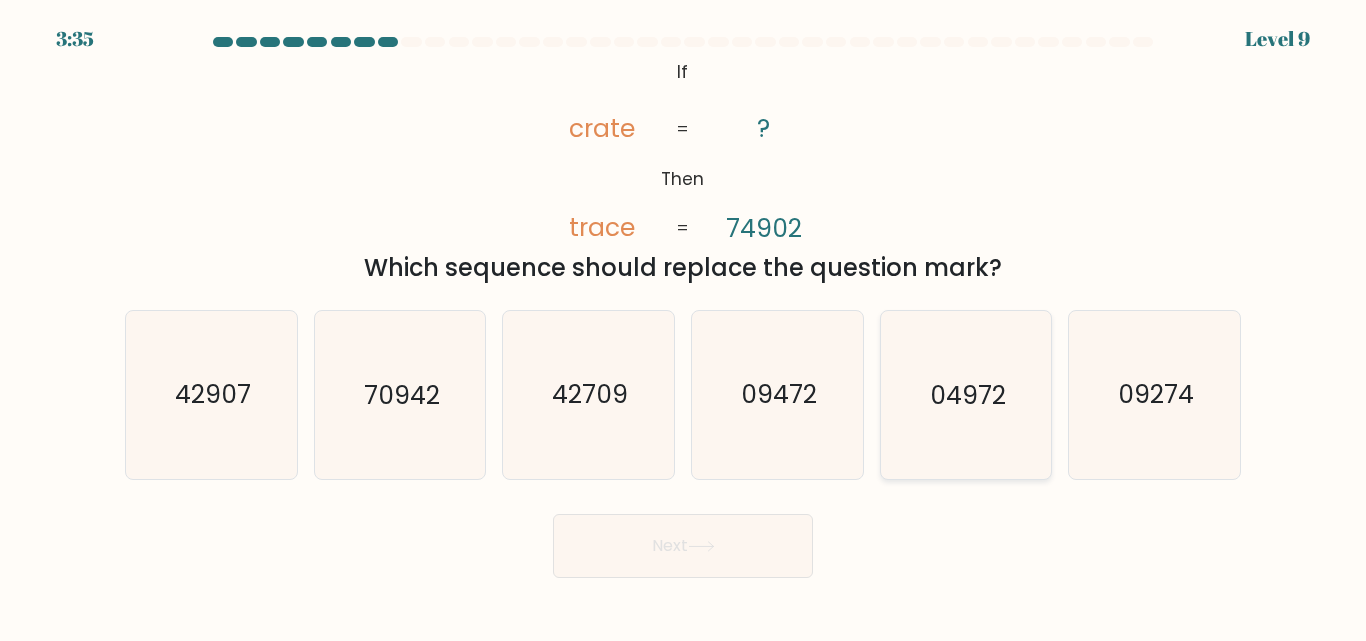 click on "04972" at bounding box center [968, 395] 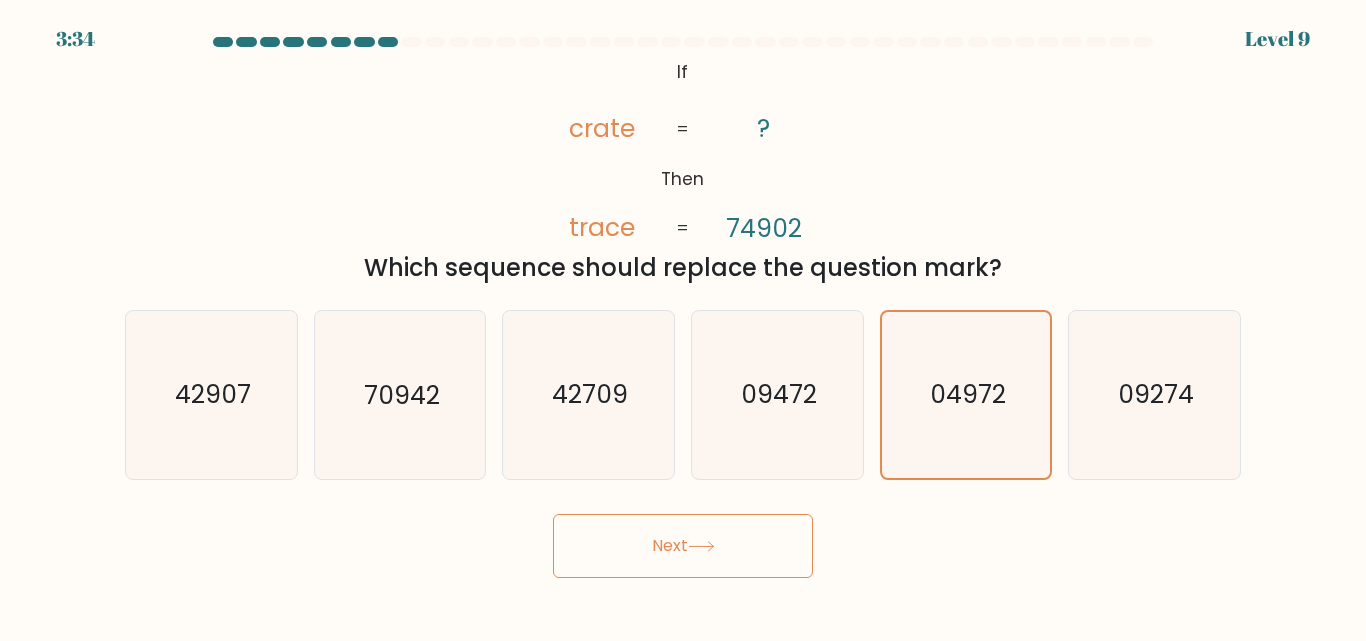 click at bounding box center [701, 546] 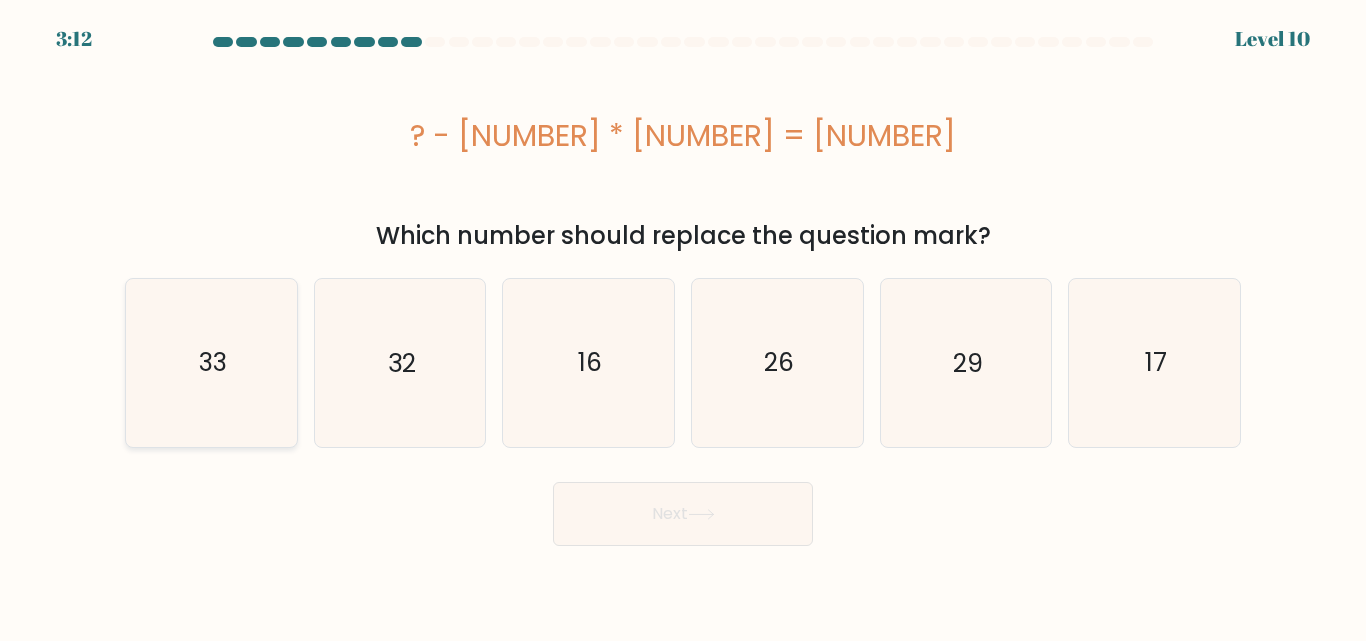 click on "33" at bounding box center [211, 362] 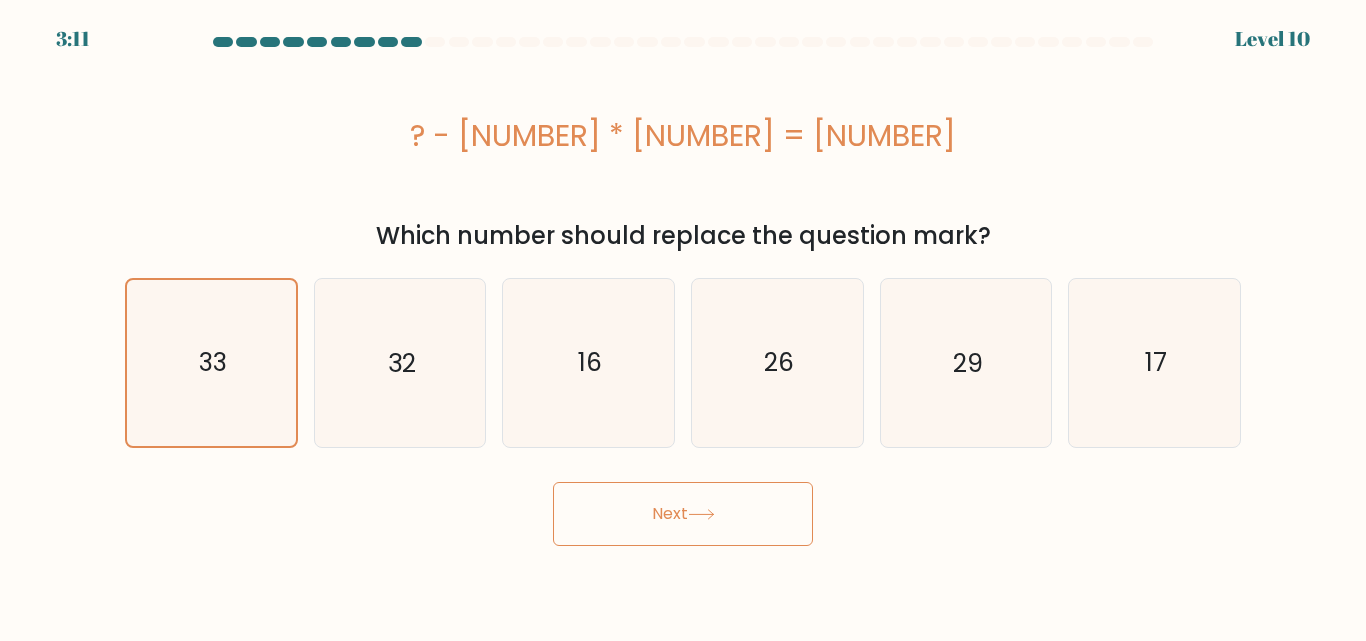 click on "Next" at bounding box center [683, 514] 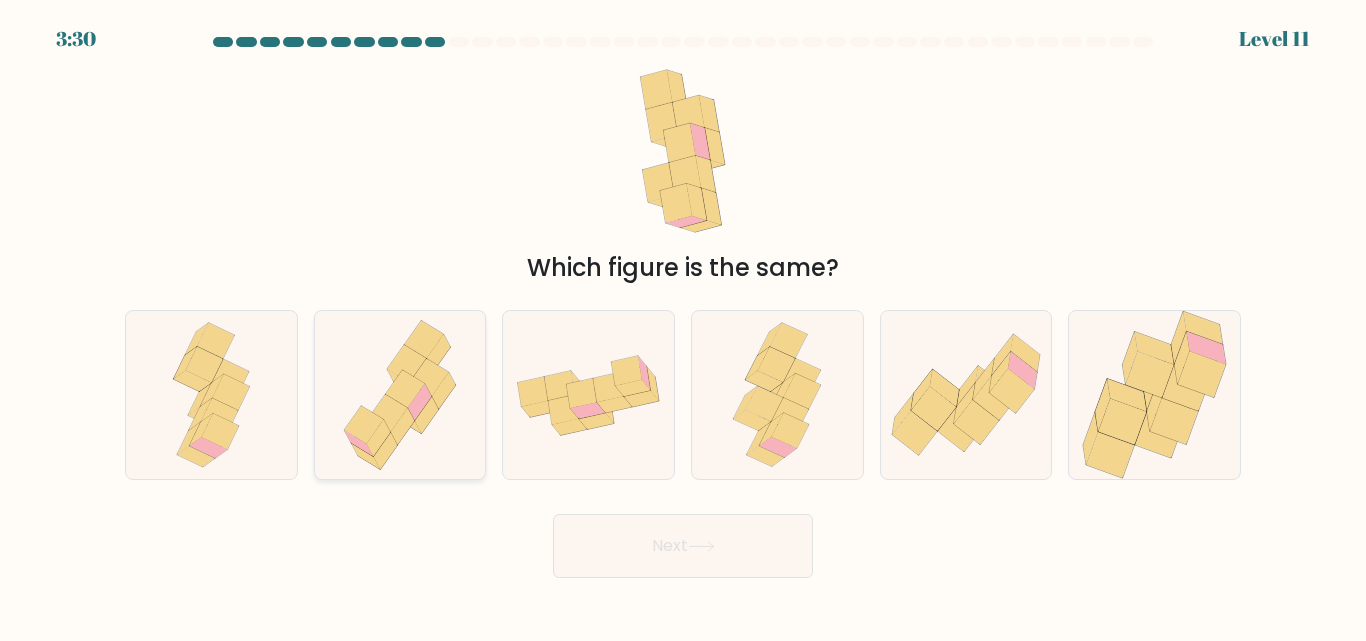 click at bounding box center [405, 388] 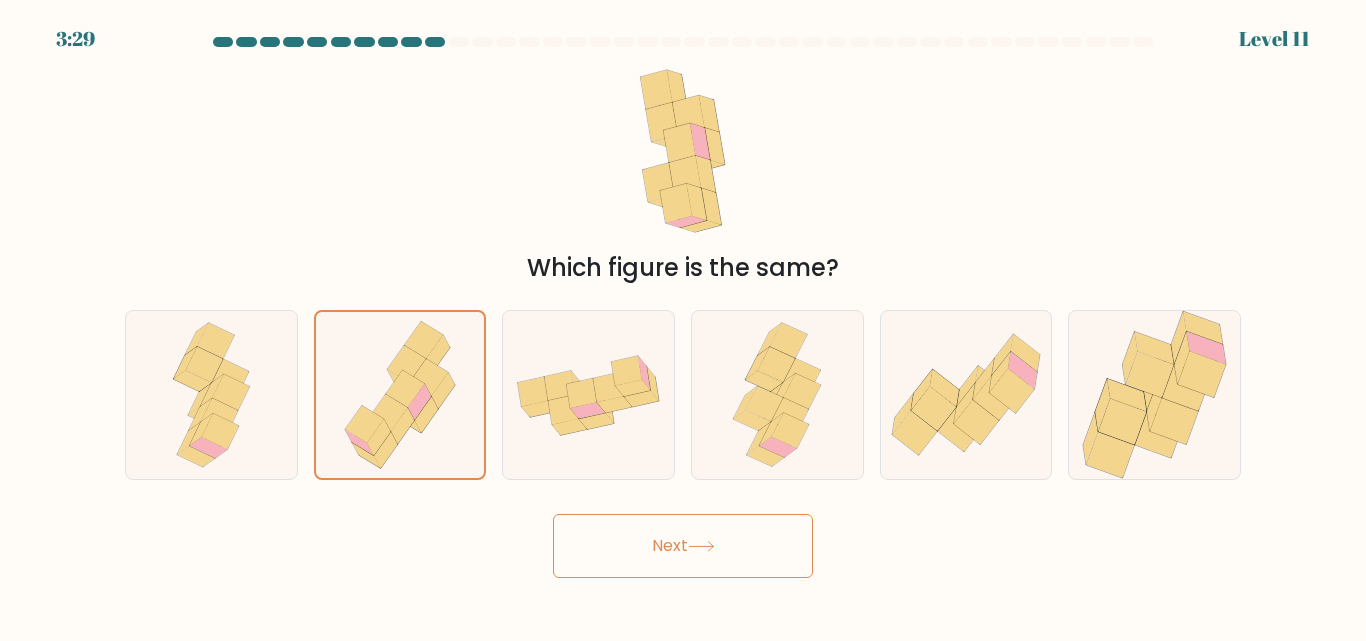 click on "Next" at bounding box center (683, 546) 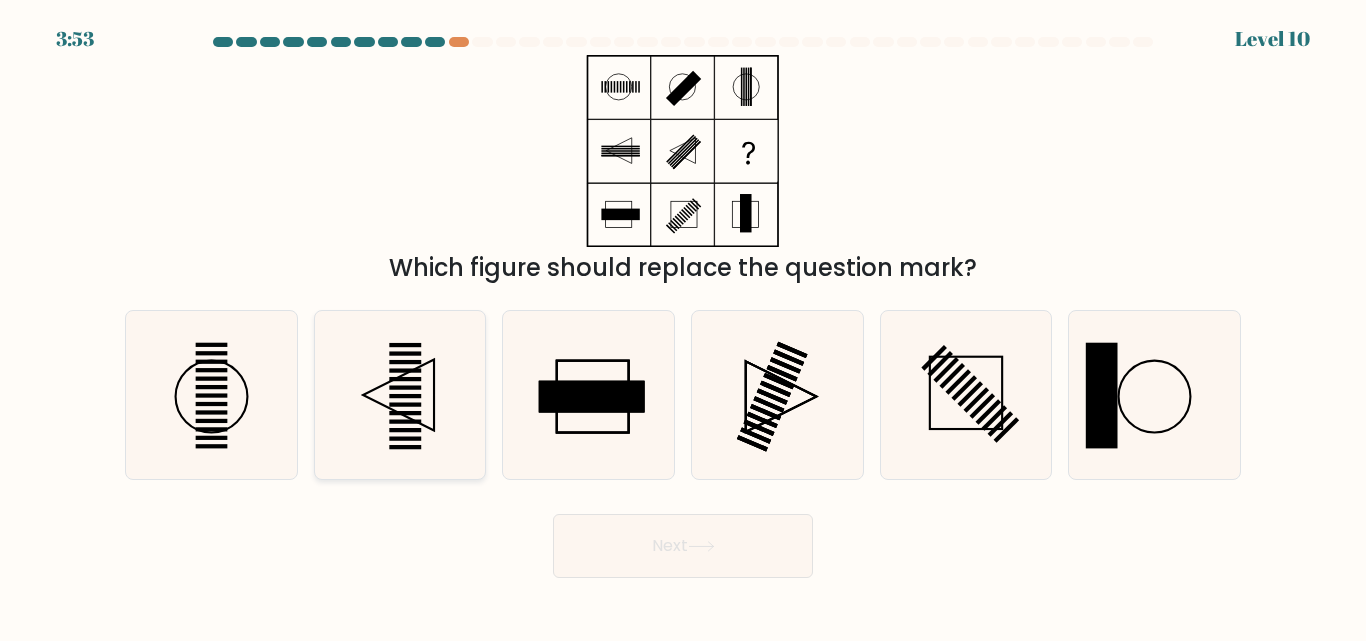 click at bounding box center [399, 394] 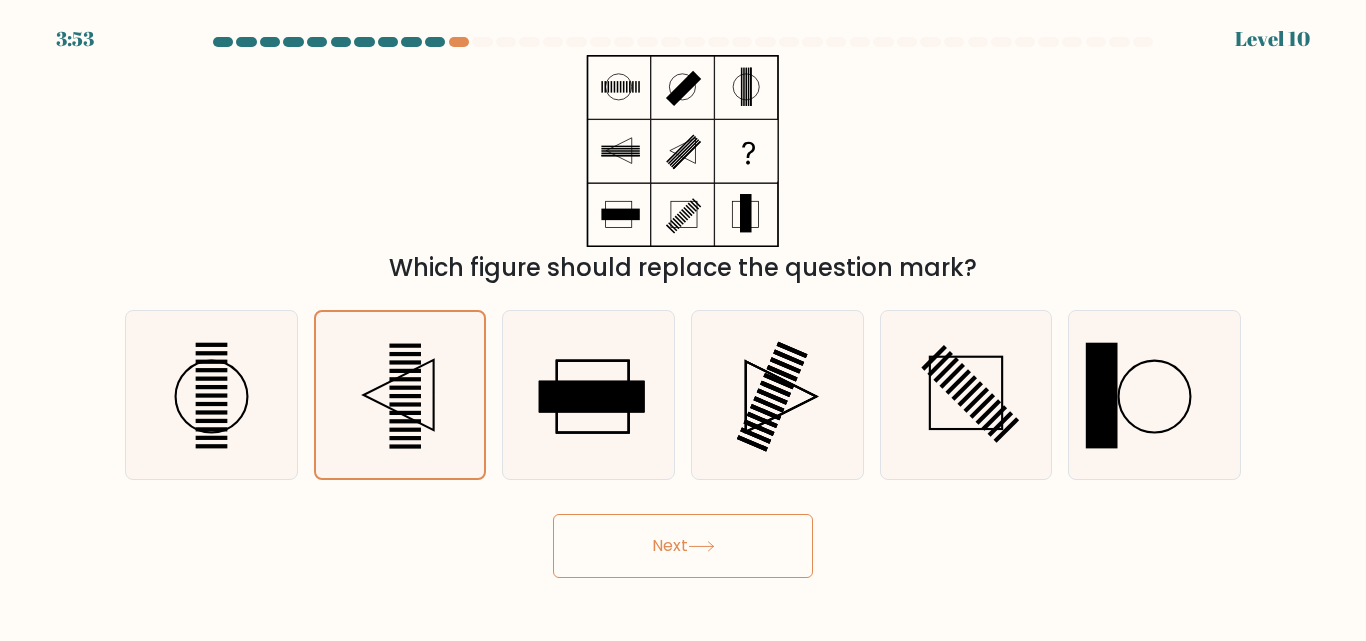 click on "Next" at bounding box center (683, 546) 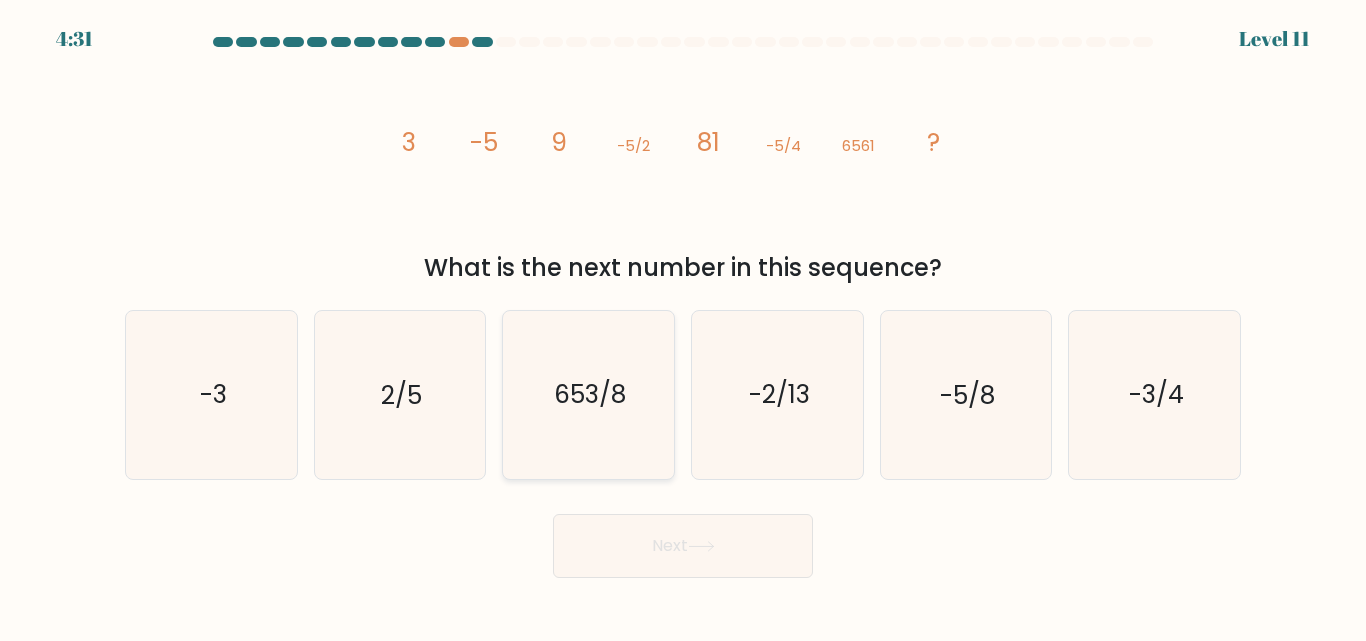 click on "653/8" at bounding box center [588, 394] 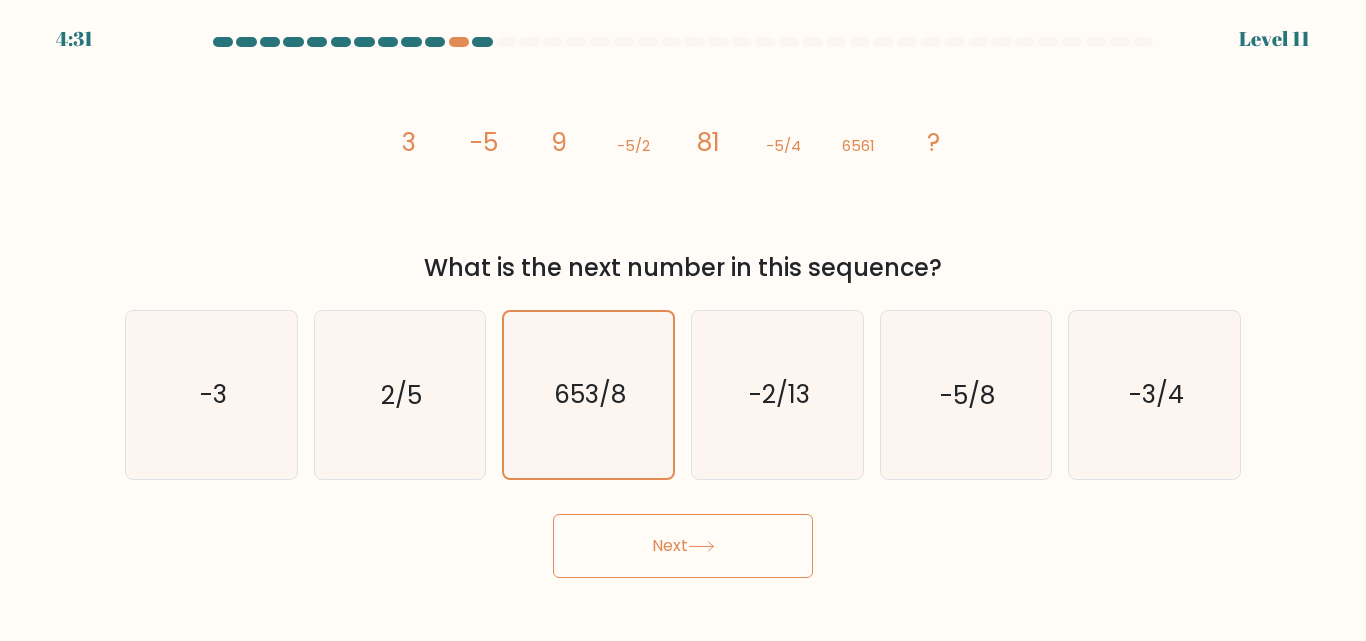 click on "Next" at bounding box center [683, 546] 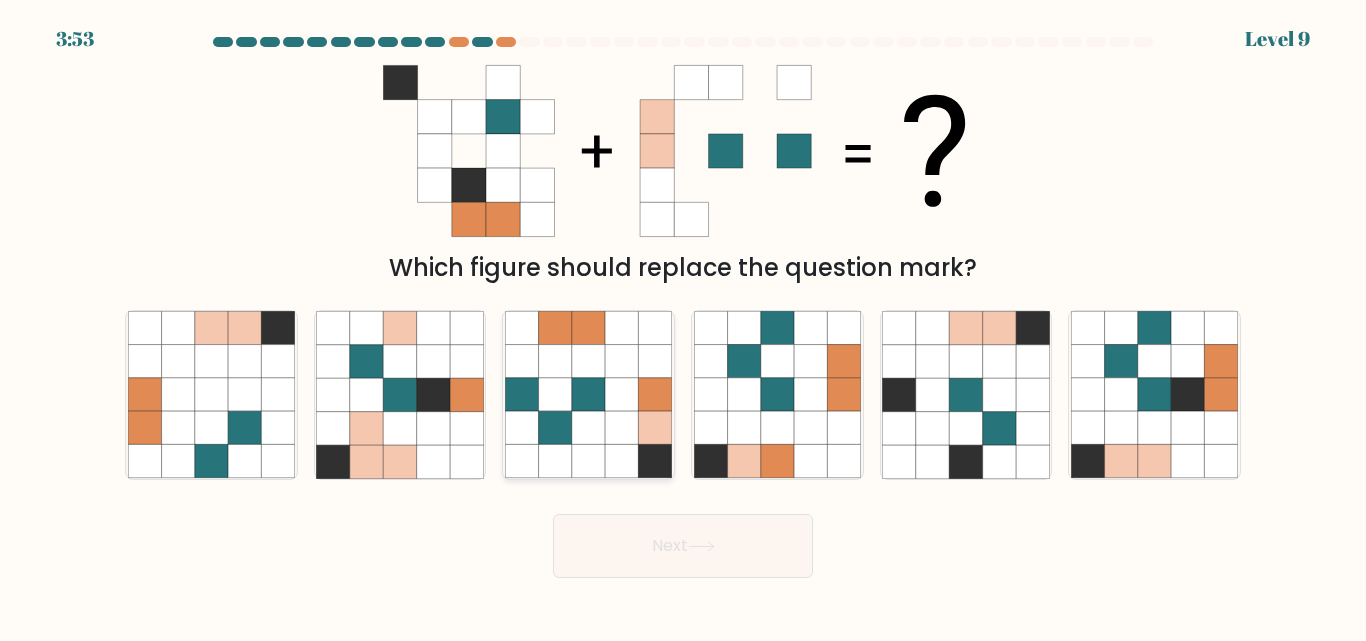 click at bounding box center (555, 395) 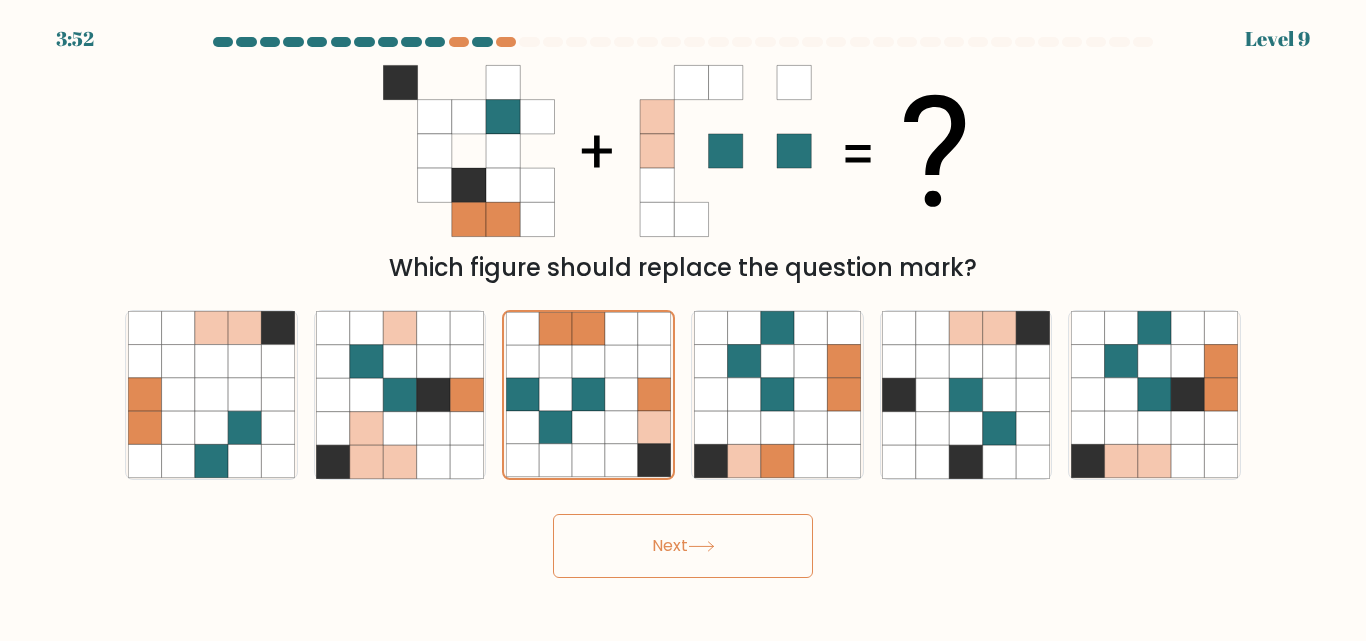 click on "Next" at bounding box center (683, 546) 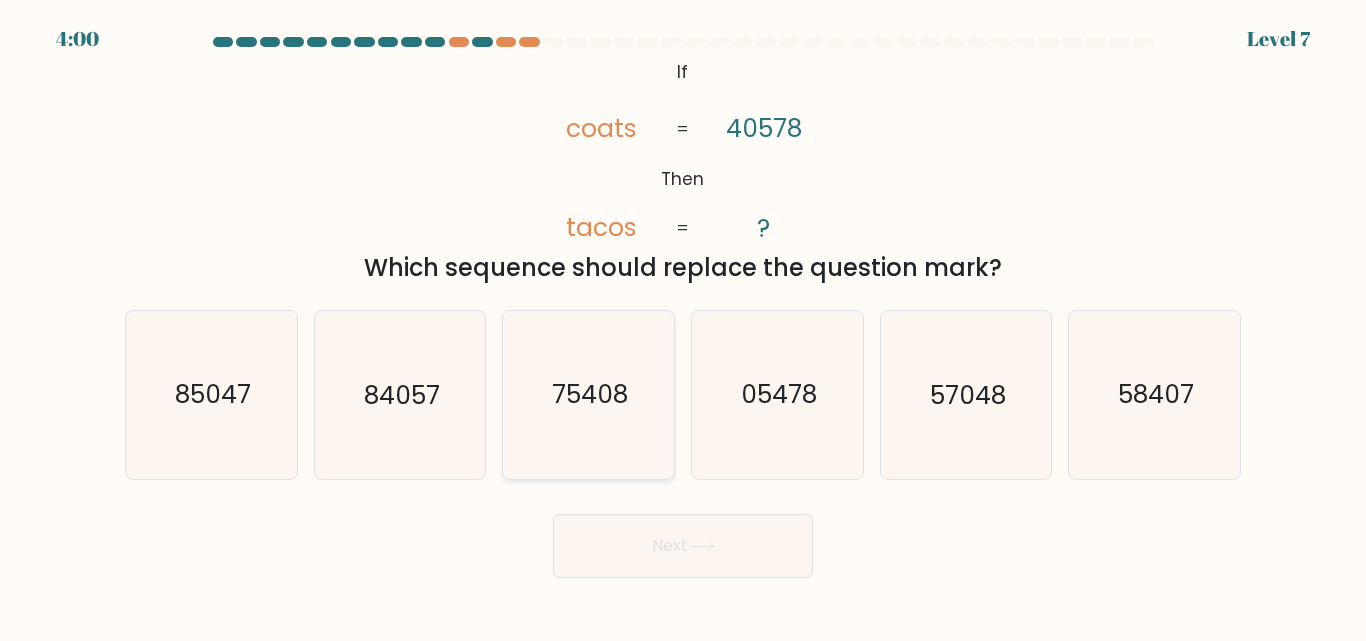 click on "75408" at bounding box center [588, 394] 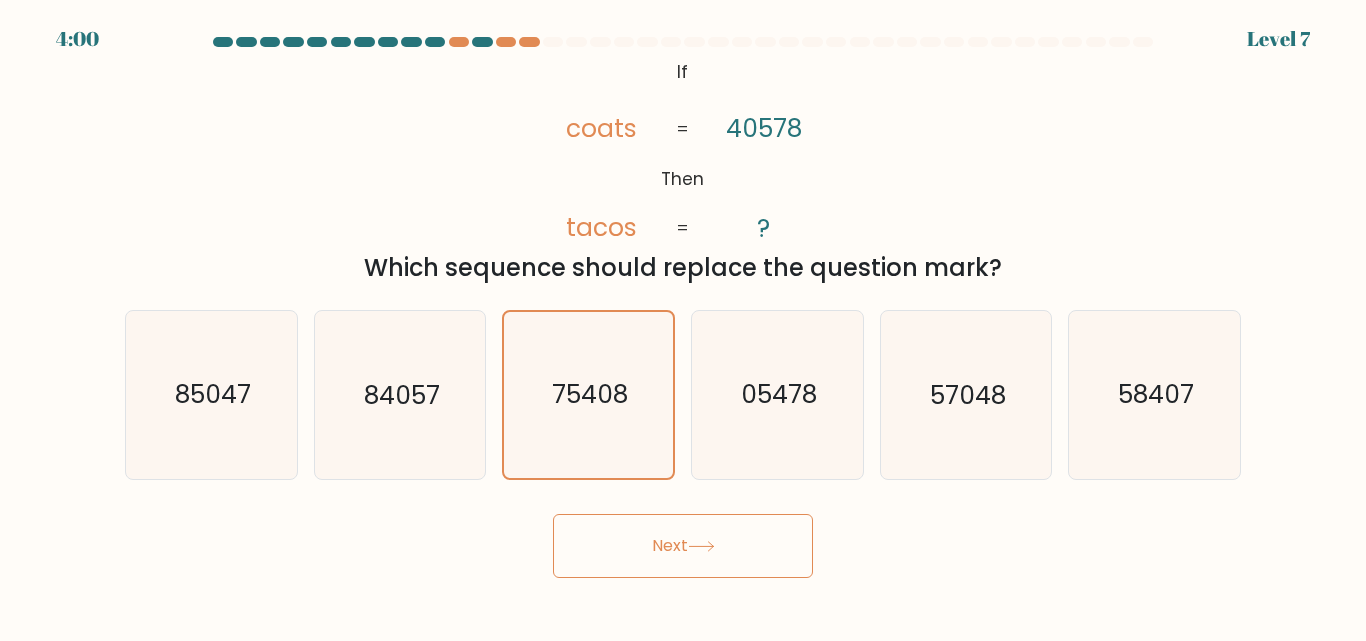 click on "Next" at bounding box center [683, 546] 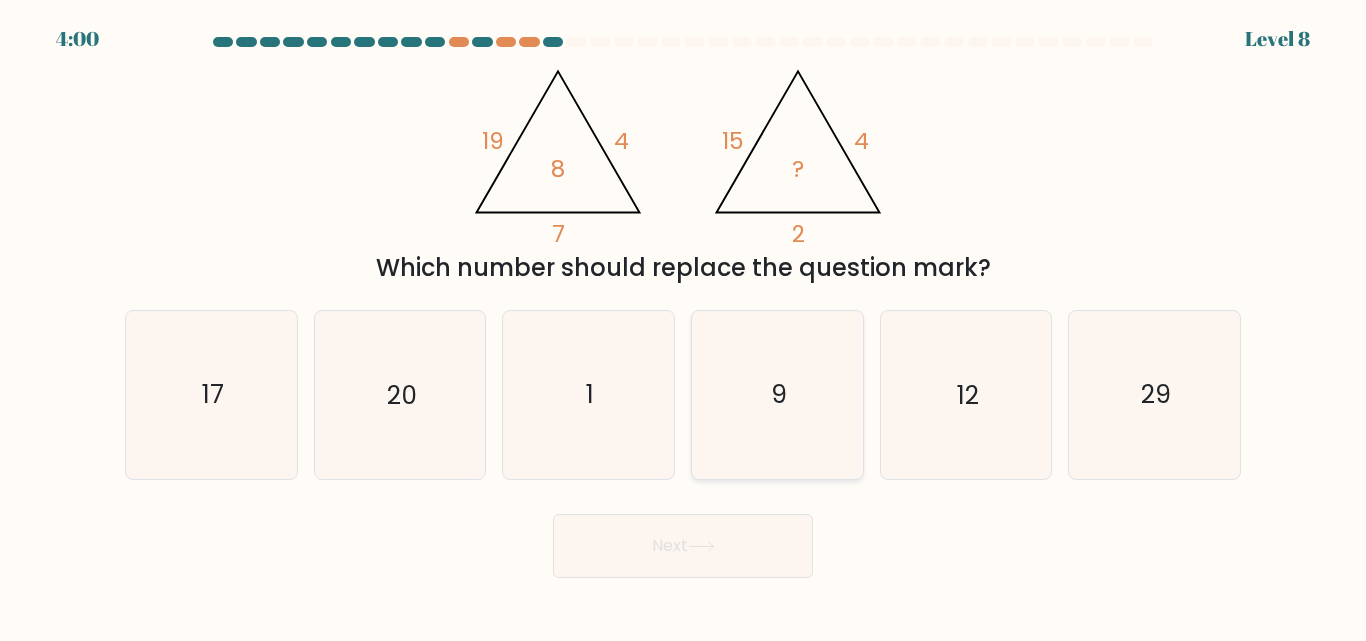 click on "9" at bounding box center [779, 395] 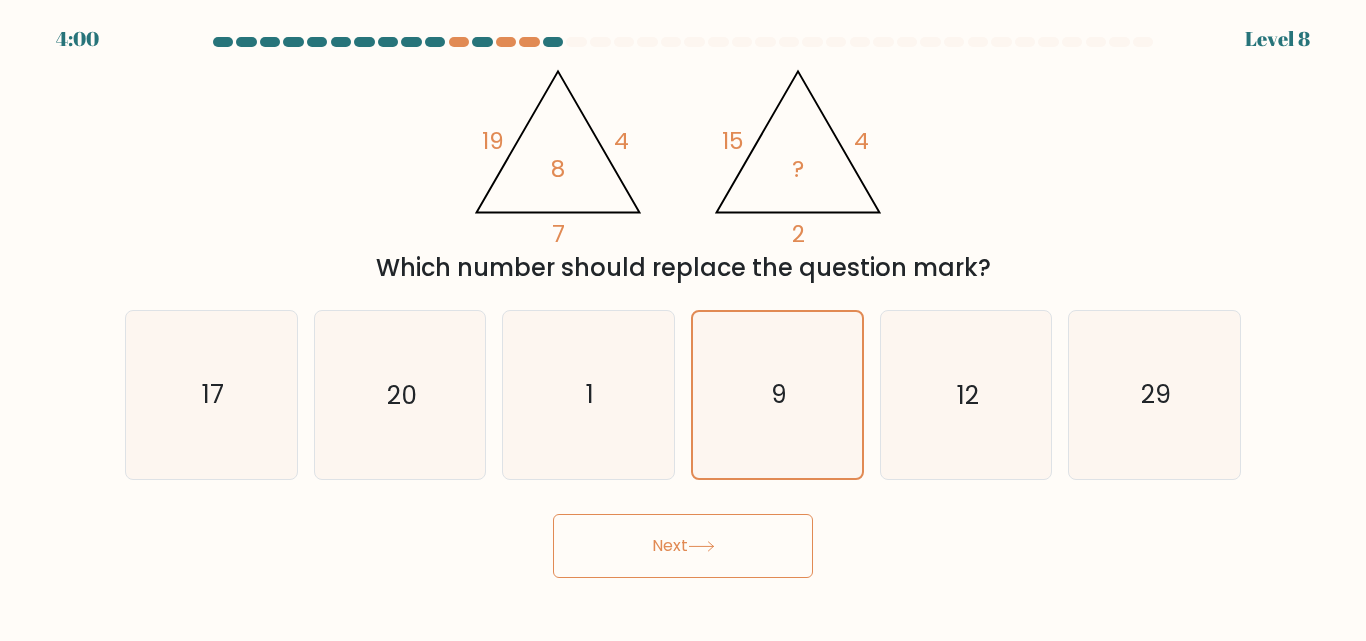 click on "Next" at bounding box center (683, 546) 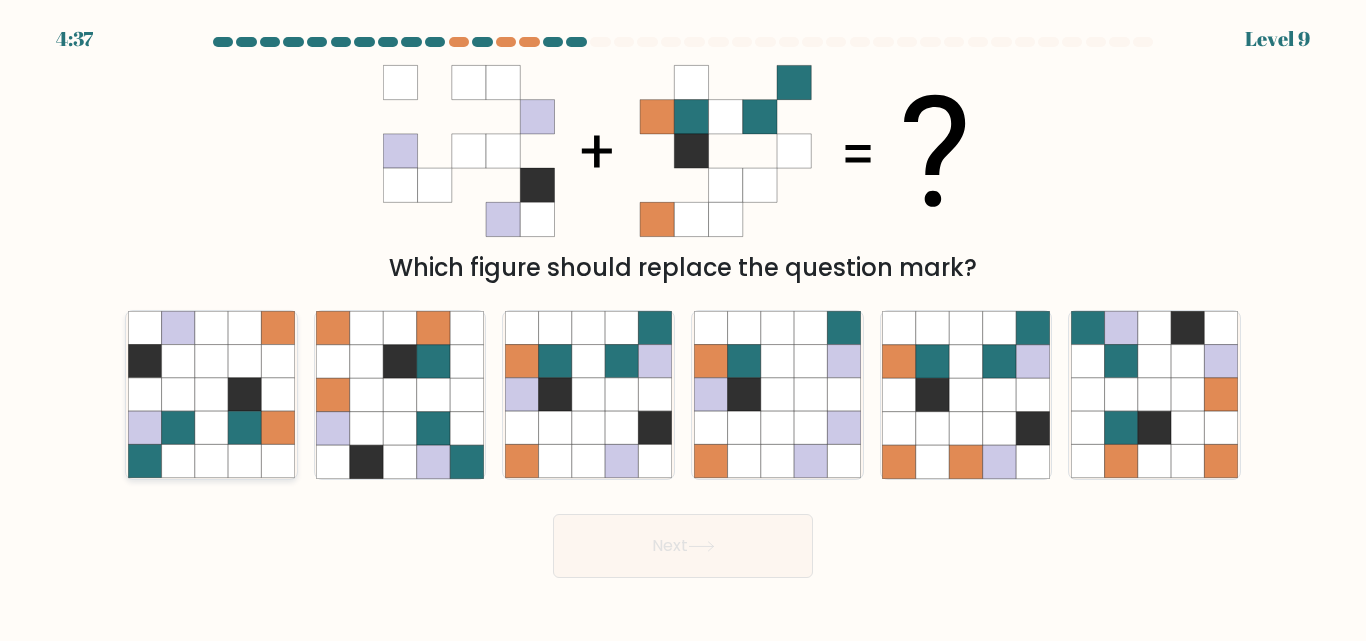 click at bounding box center [144, 461] 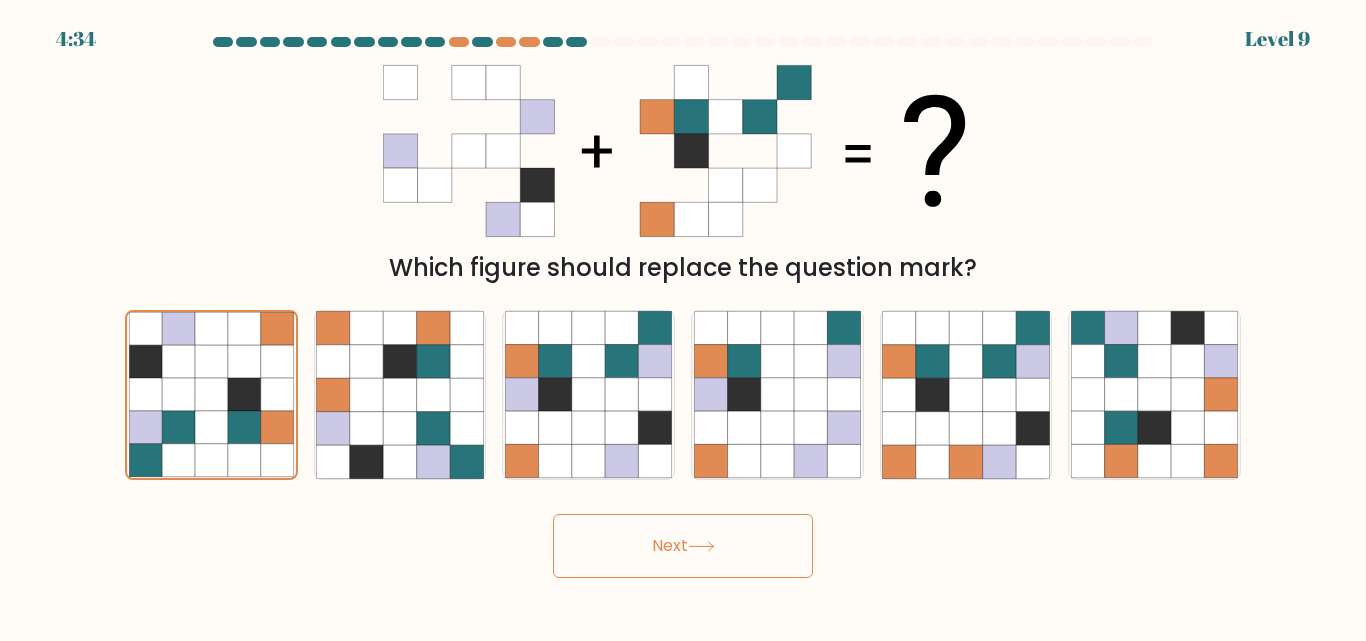 click on "Next" at bounding box center (683, 546) 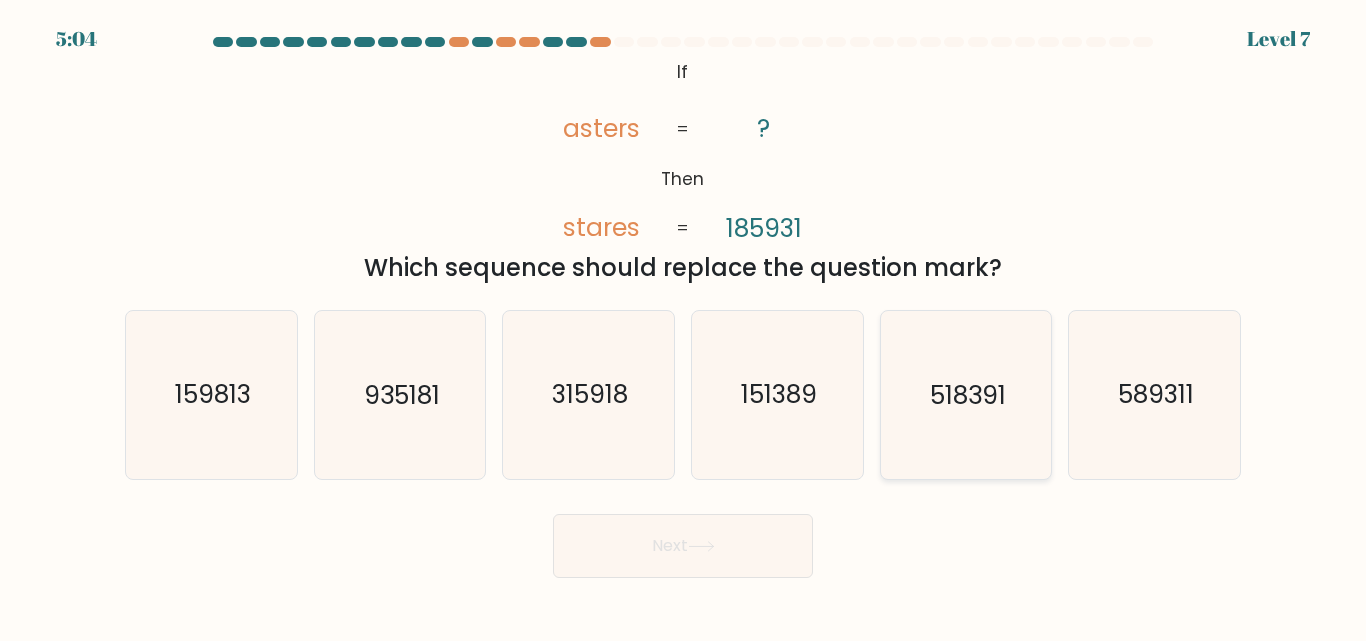 click on "518391" at bounding box center [965, 394] 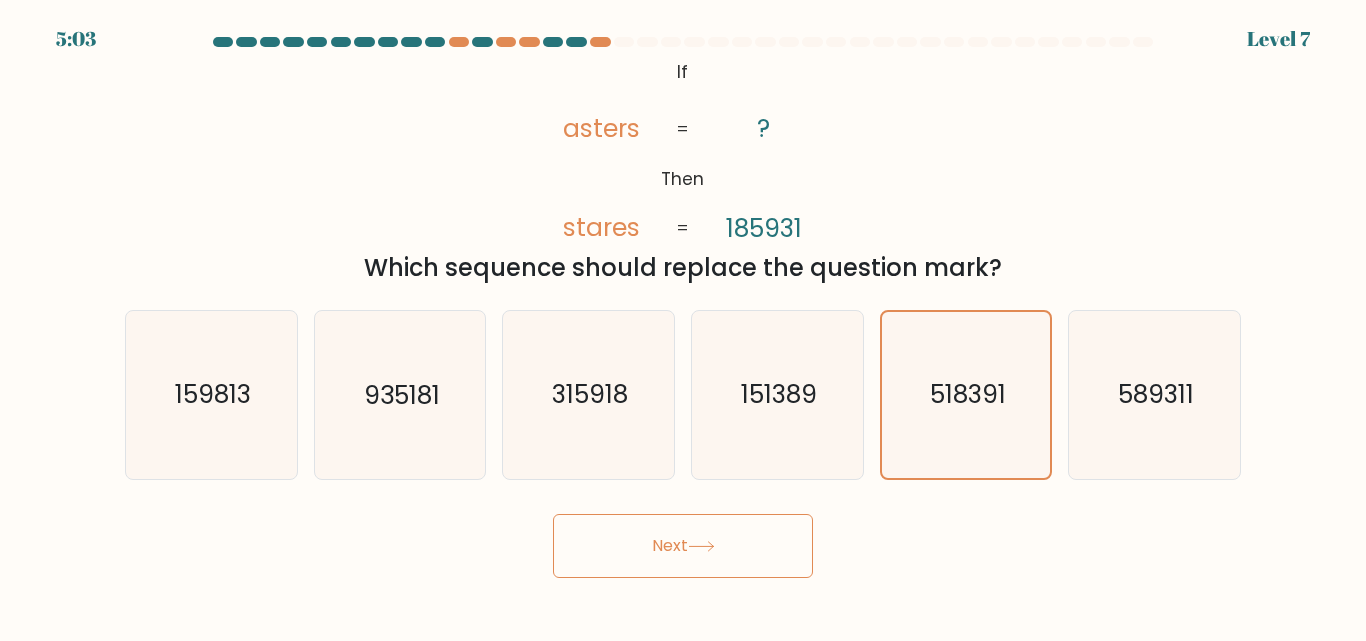 click at bounding box center [701, 546] 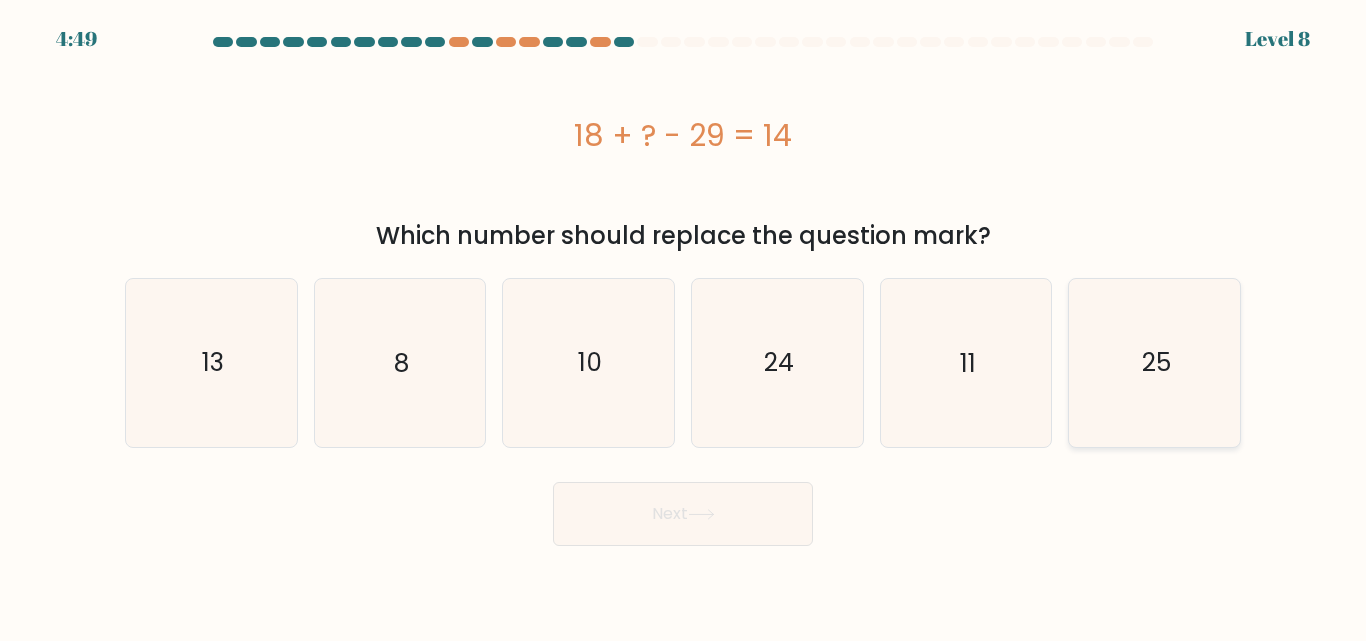 click on "25" at bounding box center (1154, 362) 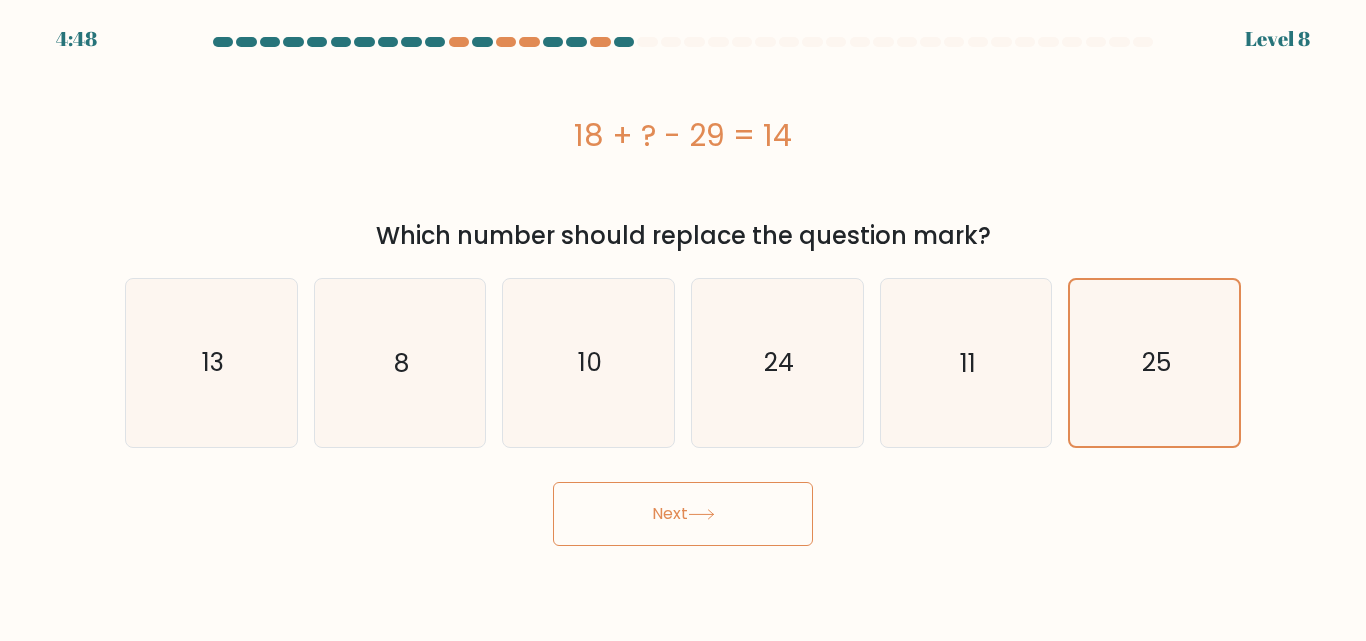 click on "Next" at bounding box center [683, 514] 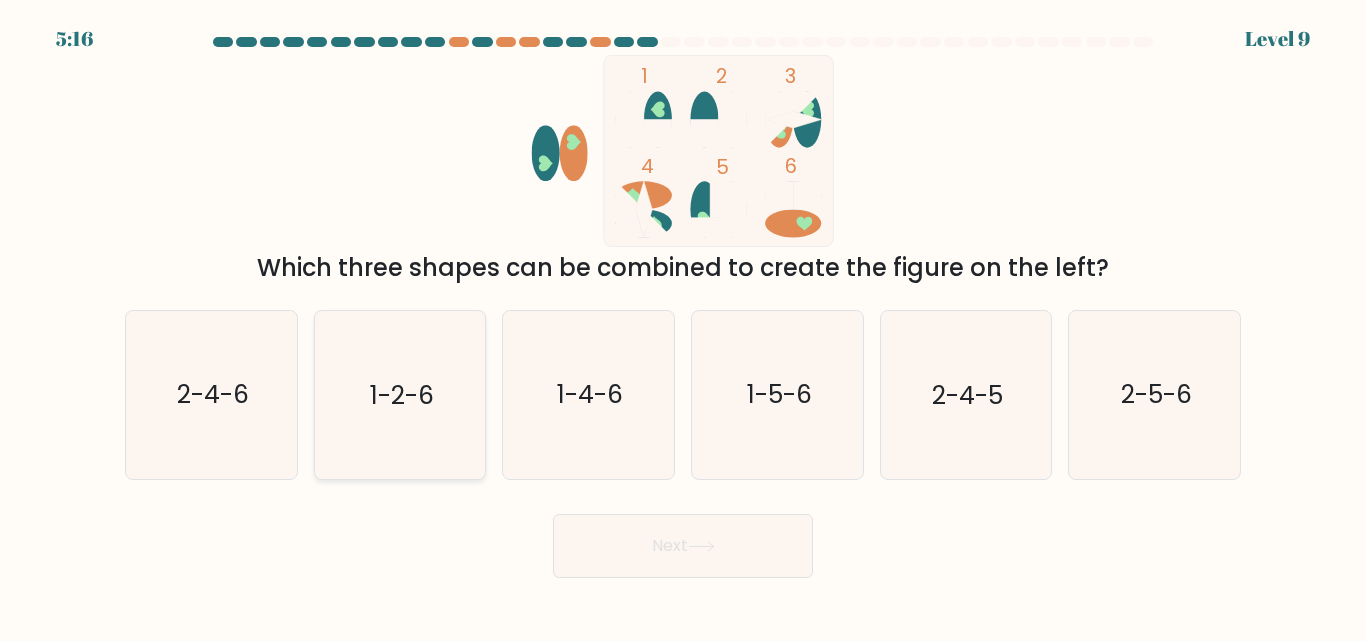 click on "1-2-6" at bounding box center (399, 394) 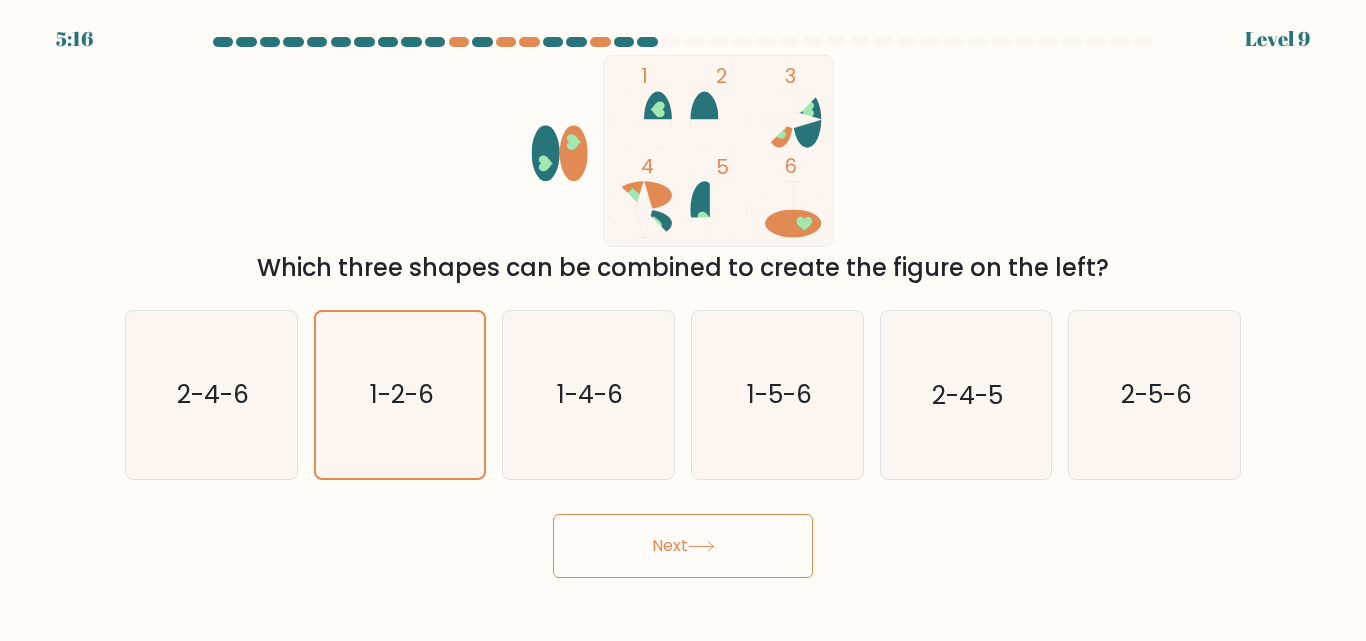 click on "Next" at bounding box center (683, 546) 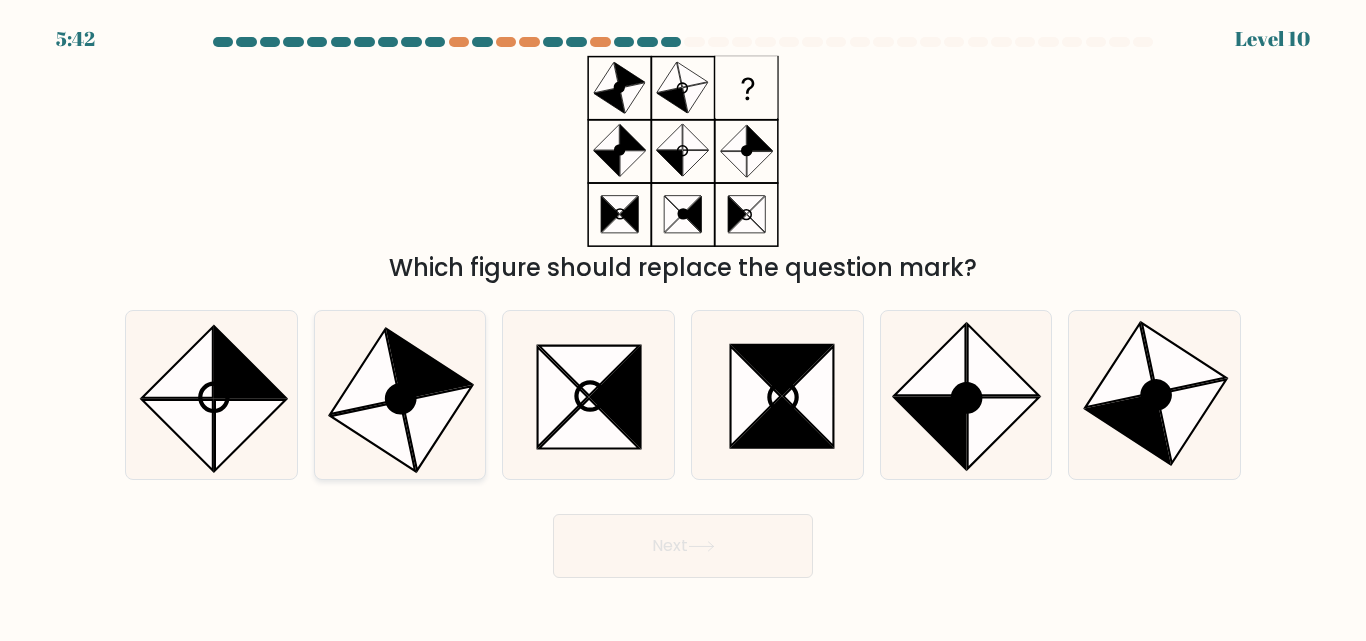 click at bounding box center [429, 364] 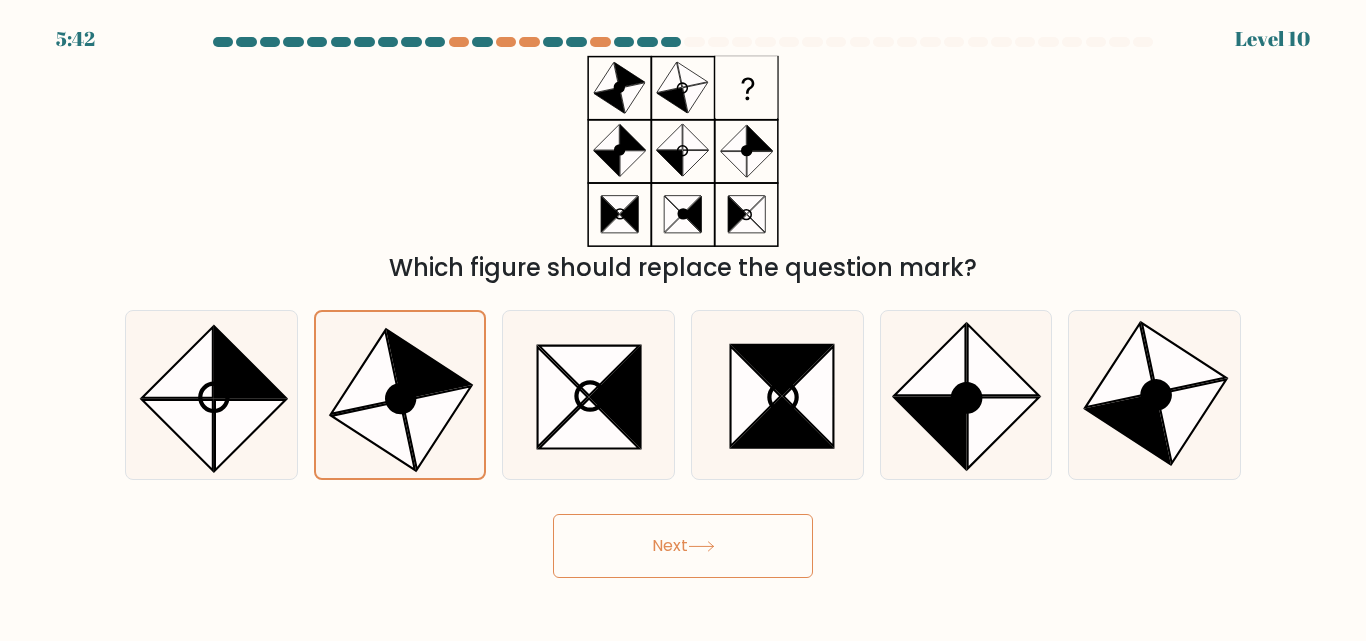 click on "Next" at bounding box center (683, 546) 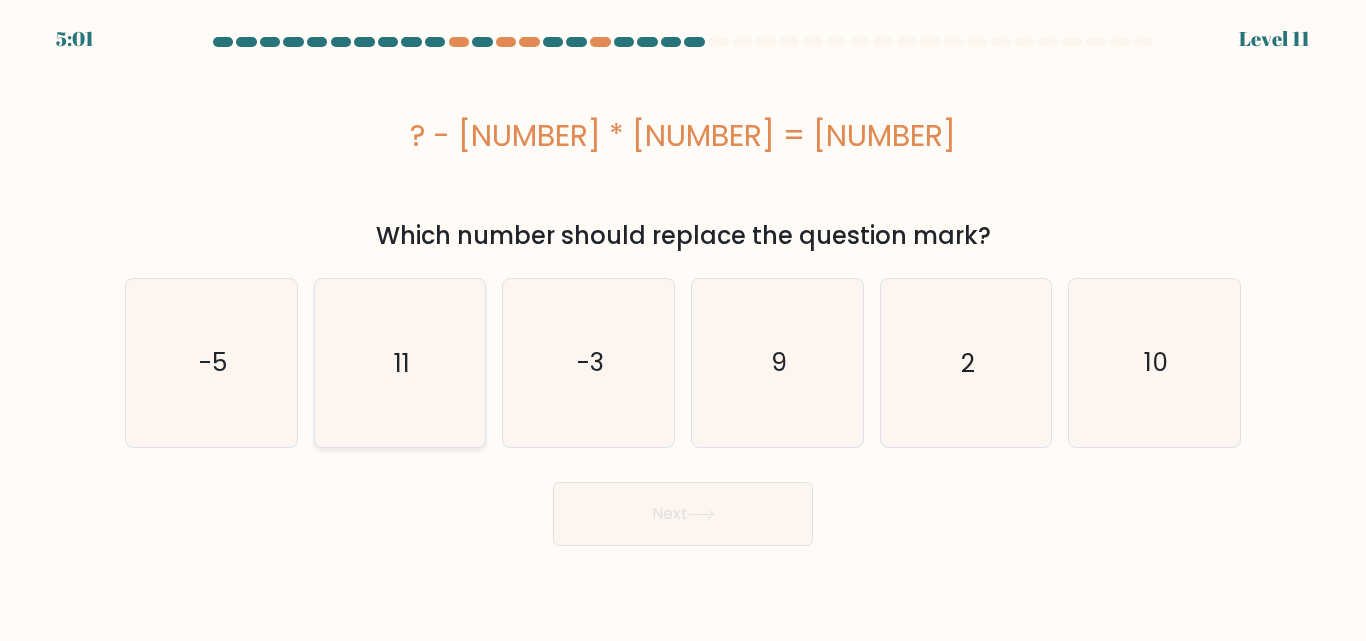 click on "11" at bounding box center (399, 362) 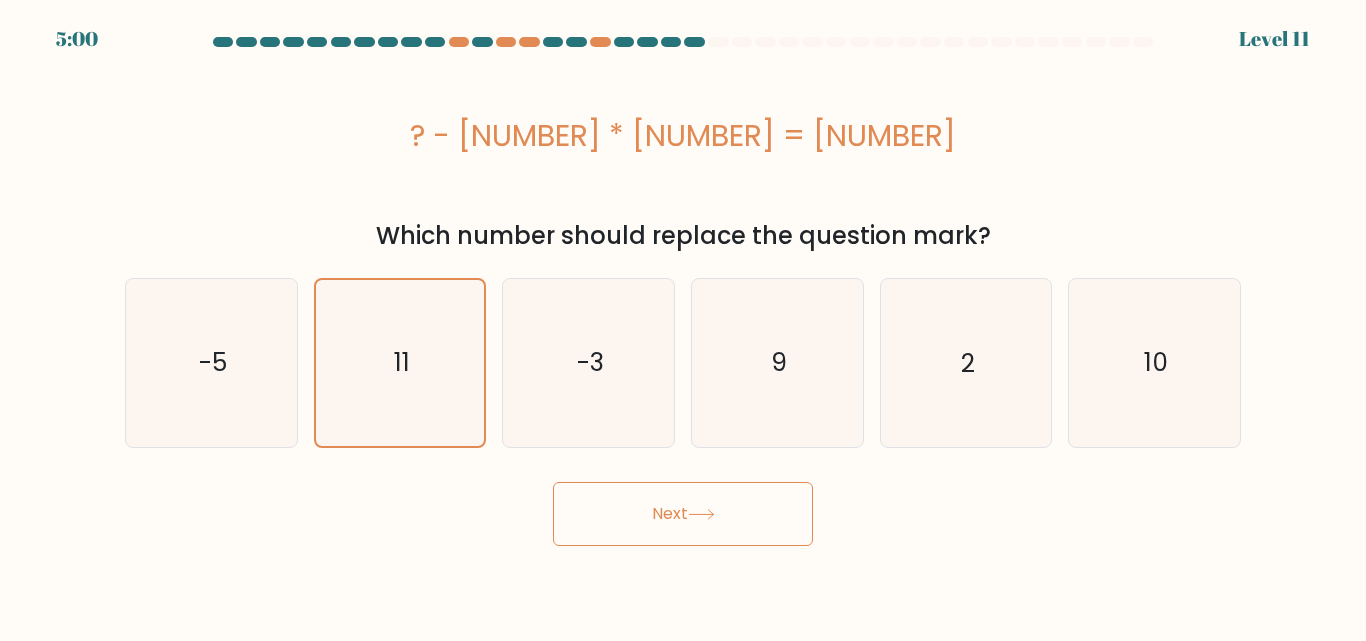 click on "Next" at bounding box center (683, 514) 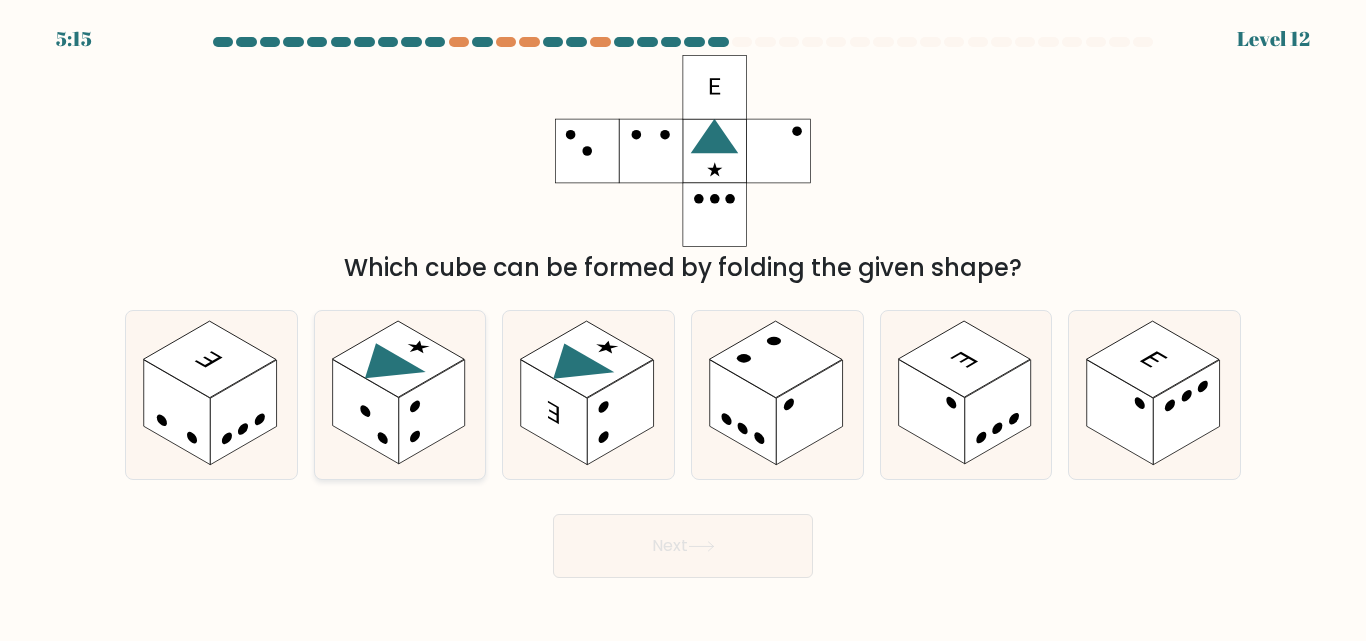 click at bounding box center (398, 360) 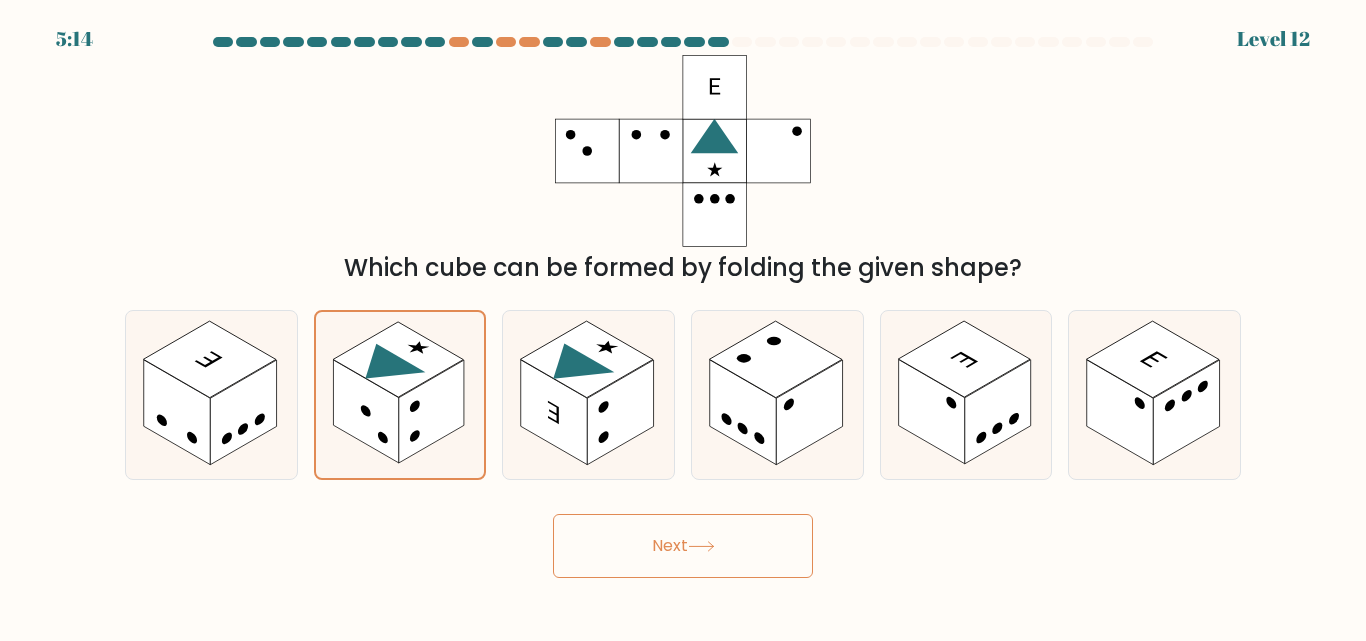 click on "Next" at bounding box center [683, 546] 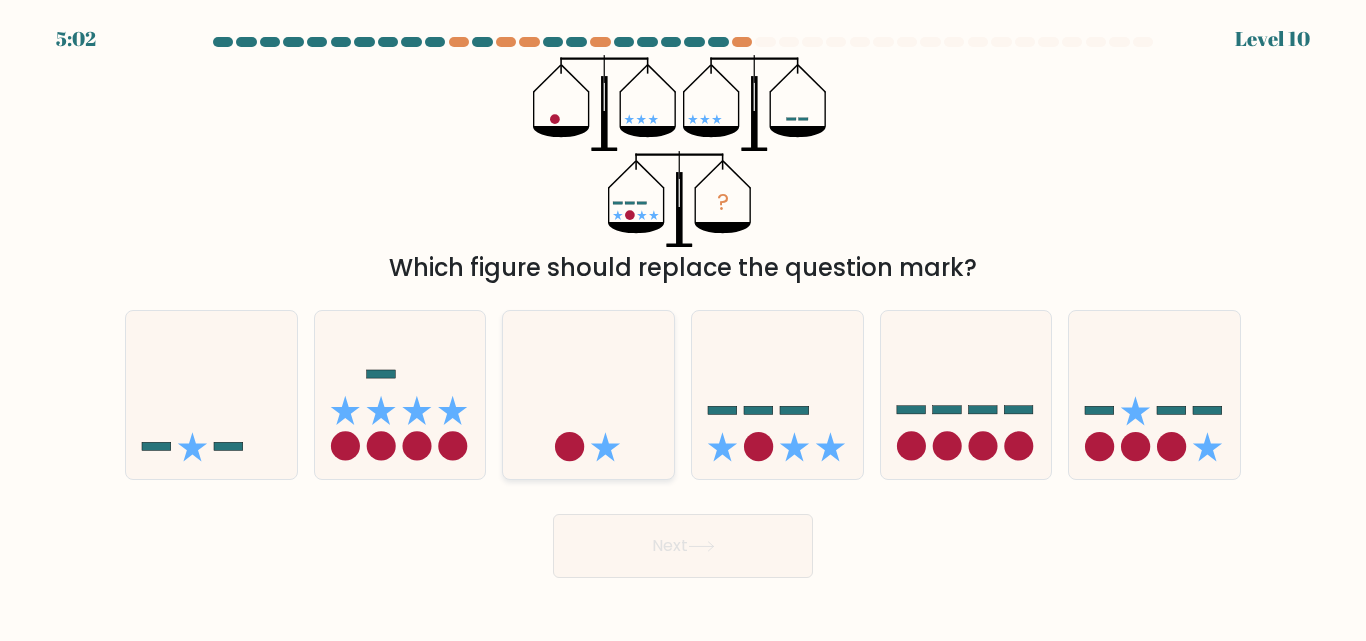 click at bounding box center (588, 394) 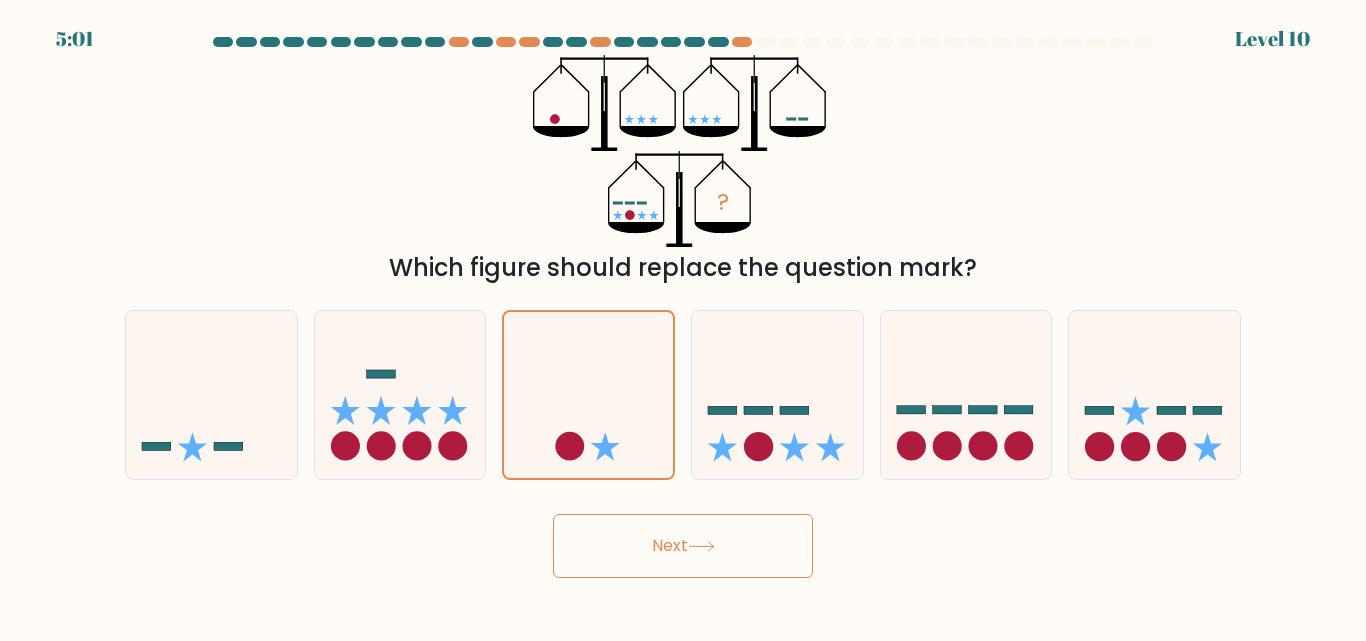 click on "Next" at bounding box center (683, 546) 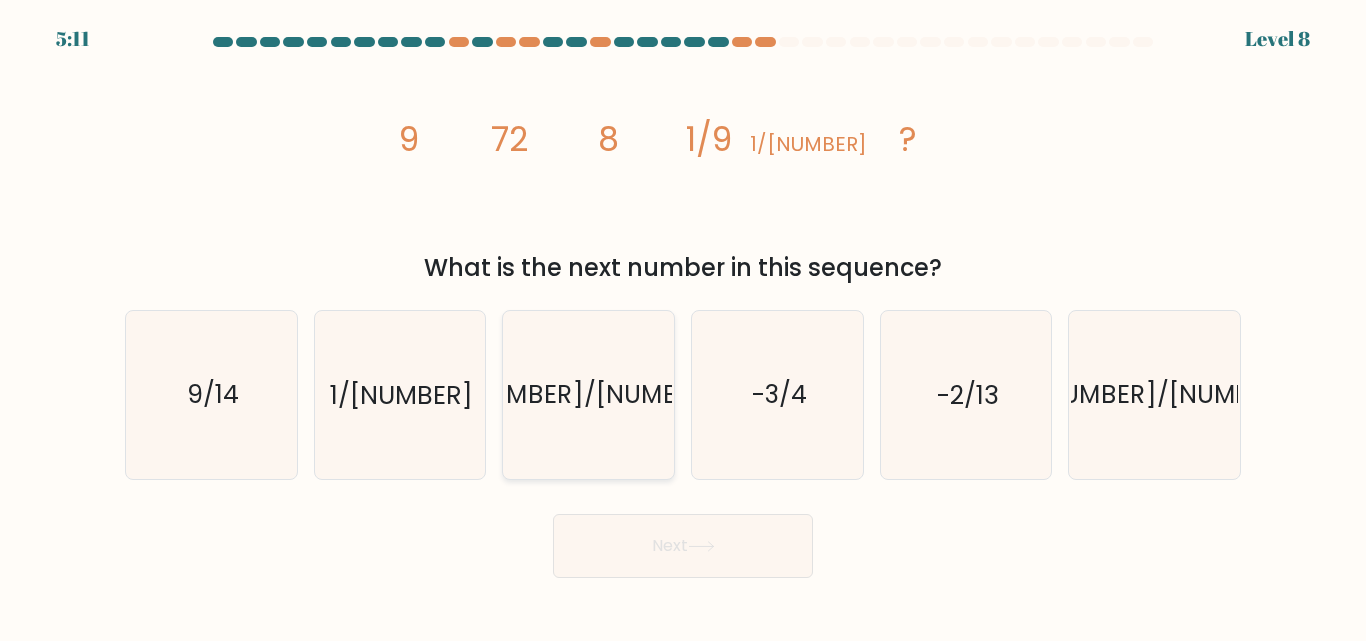 click on "571/36" at bounding box center (590, 395) 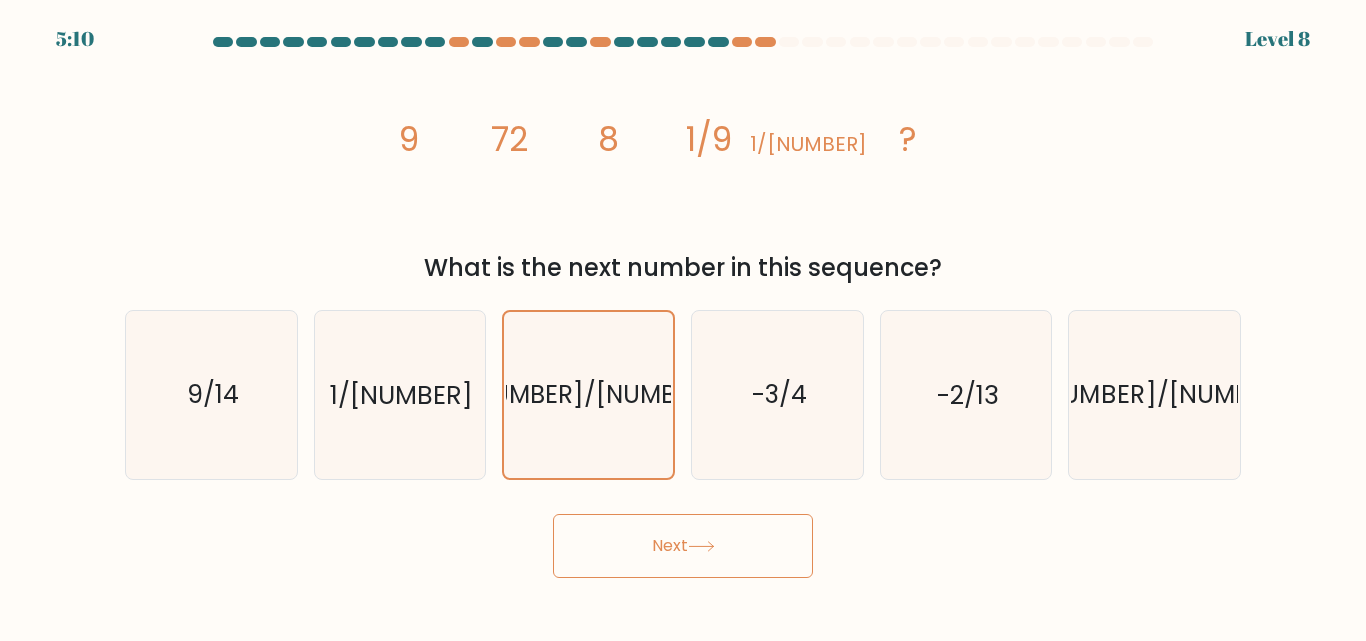 click on "Next" at bounding box center (683, 546) 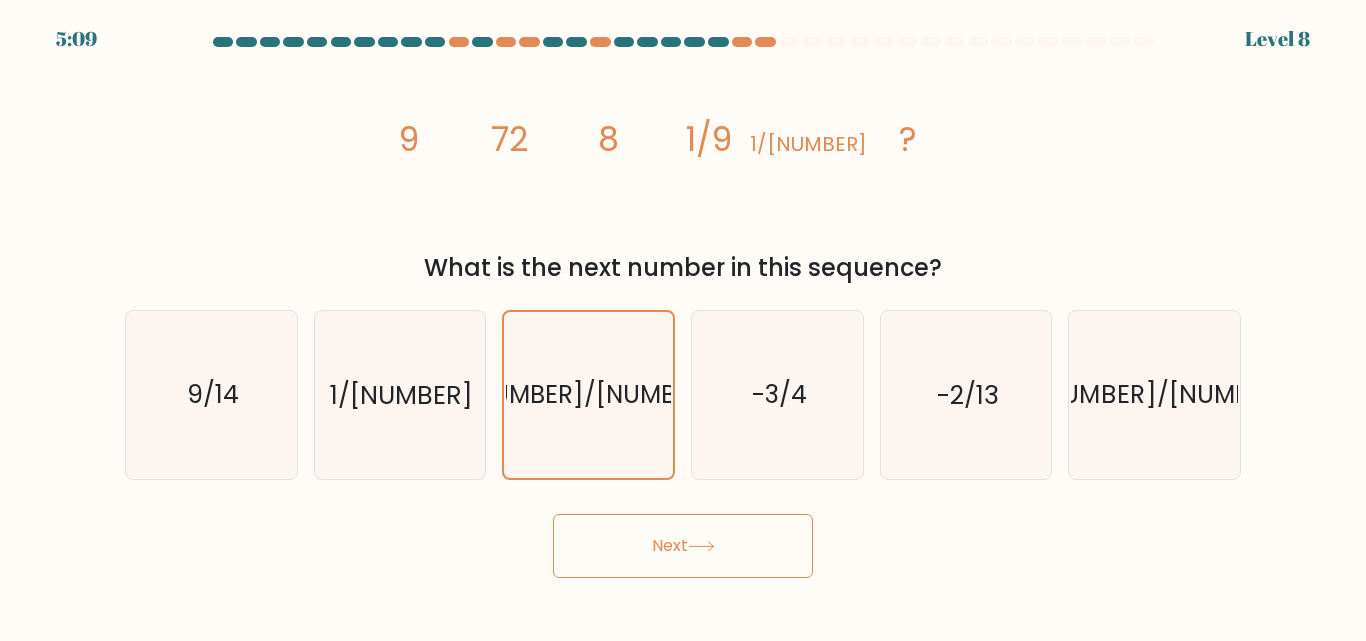 click on "Next" at bounding box center [683, 546] 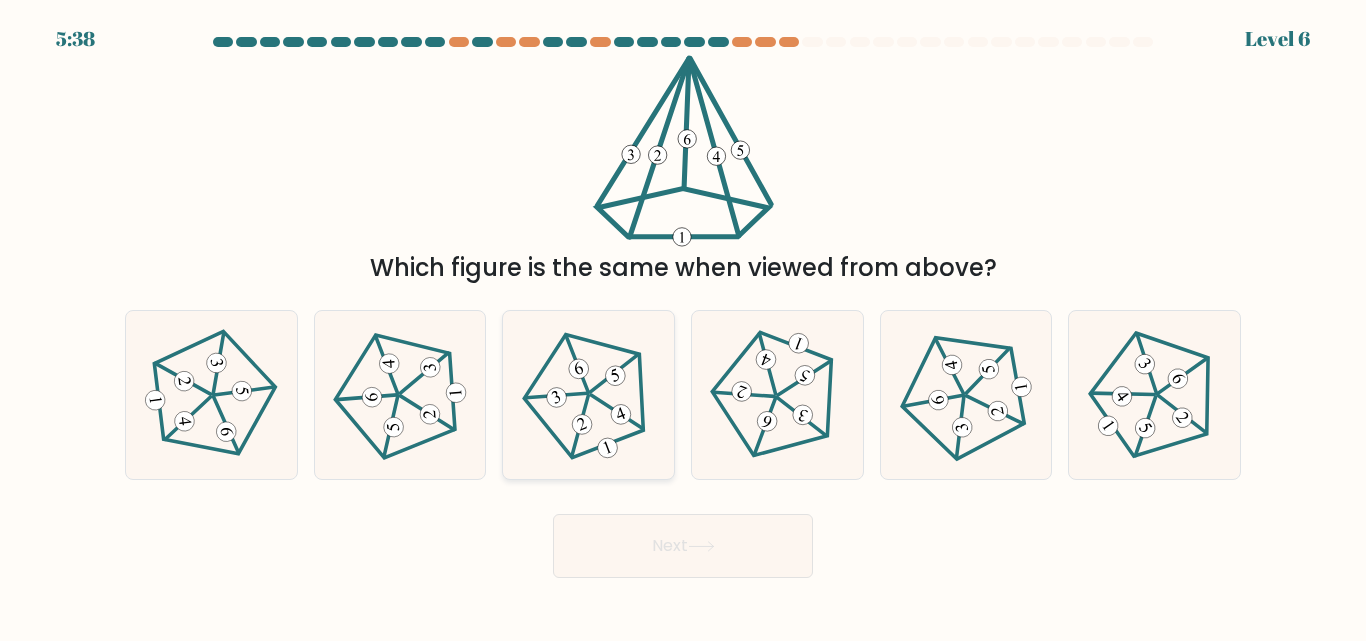 click at bounding box center (613, 373) 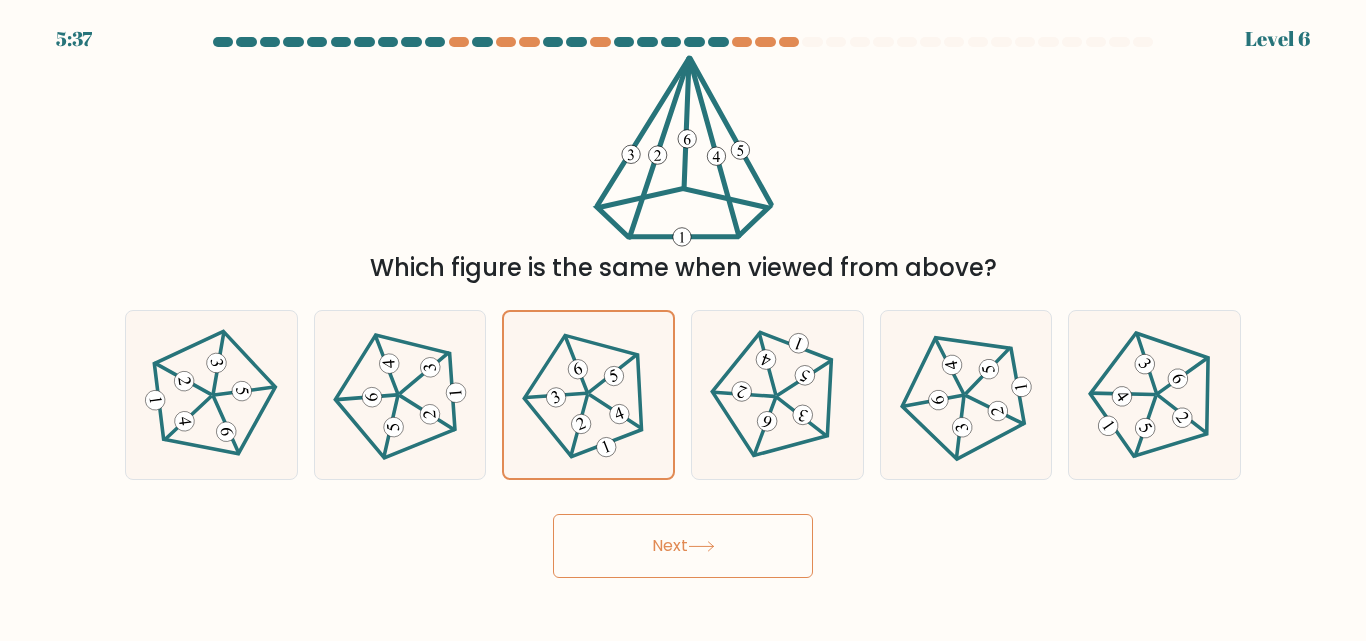 click on "Next" at bounding box center (683, 546) 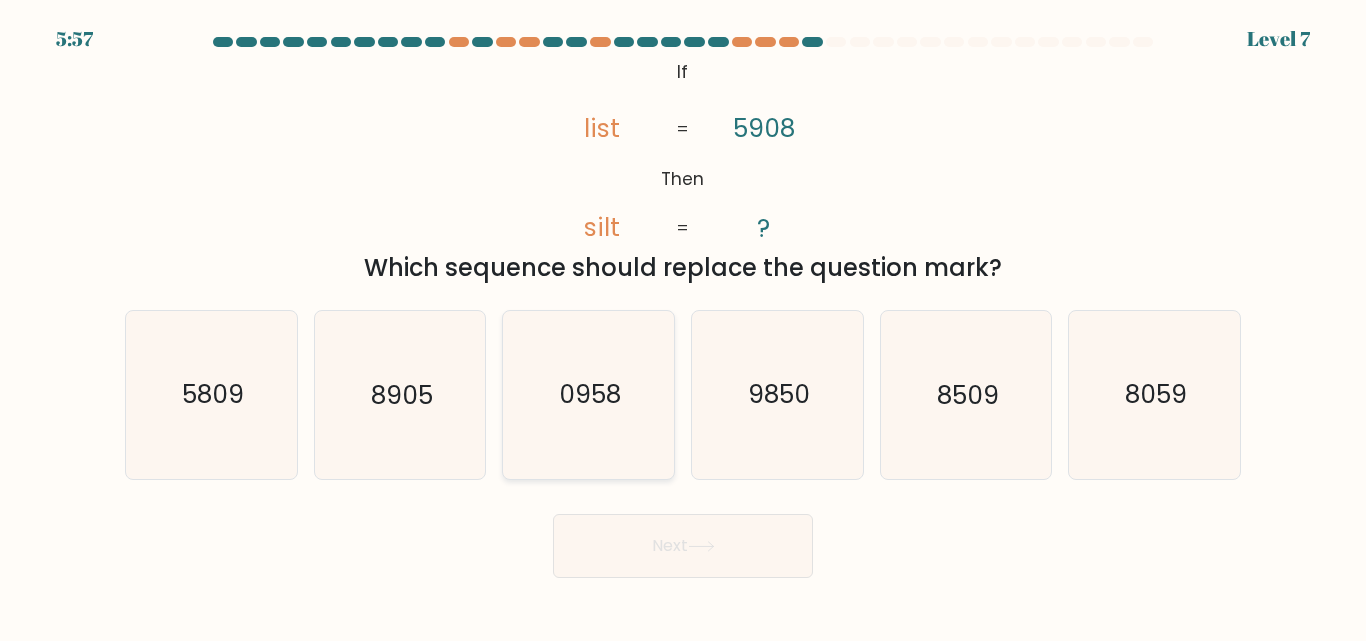 click on "0958" at bounding box center [588, 394] 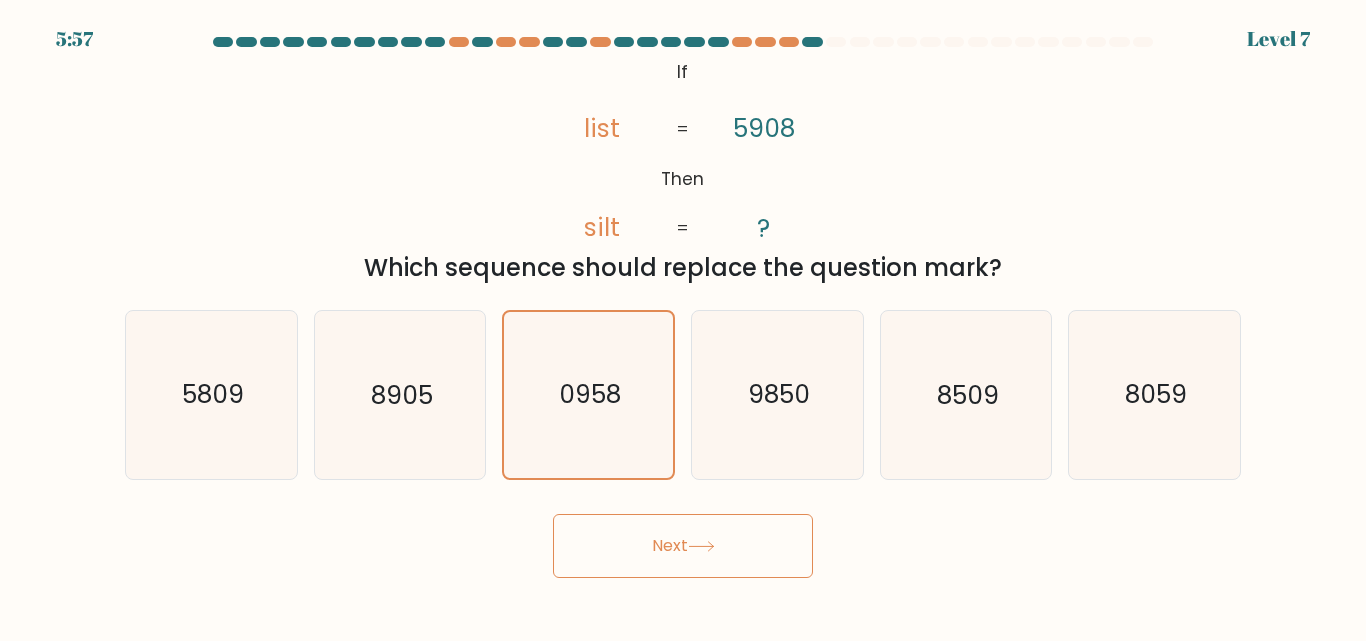 click on "Next" at bounding box center [683, 546] 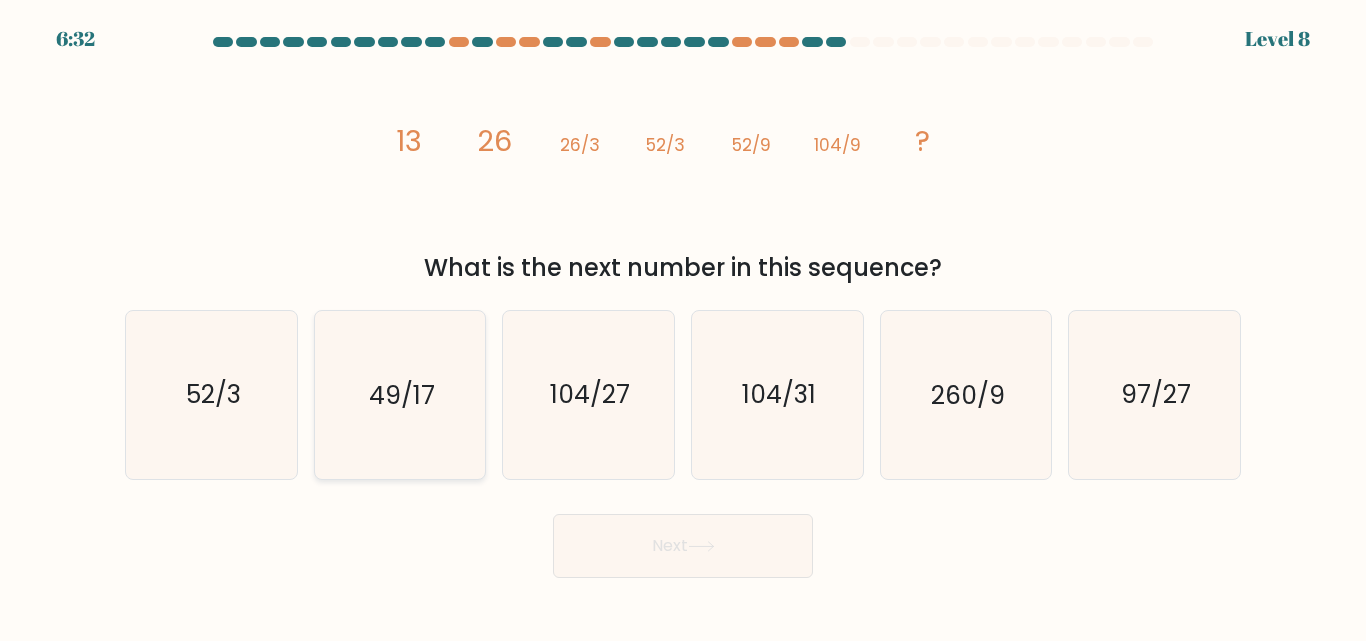 click on "49/17" at bounding box center (399, 394) 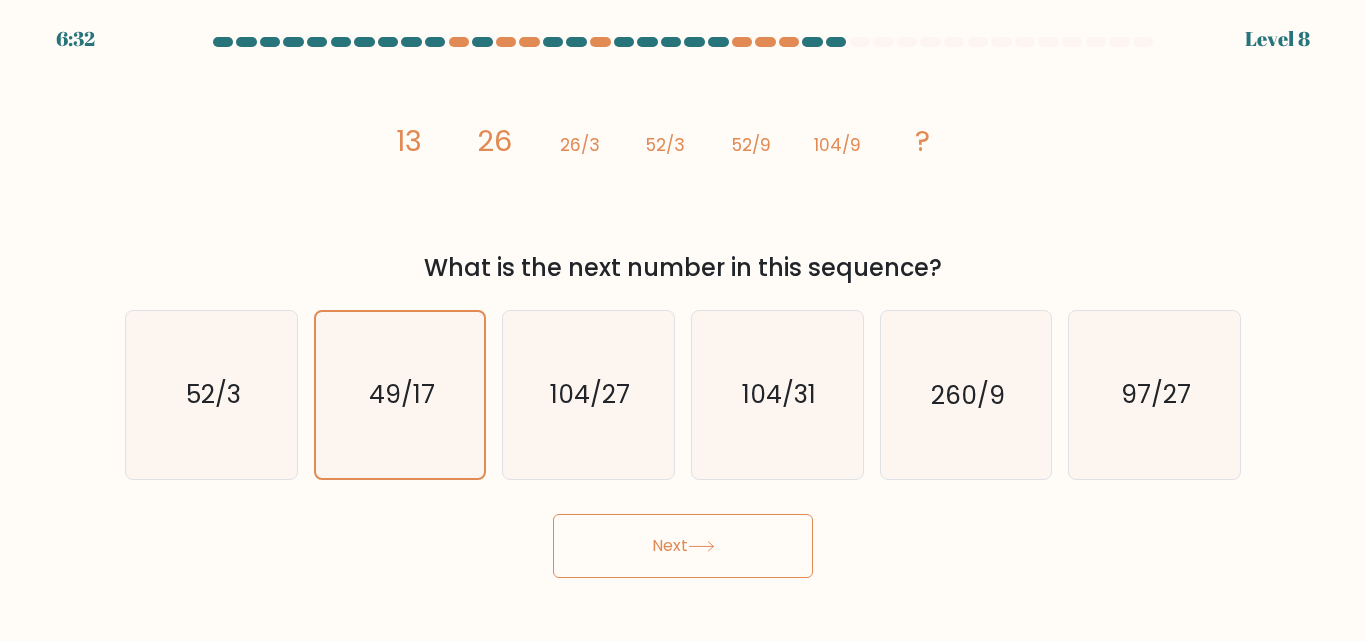 click at bounding box center (701, 546) 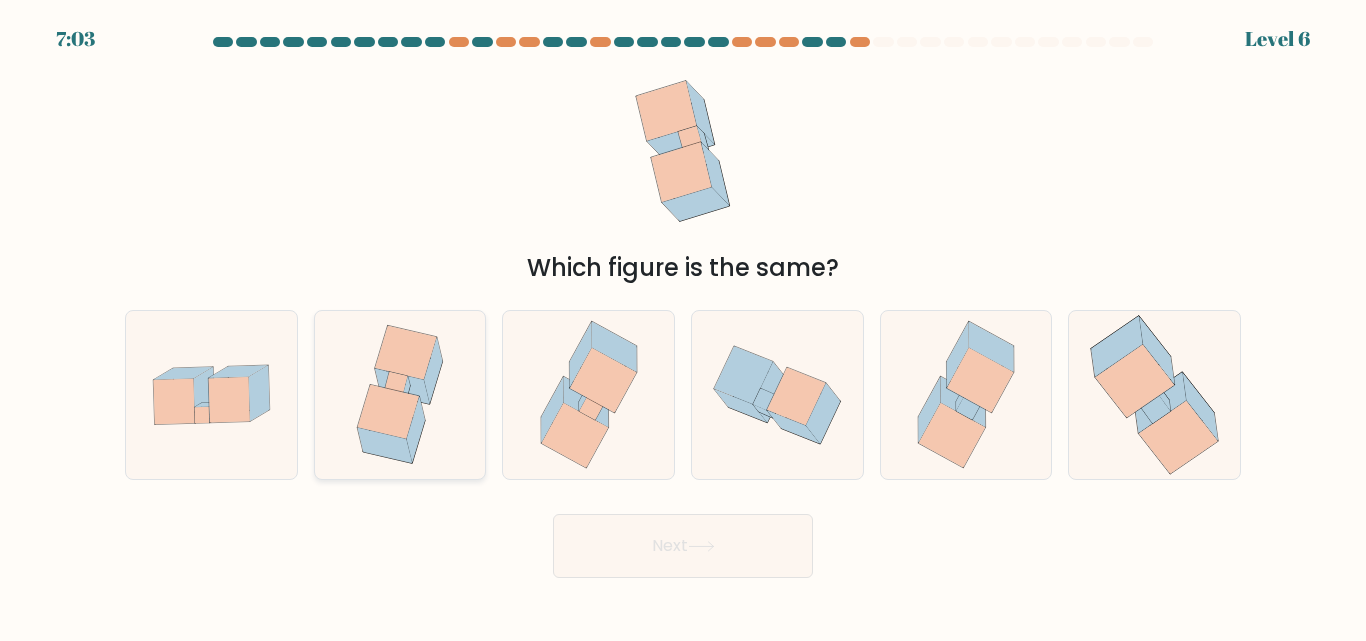 click at bounding box center (433, 371) 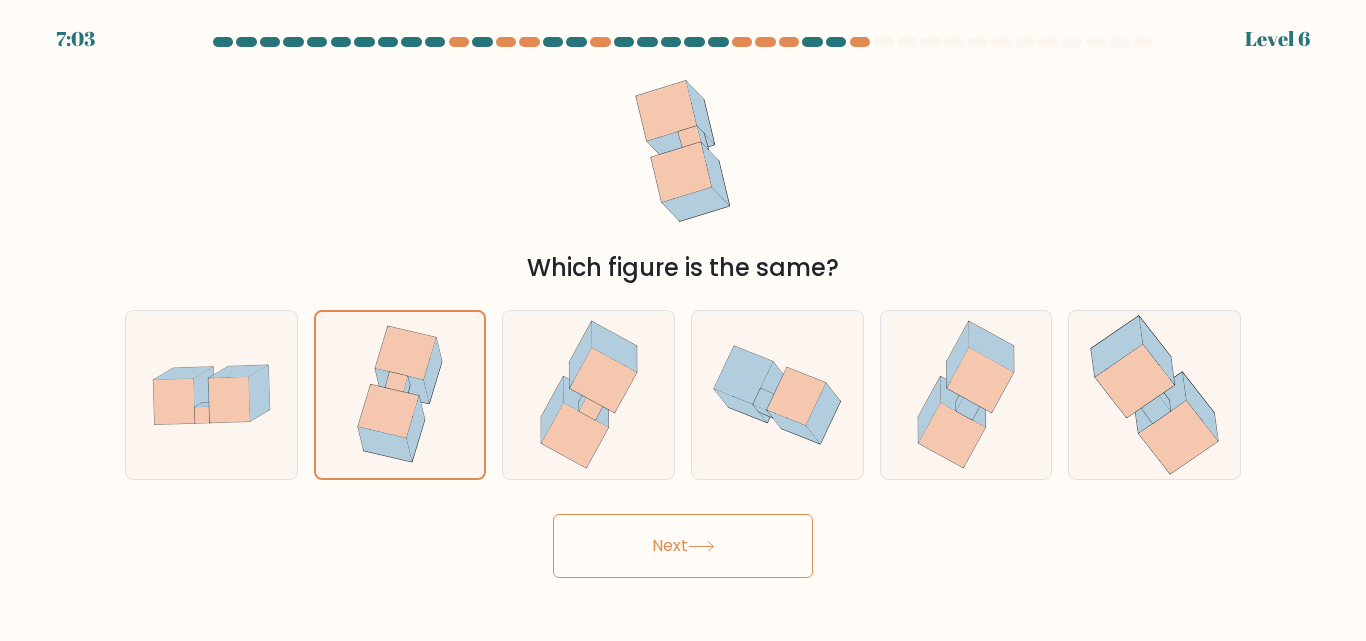 click on "Next" at bounding box center (683, 546) 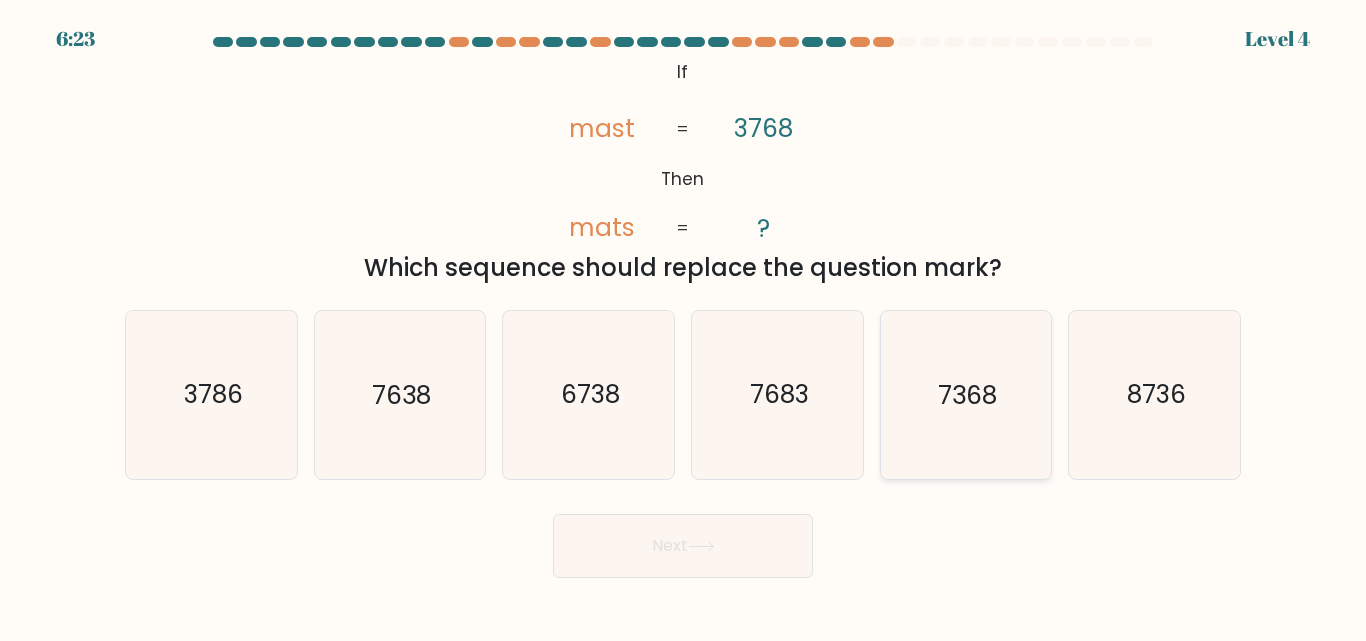 click on "7368" at bounding box center [967, 395] 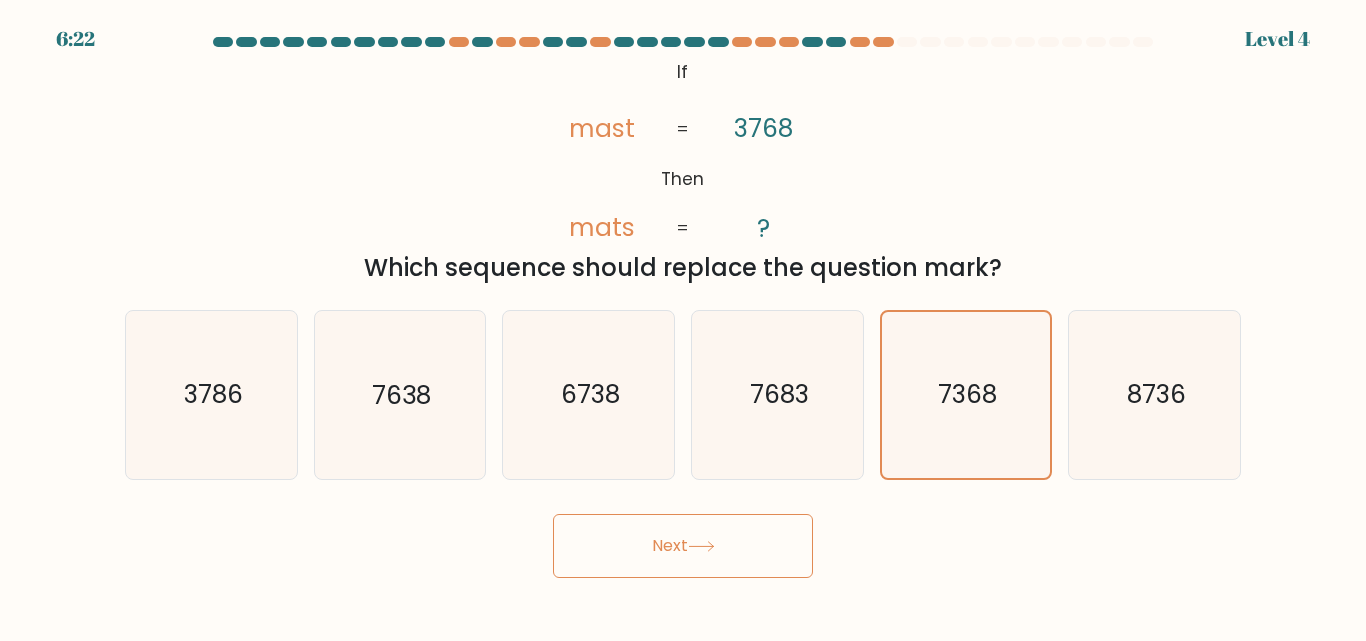 click on "Next" at bounding box center (683, 546) 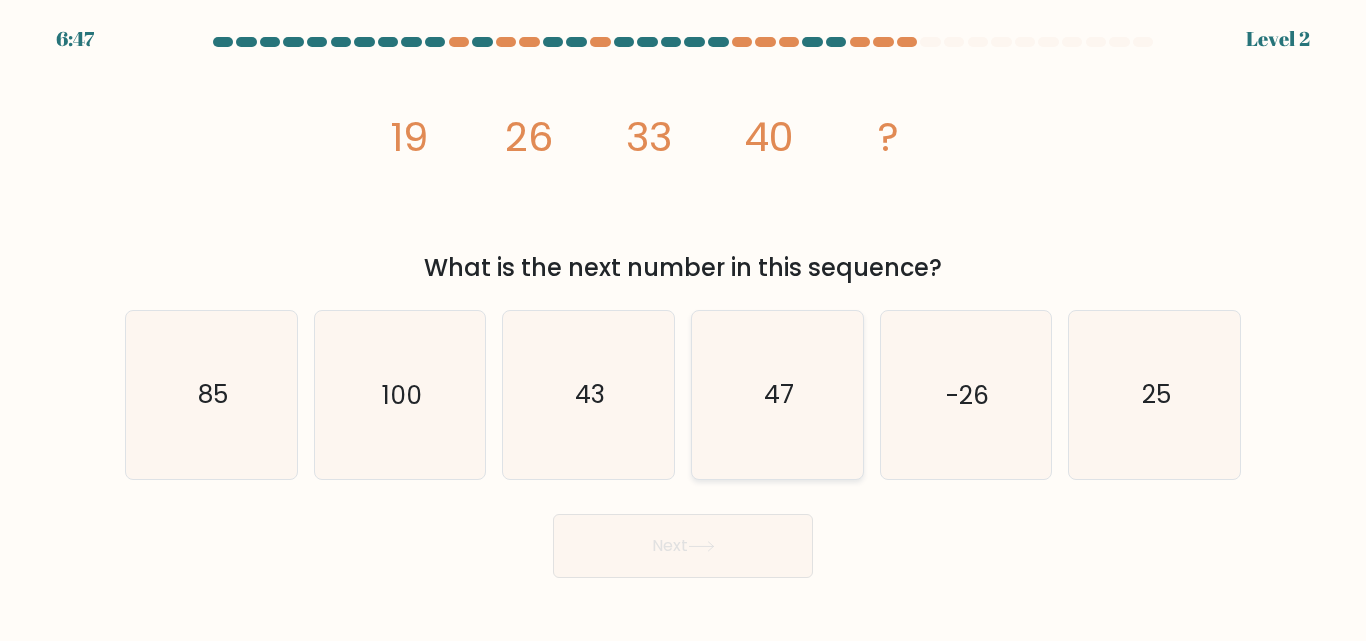 click on "47" at bounding box center (779, 395) 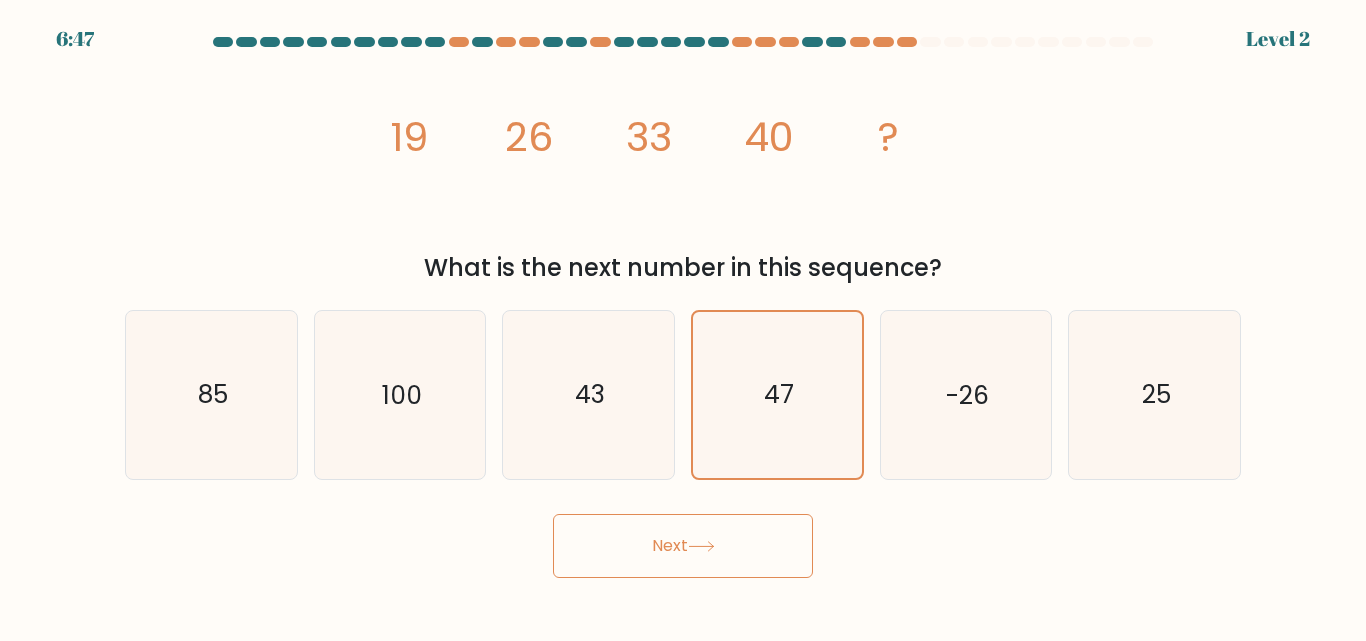 click on "Next" at bounding box center [683, 546] 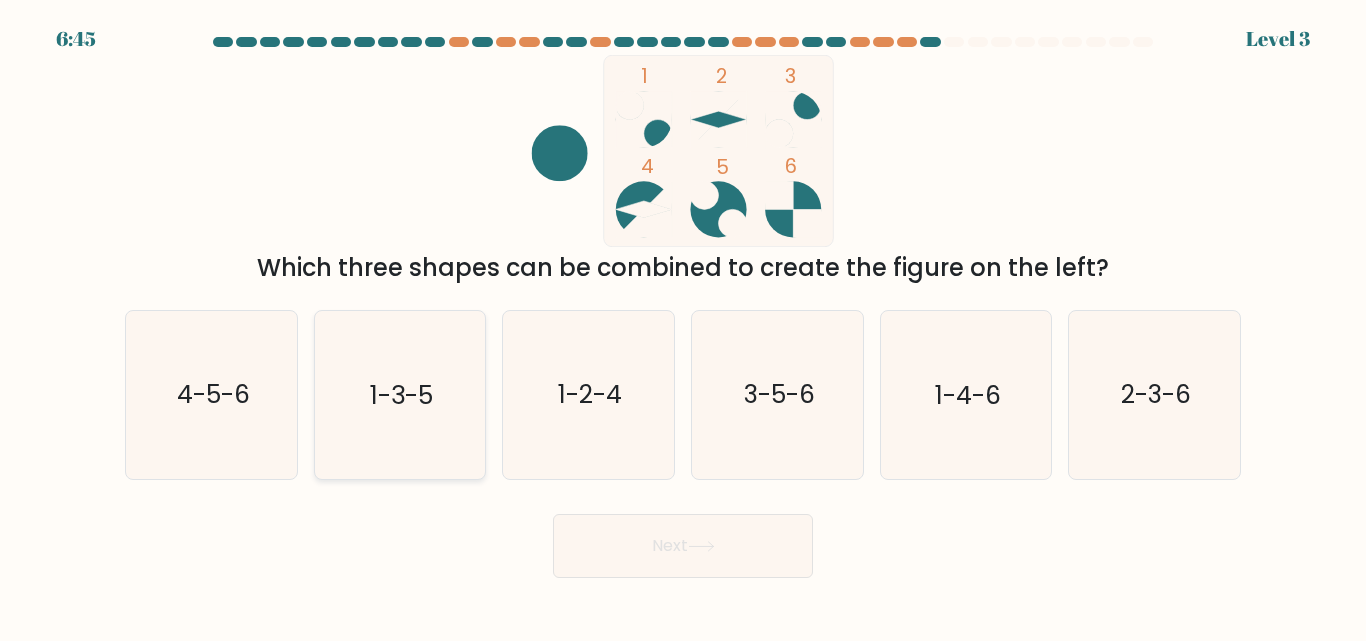 click on "1-3-5" at bounding box center [401, 395] 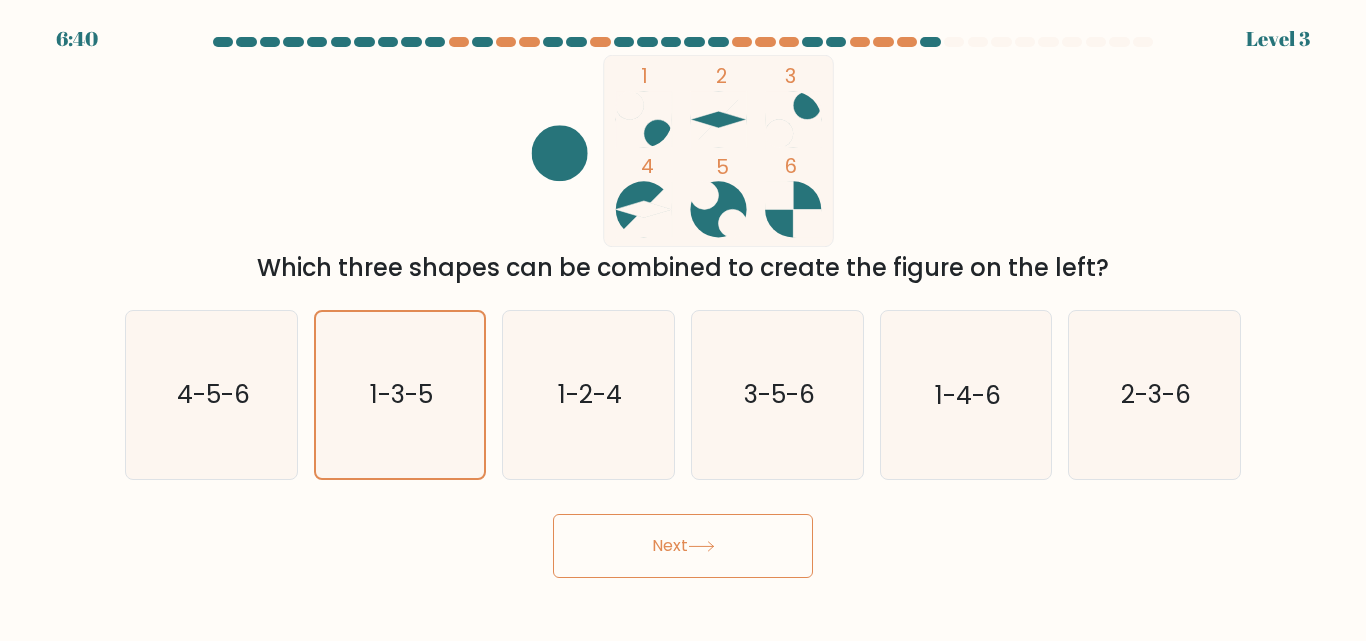 click on "Next" at bounding box center [683, 546] 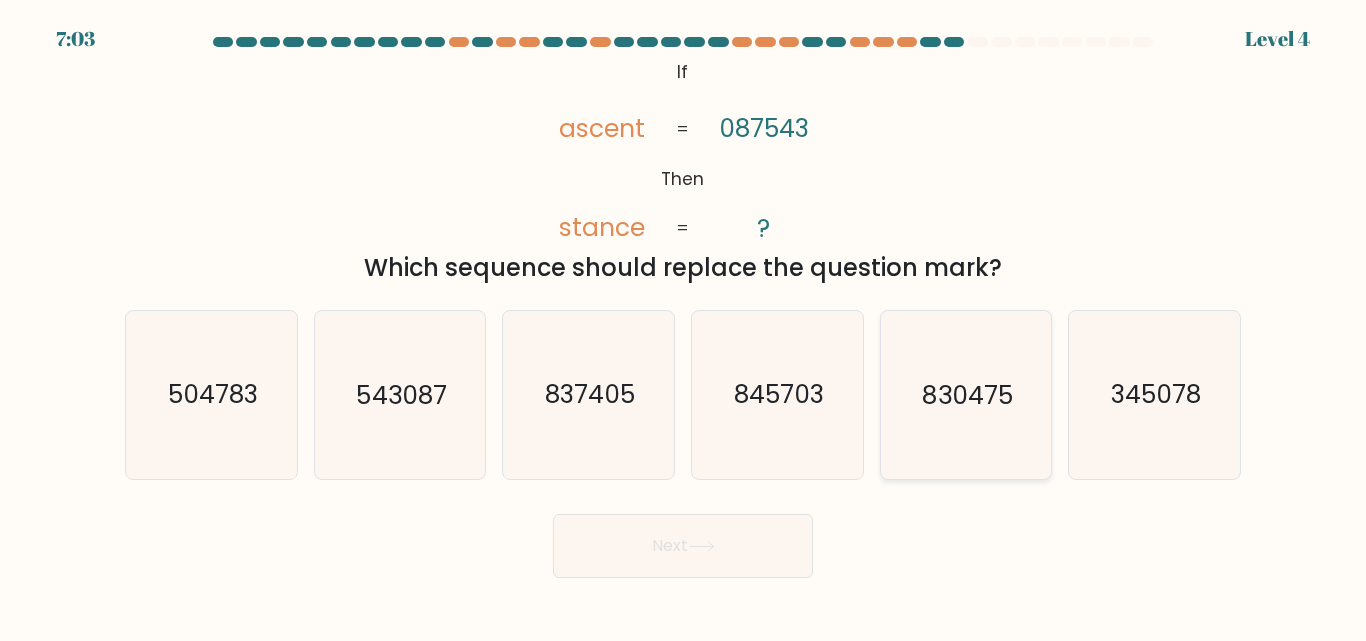click on "830475" at bounding box center [968, 395] 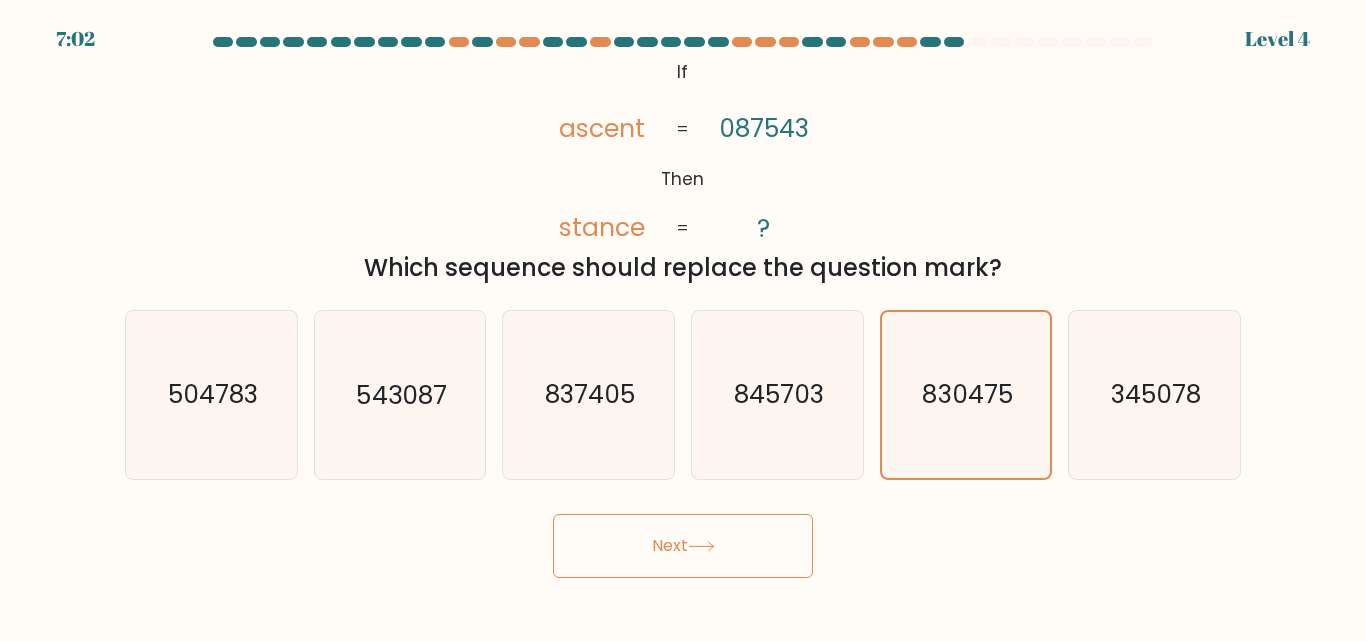 click on "Next" at bounding box center [683, 546] 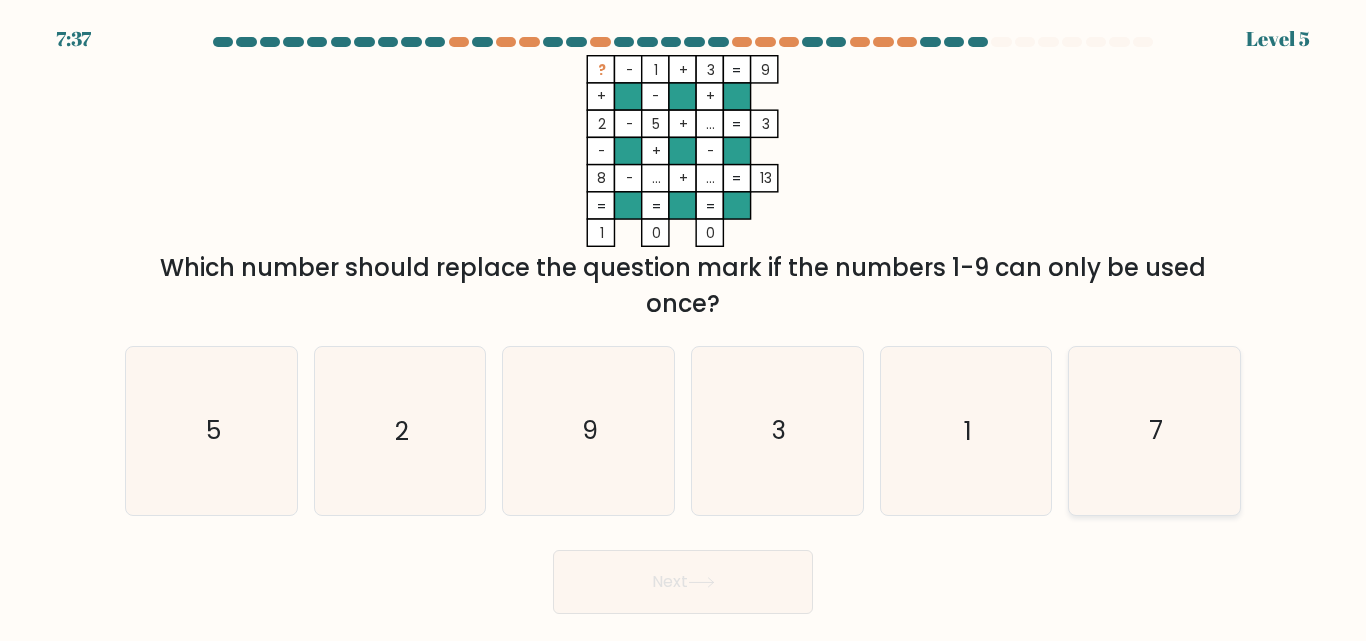 click on "7" at bounding box center [1154, 430] 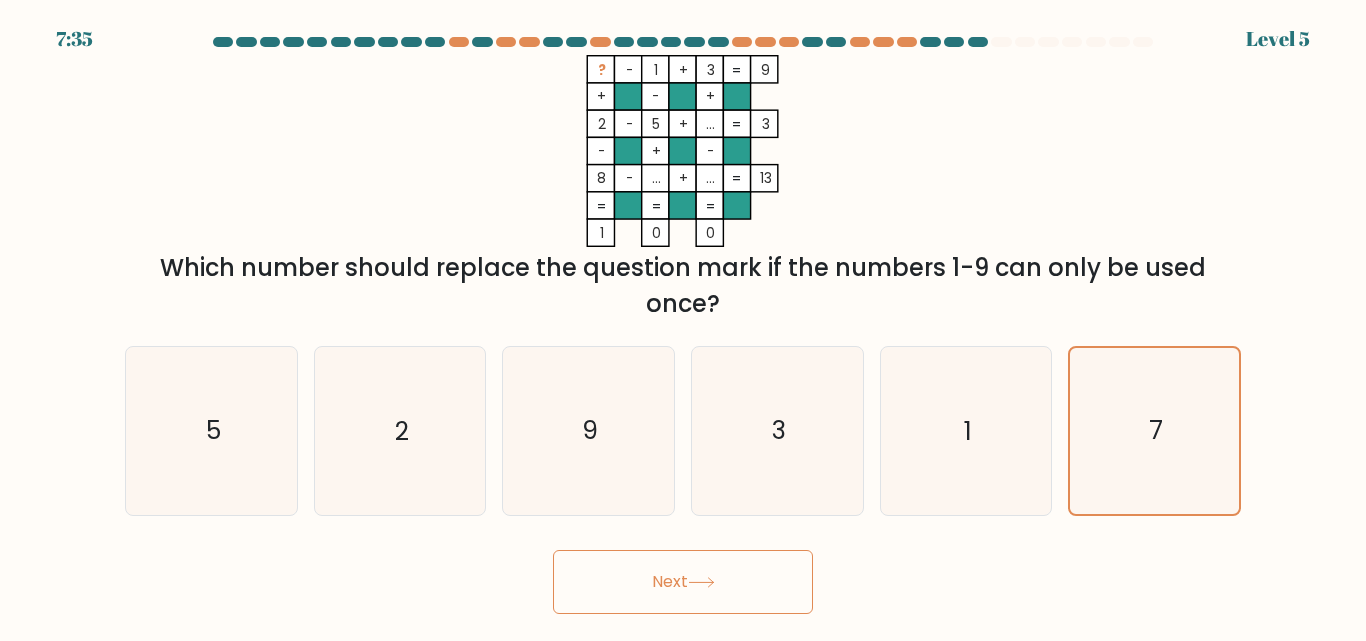 click on "Next" at bounding box center (683, 582) 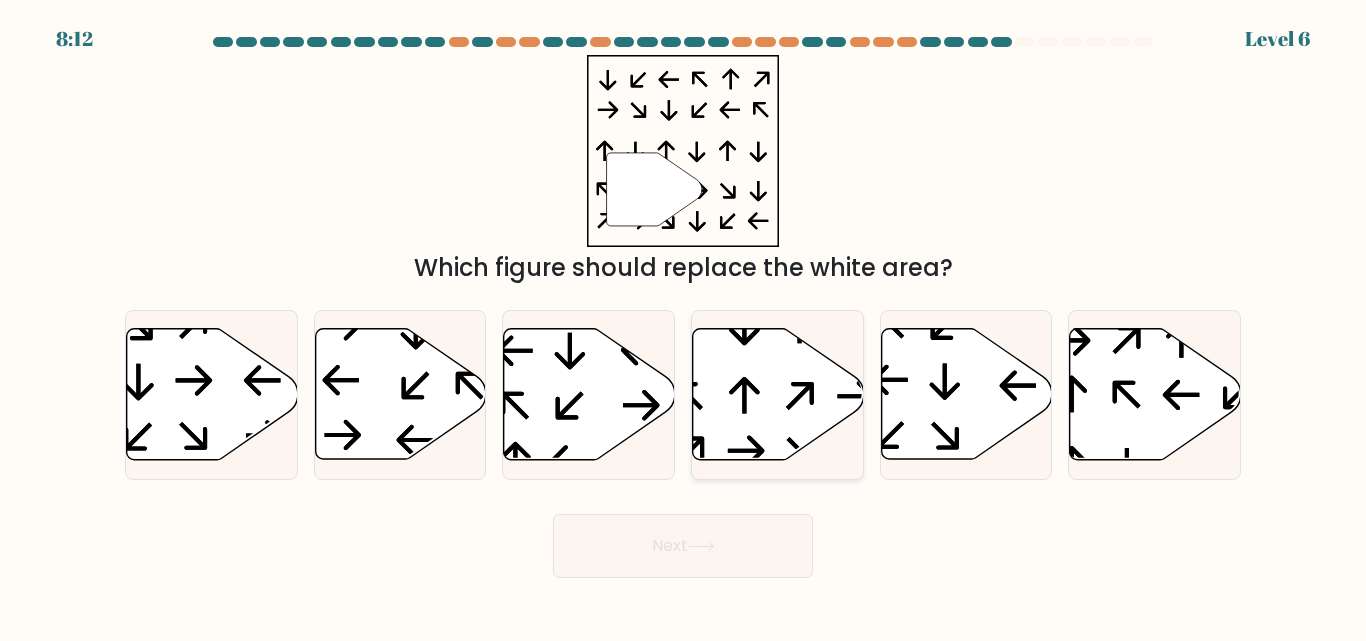 click at bounding box center (778, 394) 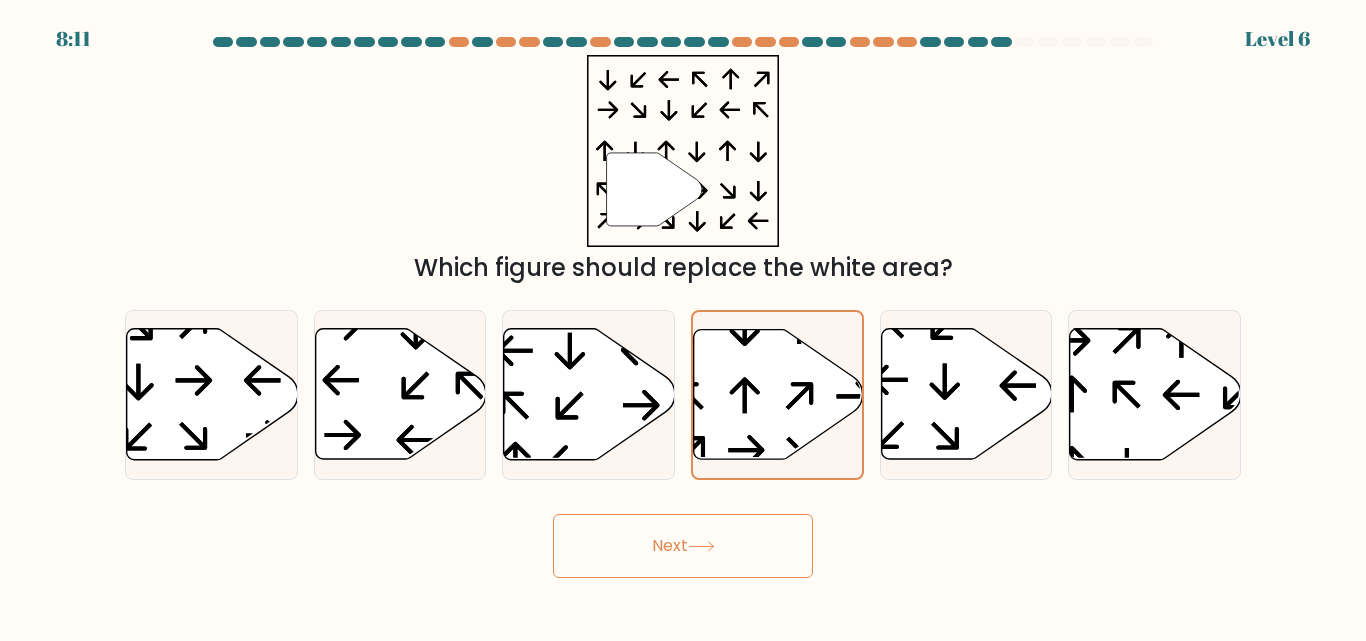 click on "Next" at bounding box center (683, 546) 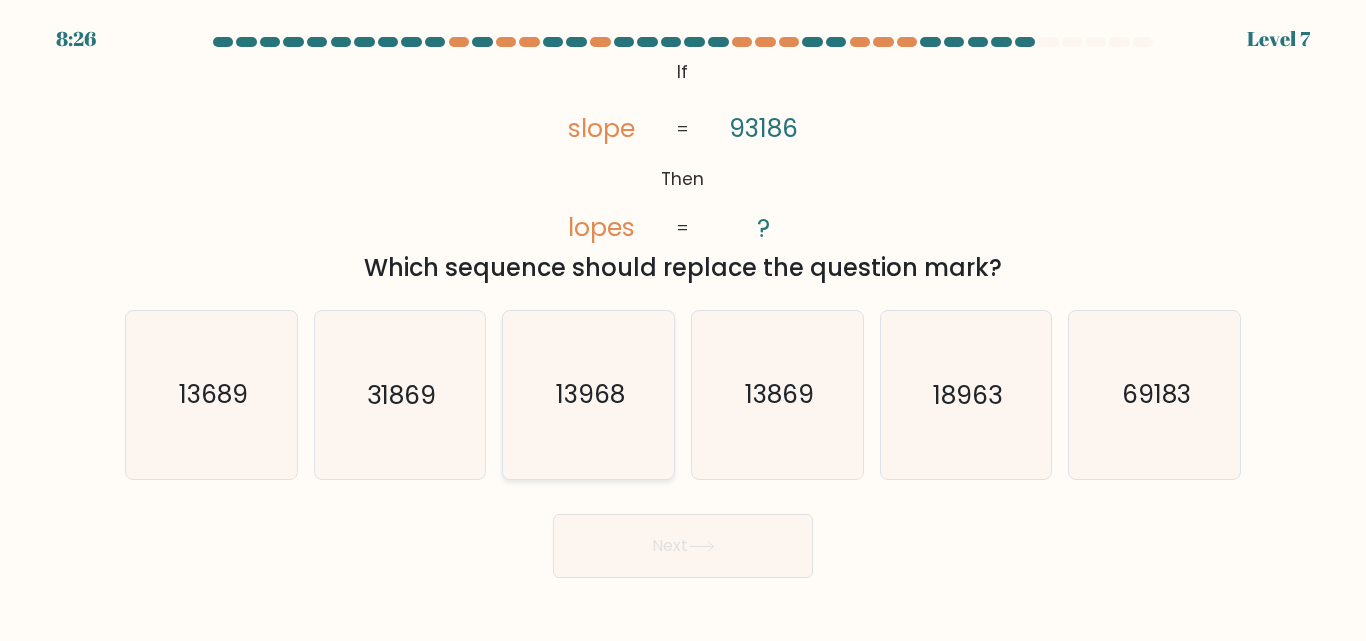 click on "13968" at bounding box center (588, 394) 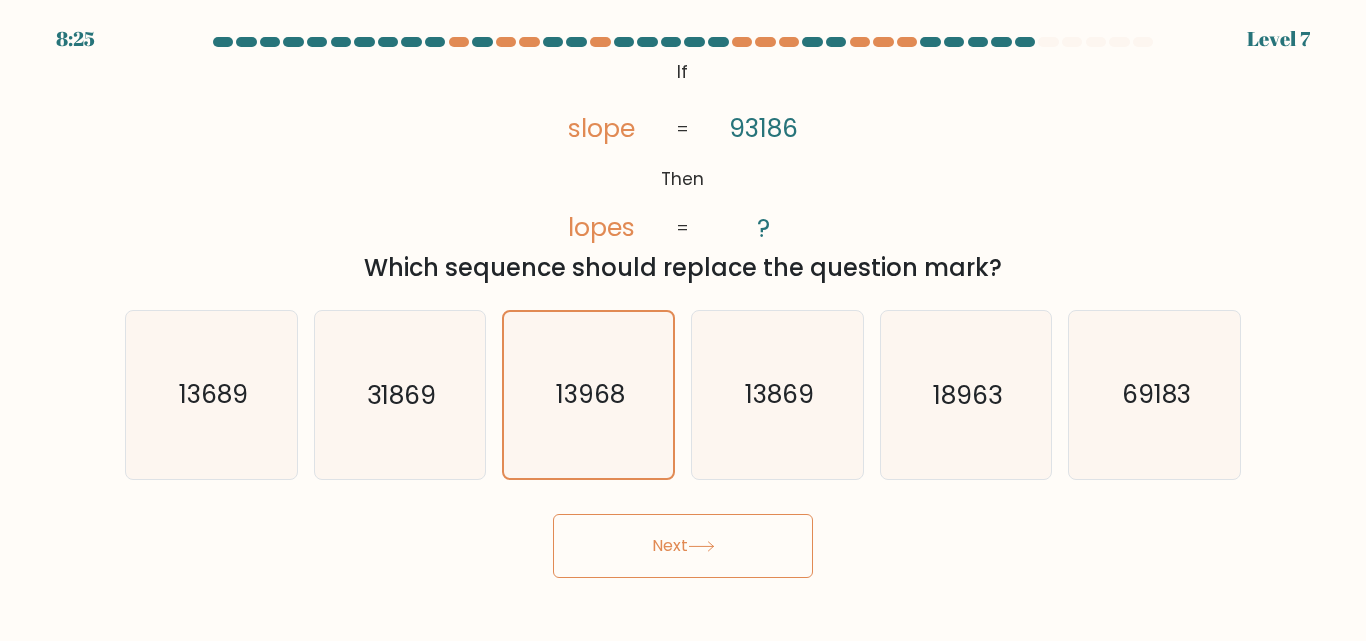 click on "Next" at bounding box center (683, 546) 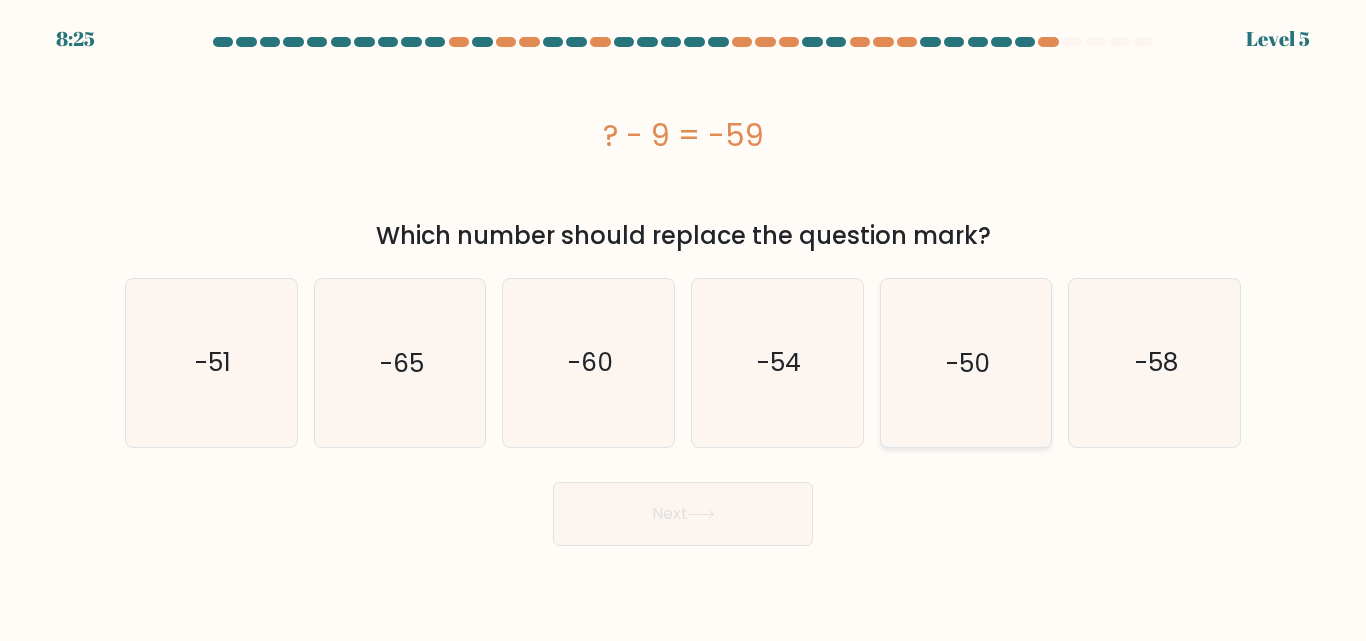 click on "-50" at bounding box center [965, 362] 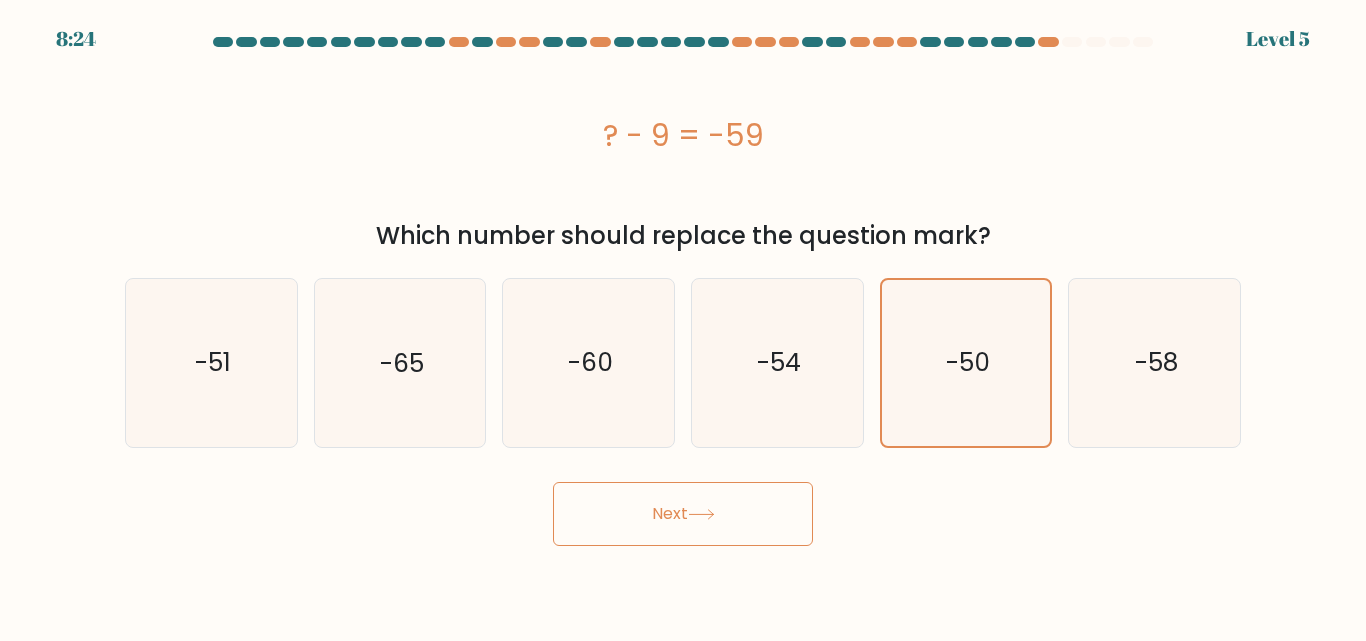 click on "Next" at bounding box center (683, 514) 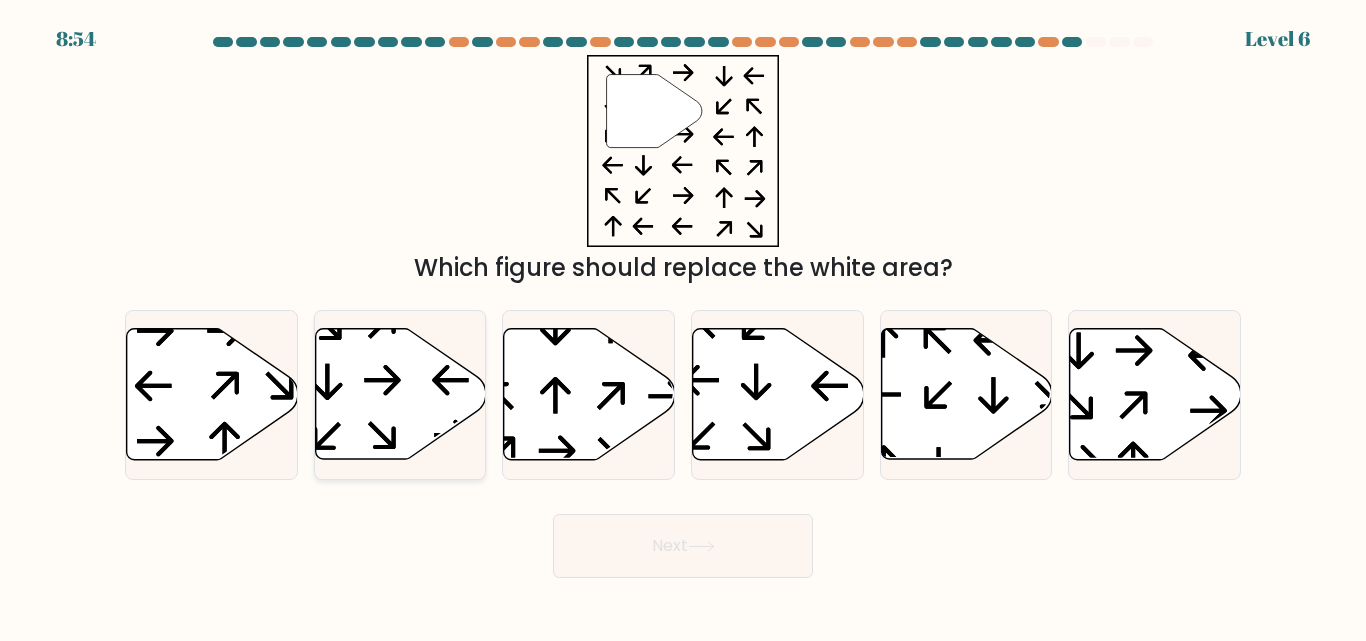 click at bounding box center (400, 394) 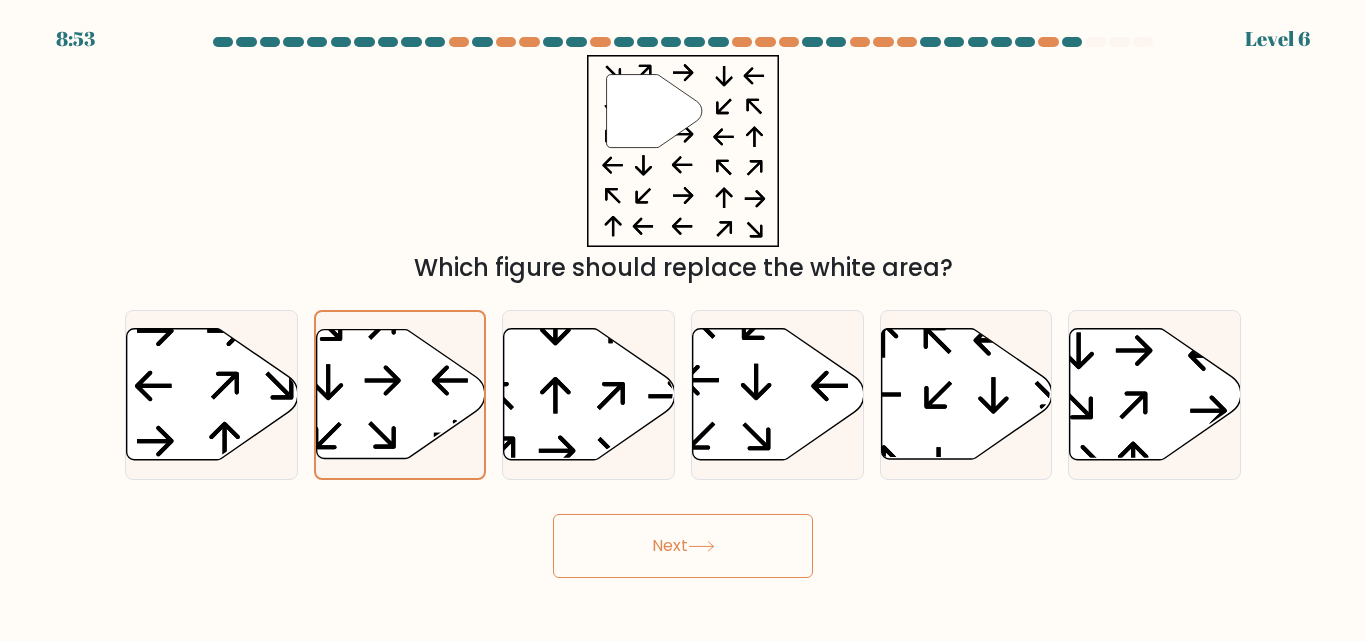 click on "Next" at bounding box center (683, 546) 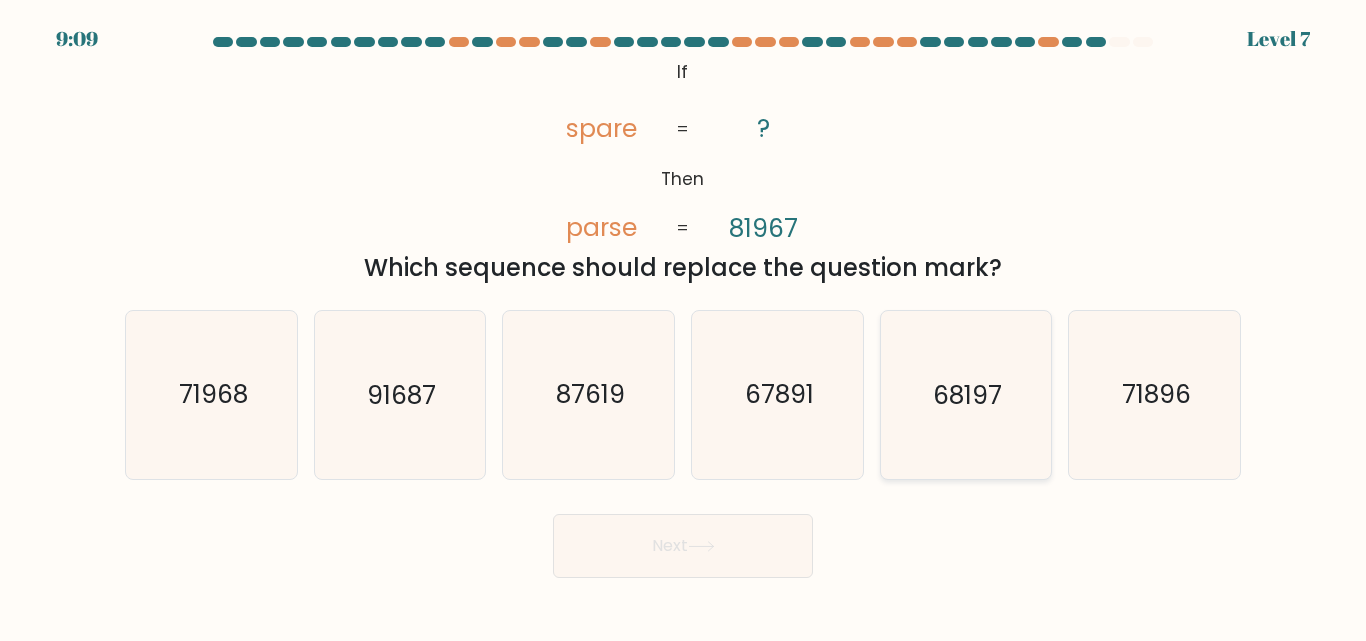 click on "68197" at bounding box center [965, 394] 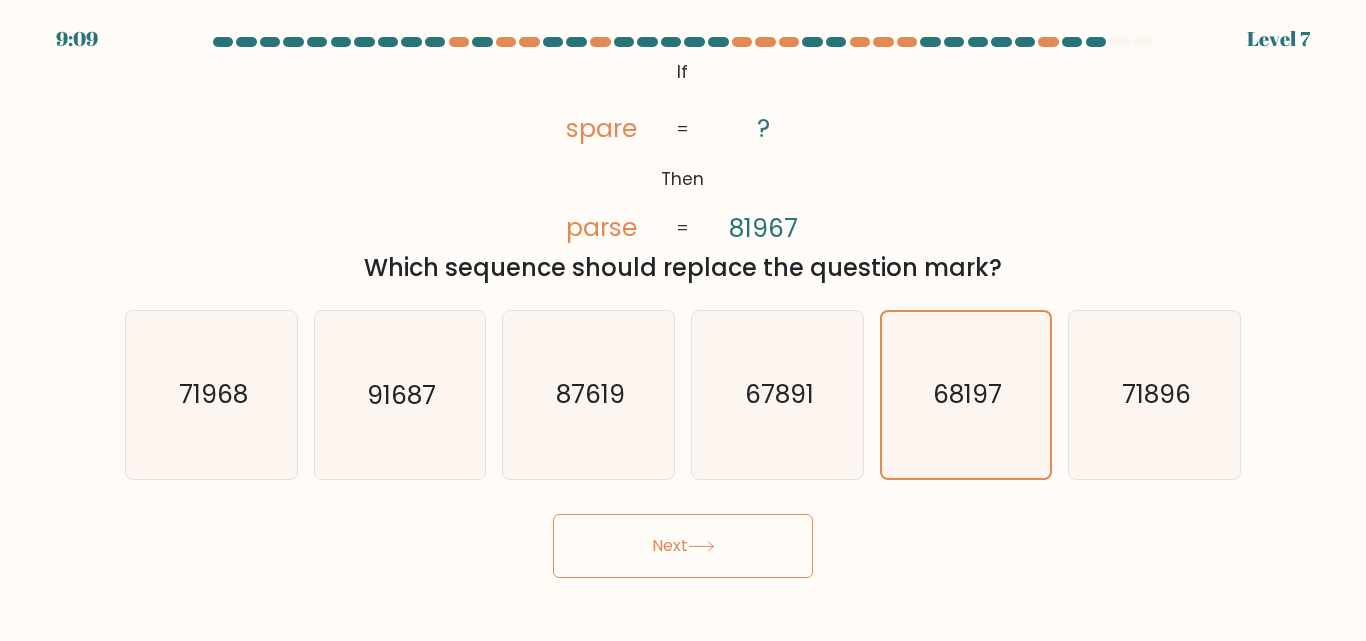 click on "Next" at bounding box center [683, 546] 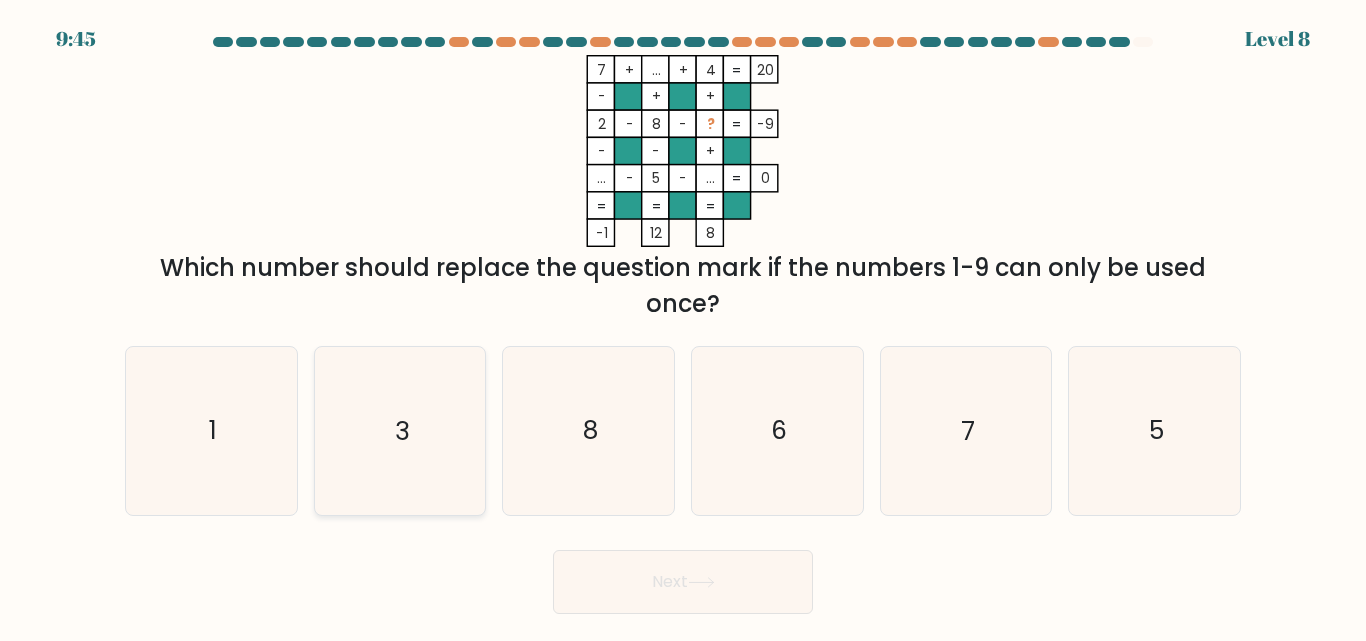 click on "3" at bounding box center [399, 430] 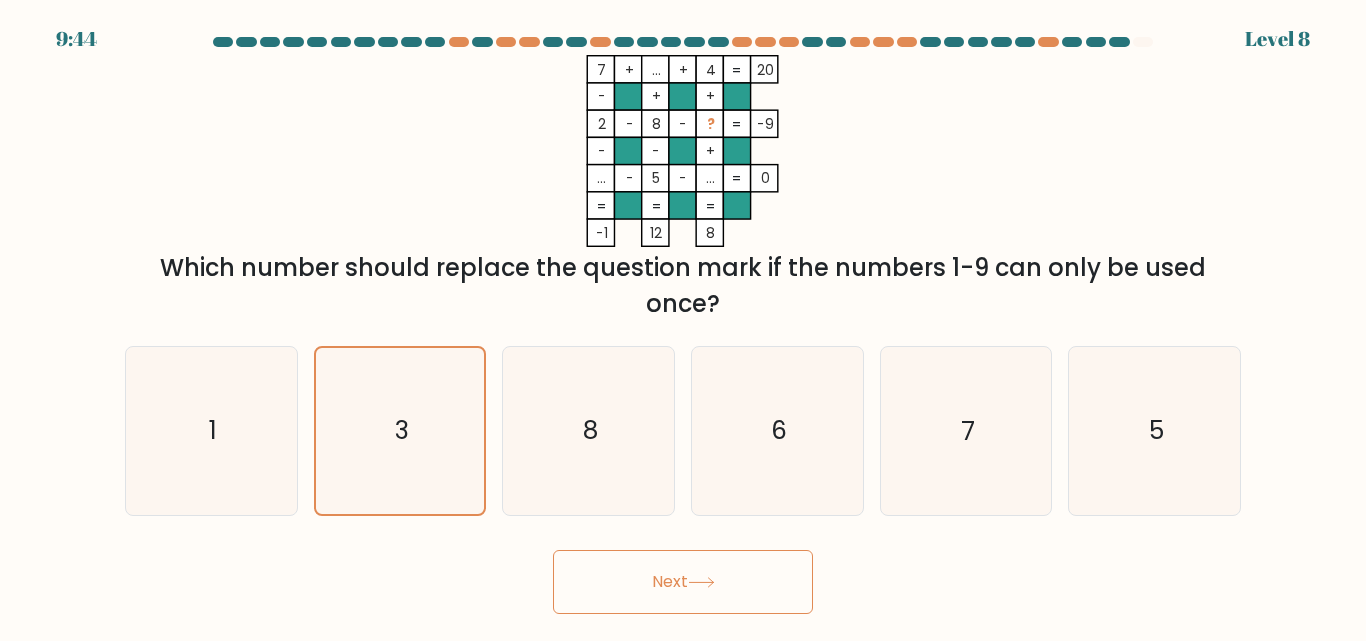 click on "Next" at bounding box center (683, 582) 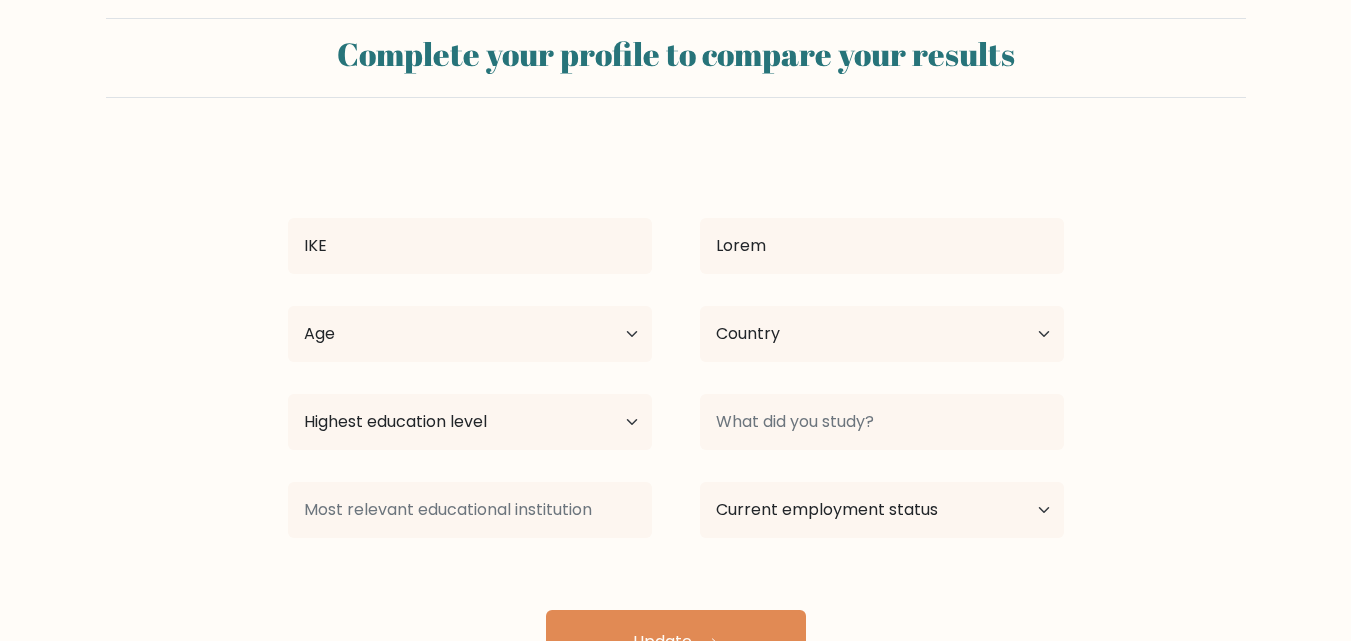 scroll, scrollTop: 117, scrollLeft: 0, axis: vertical 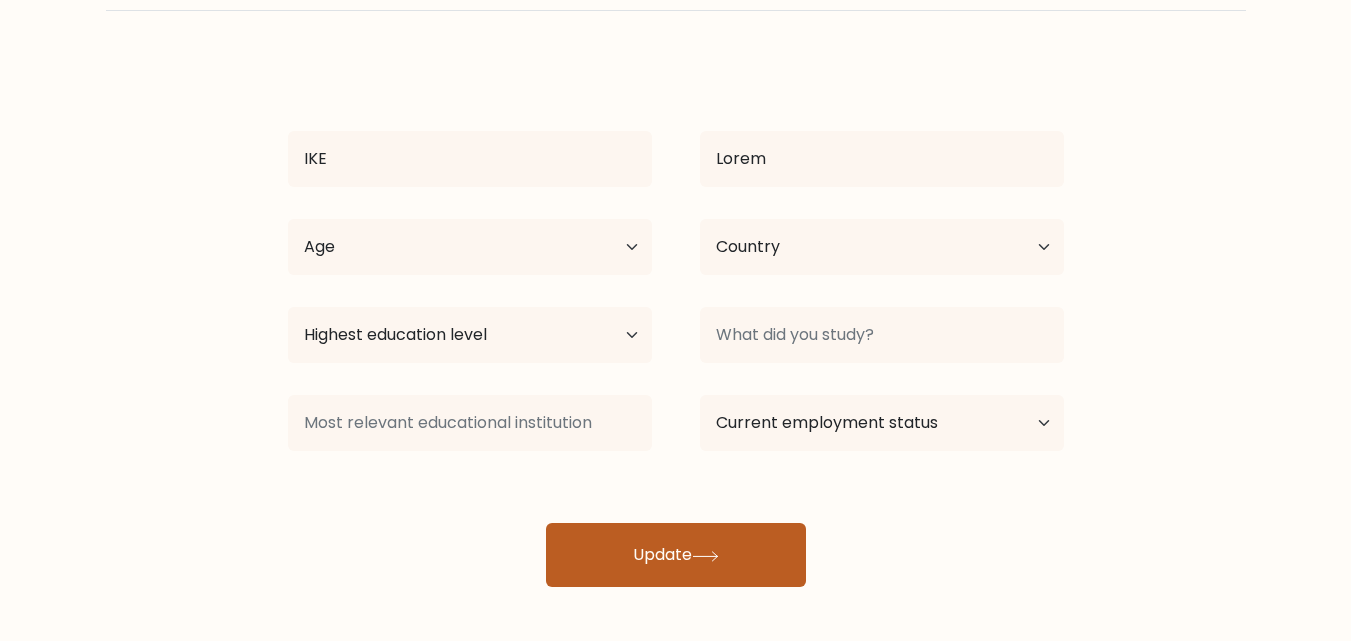 click on "Update" at bounding box center (676, 555) 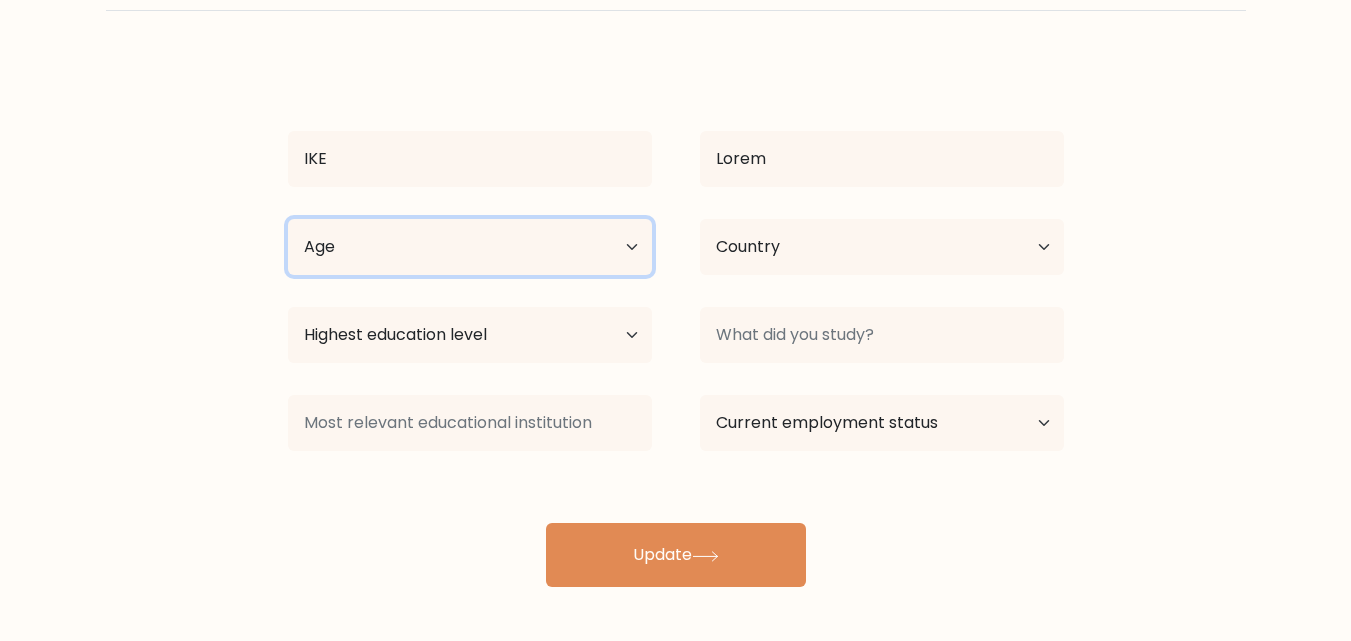 click on "Age
Under 18 years old
18-24 years old
25-34 years old
35-44 years old
45-54 years old
55-64 years old
65 years old and above" at bounding box center (470, 247) 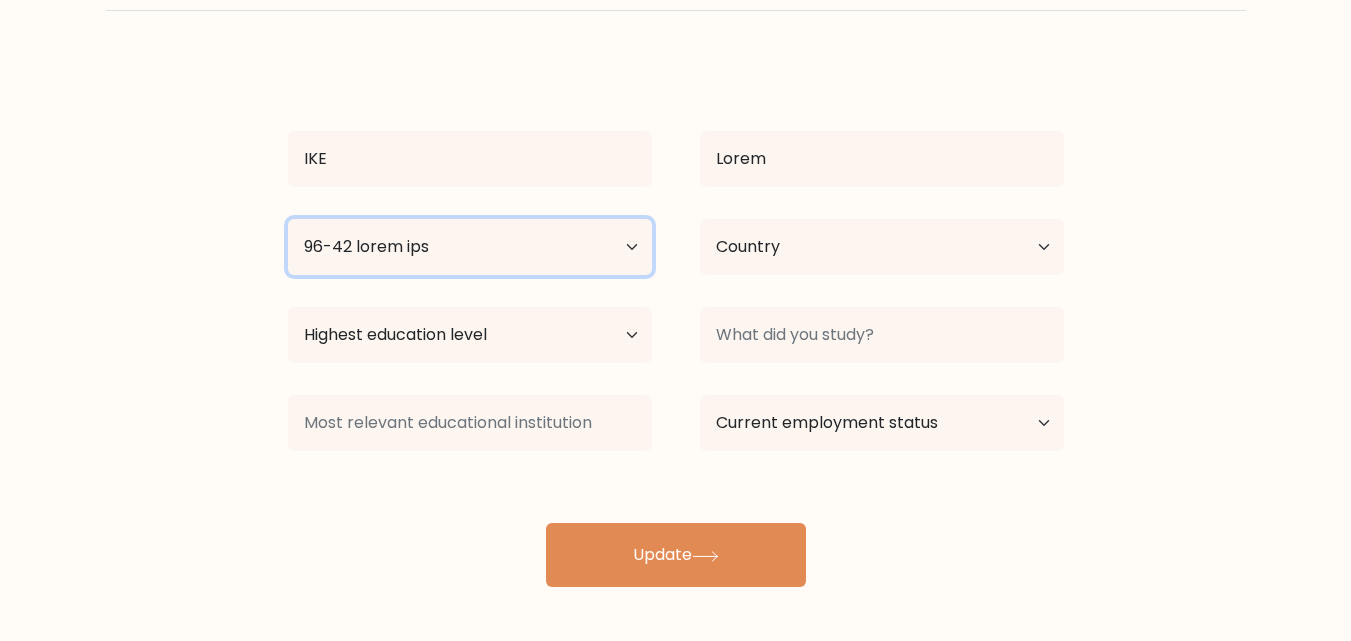 click on "Age
Under 18 years old
18-24 years old
25-34 years old
35-44 years old
45-54 years old
55-64 years old
65 years old and above" at bounding box center (470, 247) 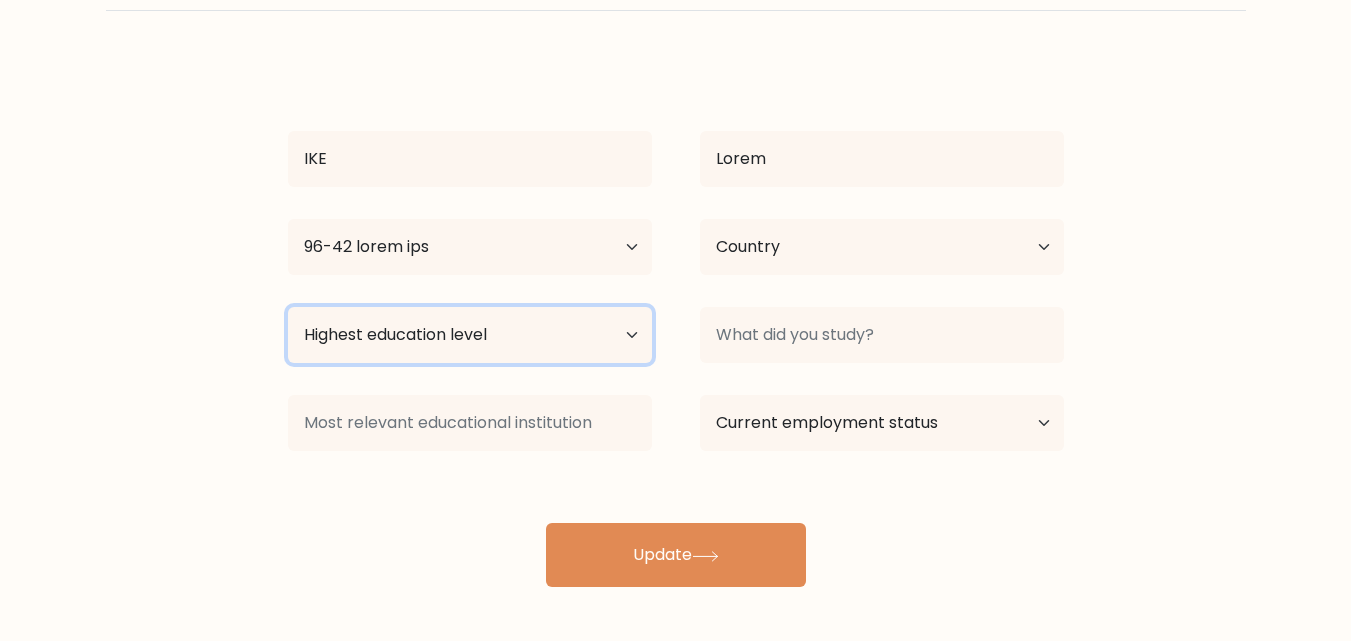 click on "Highest education level
No schooling
Primary
Lower Secondary
Upper Secondary
Occupation Specific
Bachelor's degree
Master's degree
Doctoral degree" at bounding box center [470, 335] 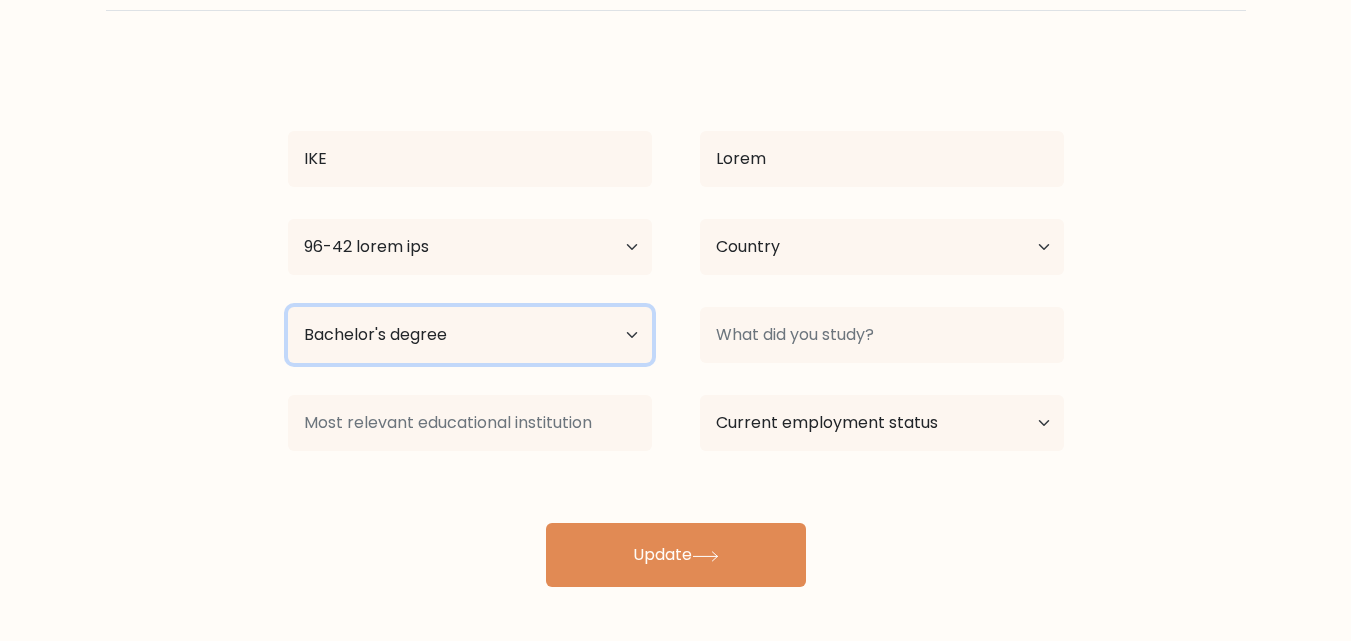 click on "Highest education level
No schooling
Primary
Lower Secondary
Upper Secondary
Occupation Specific
Bachelor's degree
Master's degree
Doctoral degree" at bounding box center [470, 335] 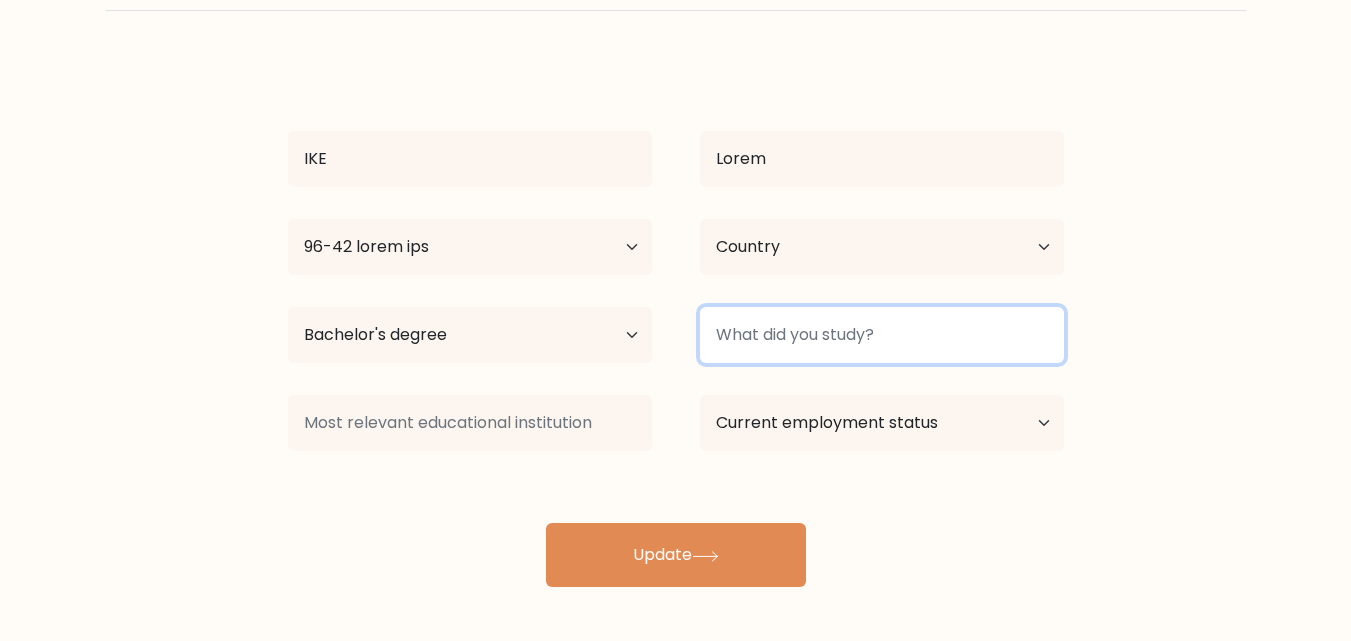 click at bounding box center (882, 335) 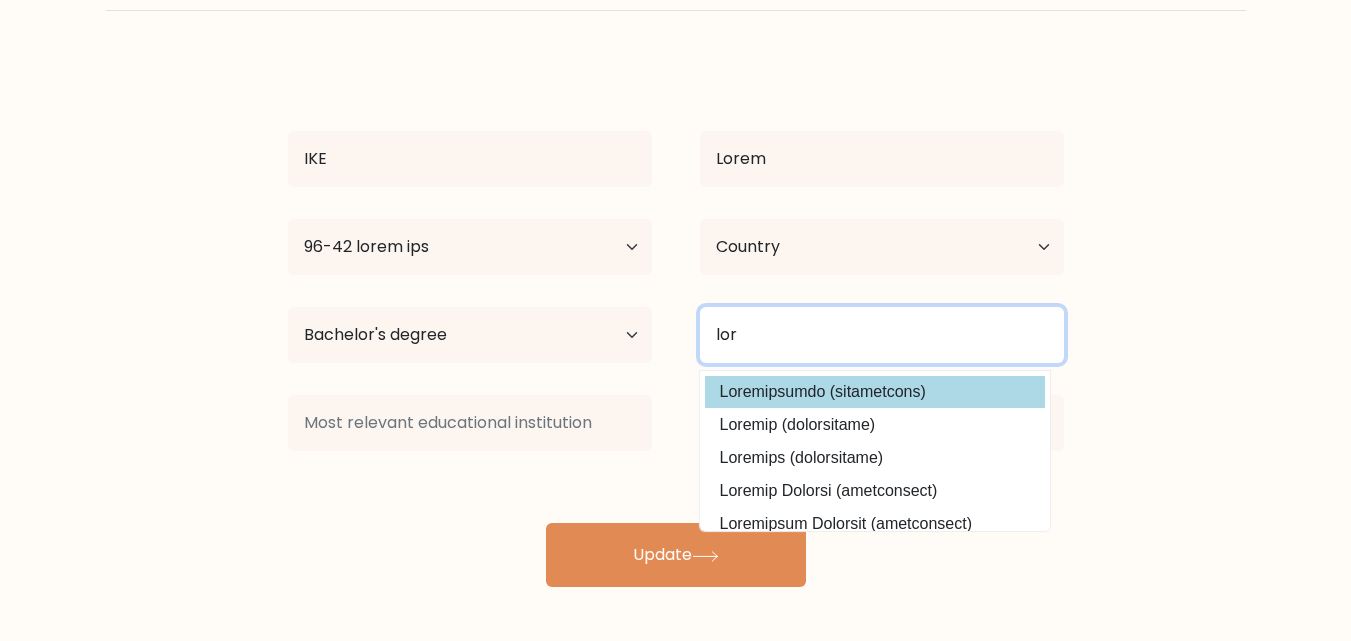 type on "lor" 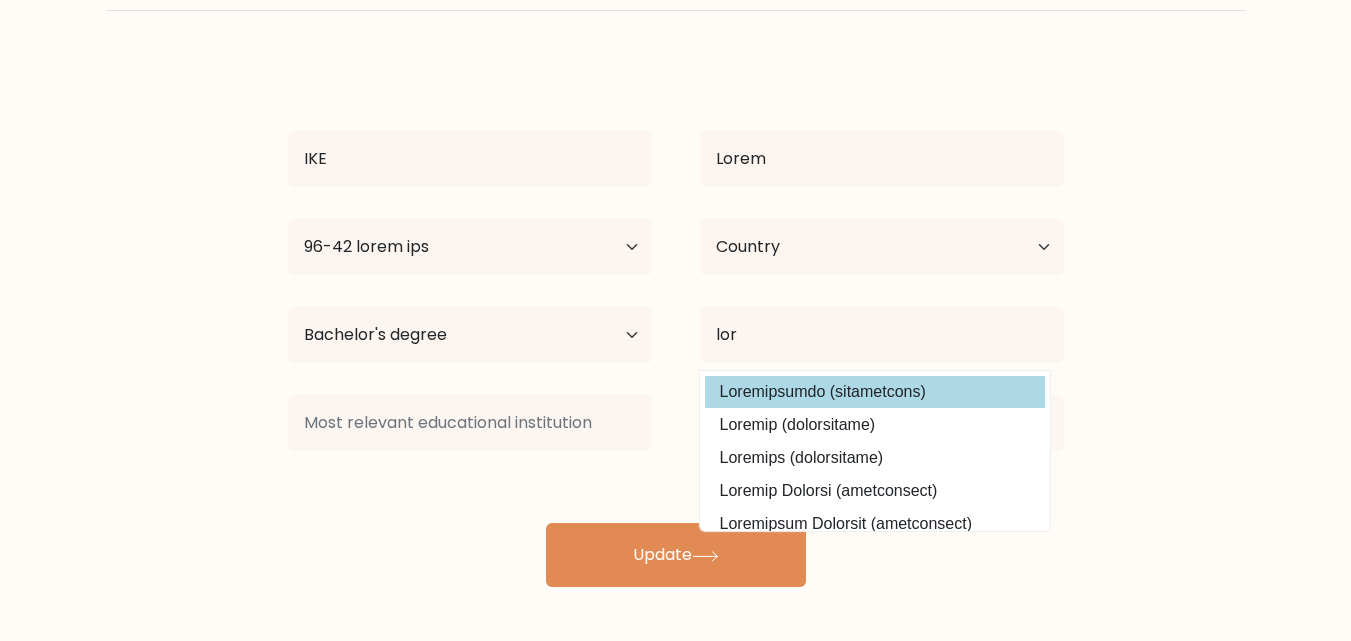 click on "Loremipsumdo (sitametcons)" at bounding box center (875, 392) 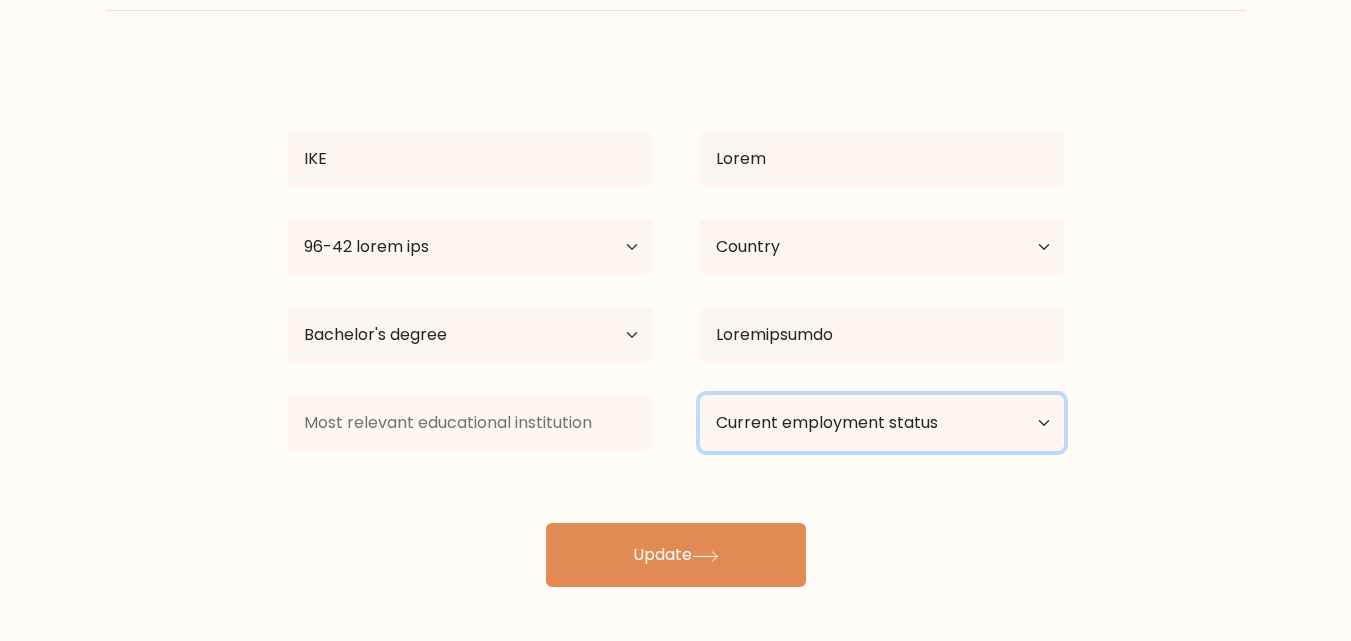 click on "Current employment status
Employed
Student
Retired
Other / prefer not to answer" at bounding box center (882, 423) 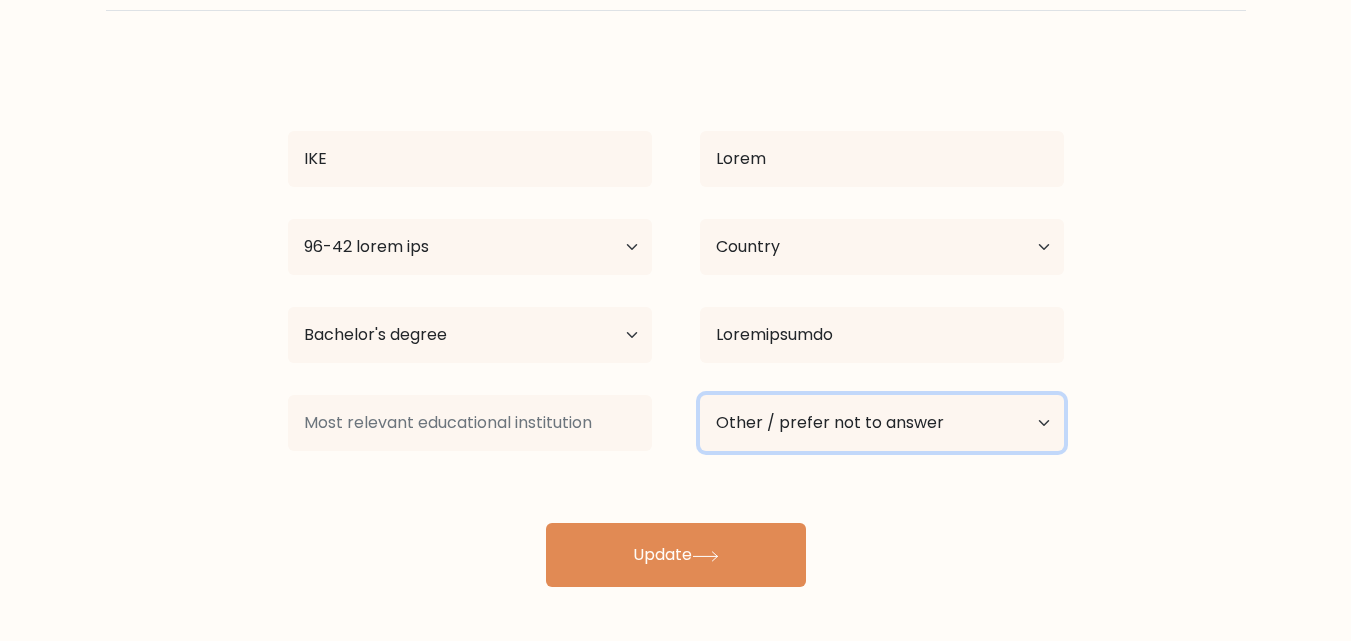 click on "Current employment status
Employed
Student
Retired
Other / prefer not to answer" at bounding box center (882, 423) 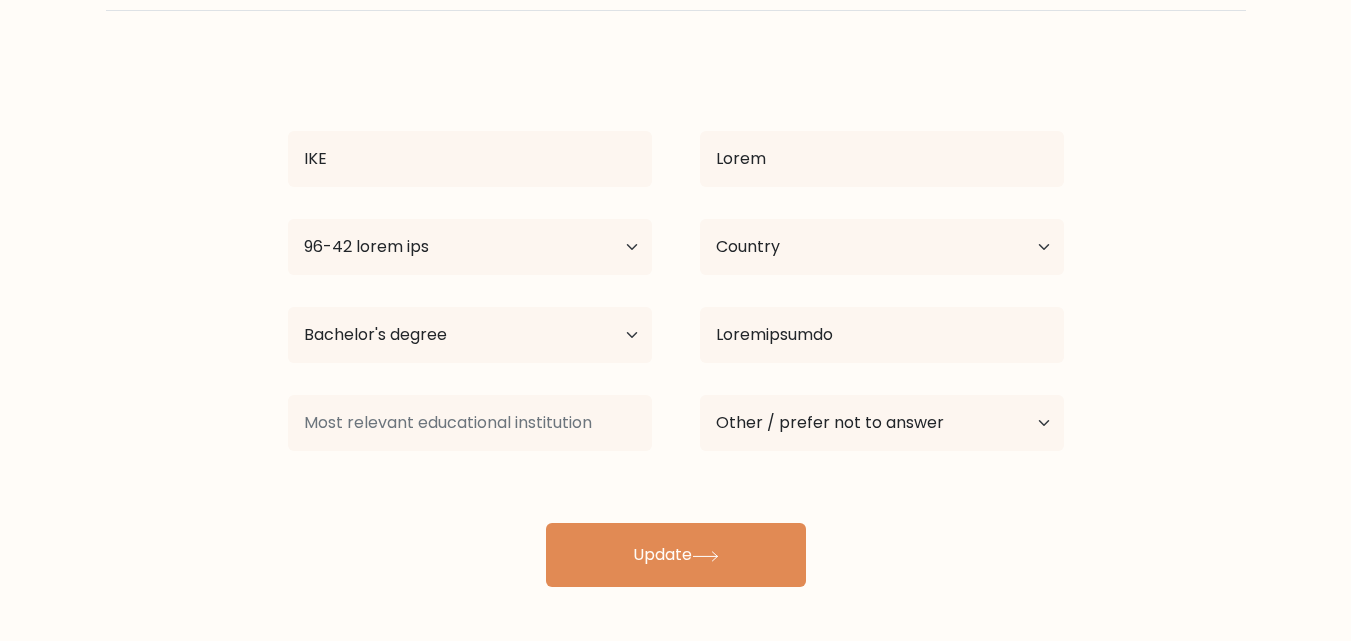 click on "LOR
Ipsum
Dol
Sitam 19 conse adi
78-36 elits doe
90-35 tempo inc
09-40 utlab etd
88-51 magna ali
43-45 enima min
37 venia qui nos exerc
Ullamco
Laborisnisi
Aliquip
Exeacom
Consequa Duisa
Irurein
Repreh
Voluptat
Velitessec
Fugiatn par Excepte
Sintoccae
Cupidat
Nonpr
Suntculpa
Quioffi
Deseruntmo
Animide
Laborum
Perspiciat
Undeomni
Istenat
Errorvo
Accusa
Dolor
Laudant
Totamr
Aperiam" at bounding box center (676, 323) 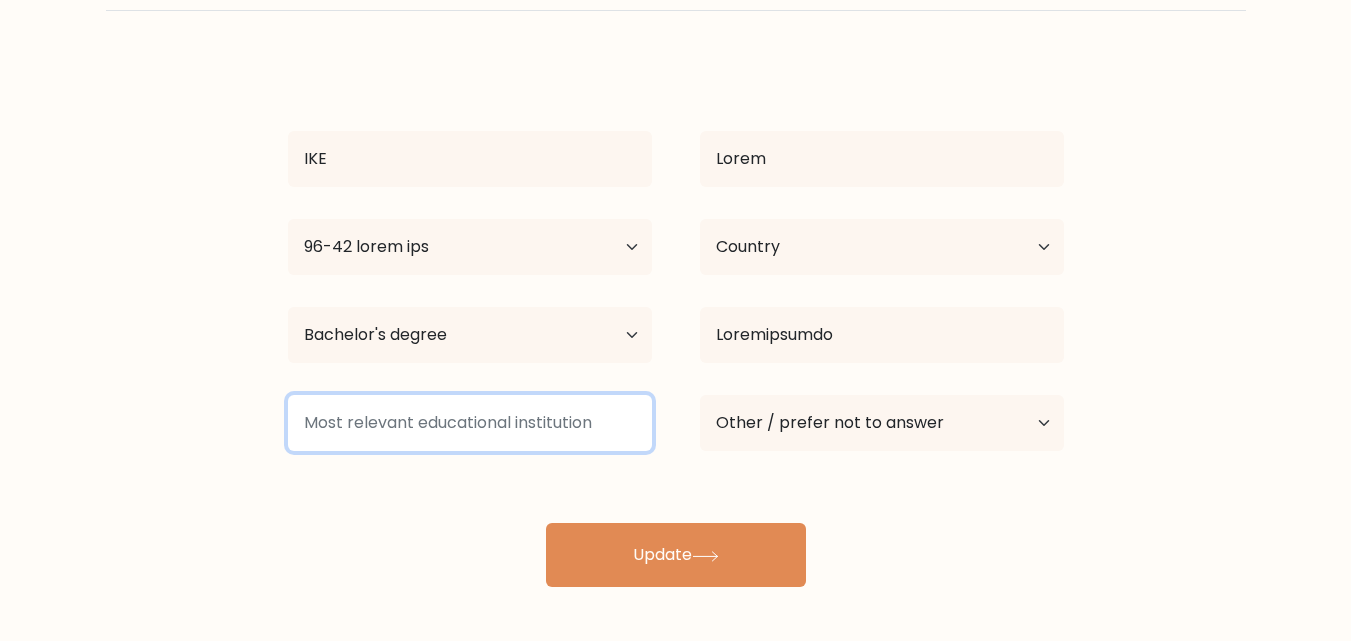 click at bounding box center (470, 423) 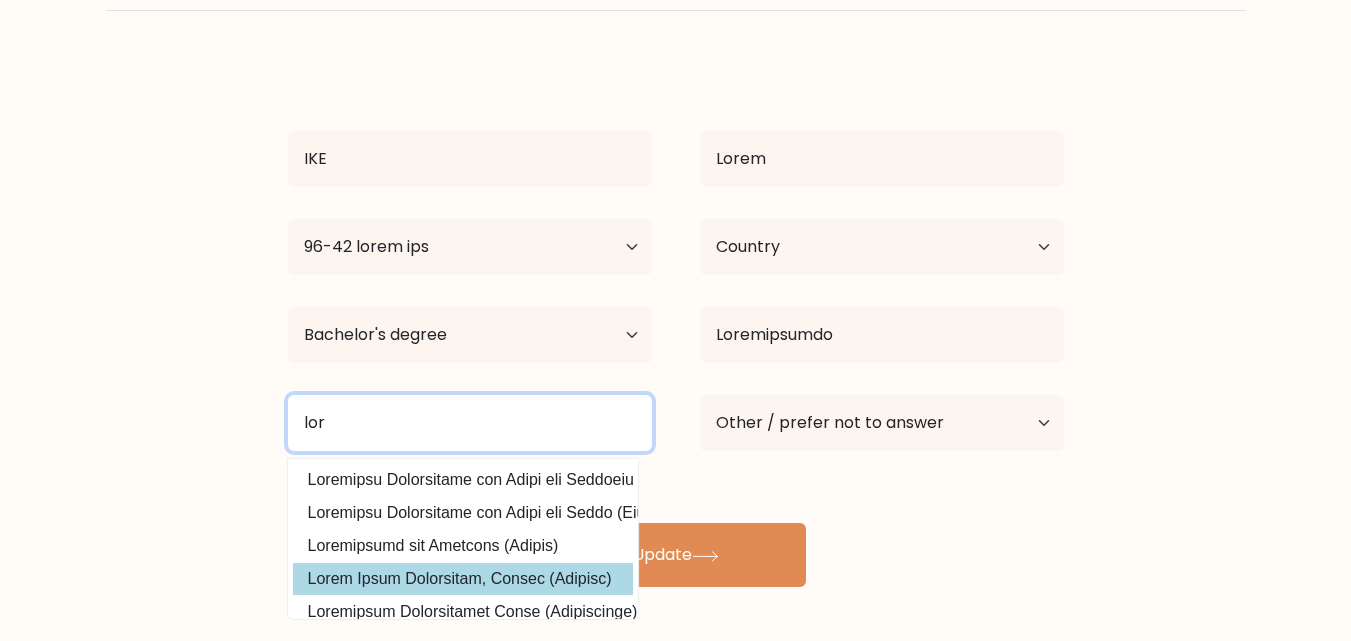 type on "lor" 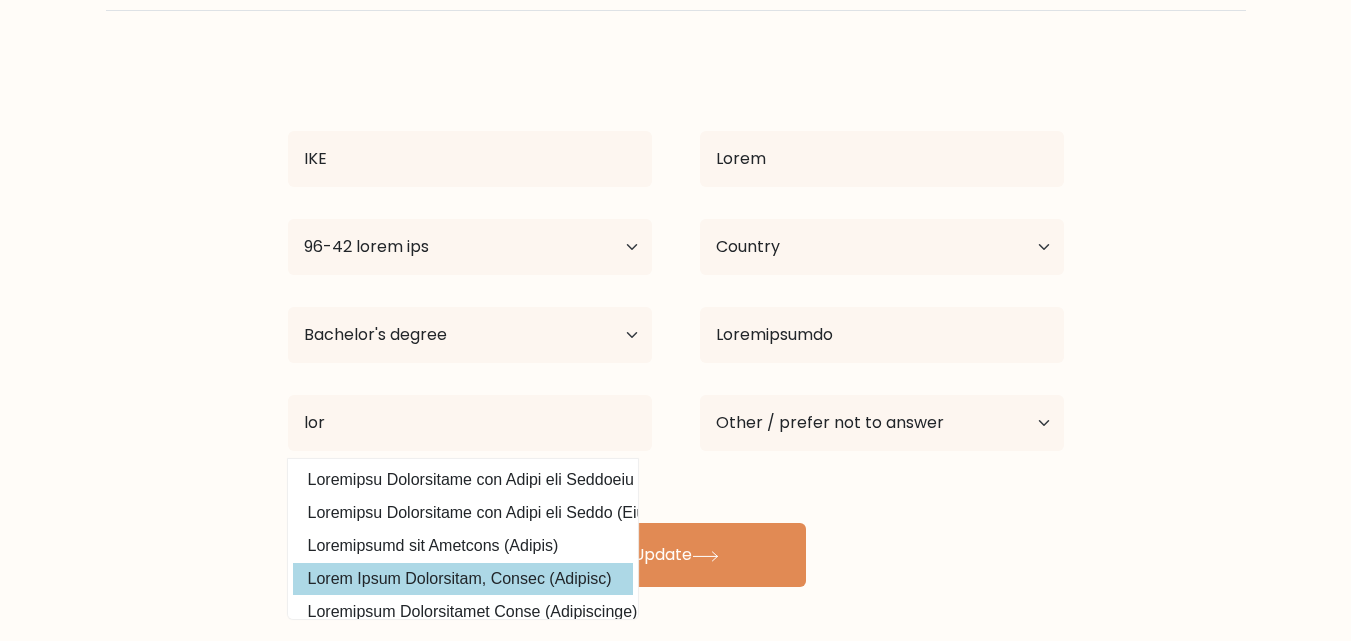 click on "Lorem Ipsum Dolorsitam, Consec (Adipisc)" at bounding box center [463, 579] 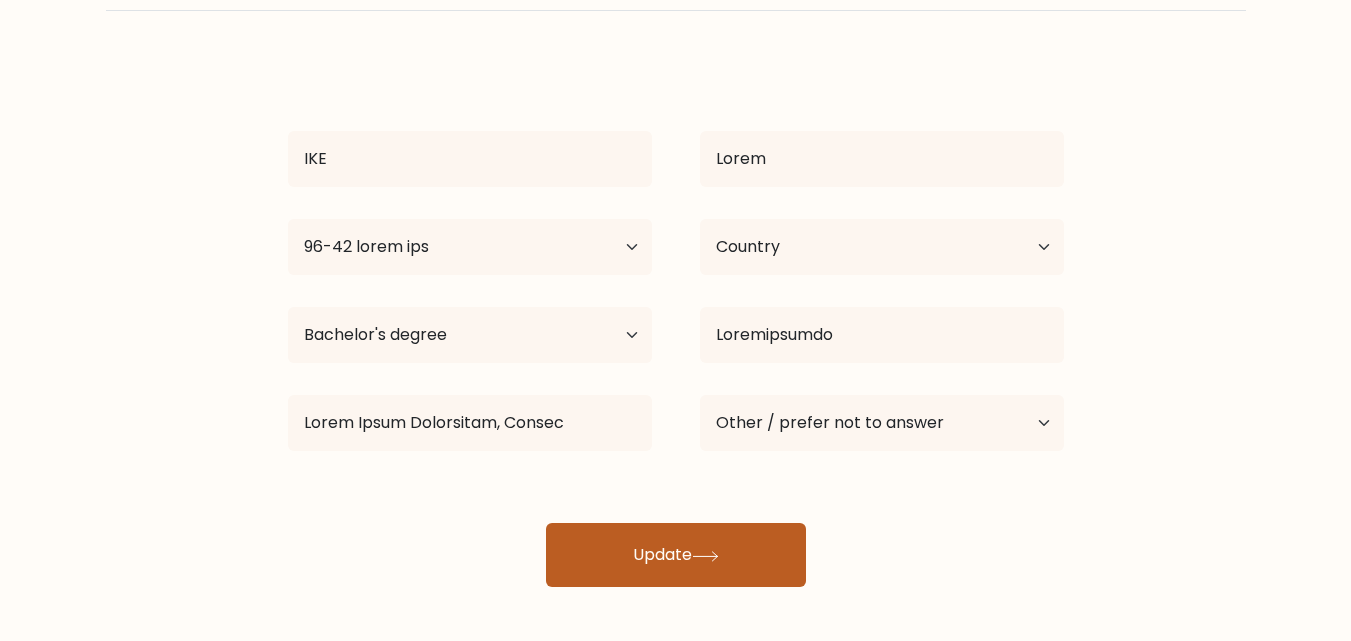click on "Update" at bounding box center (676, 555) 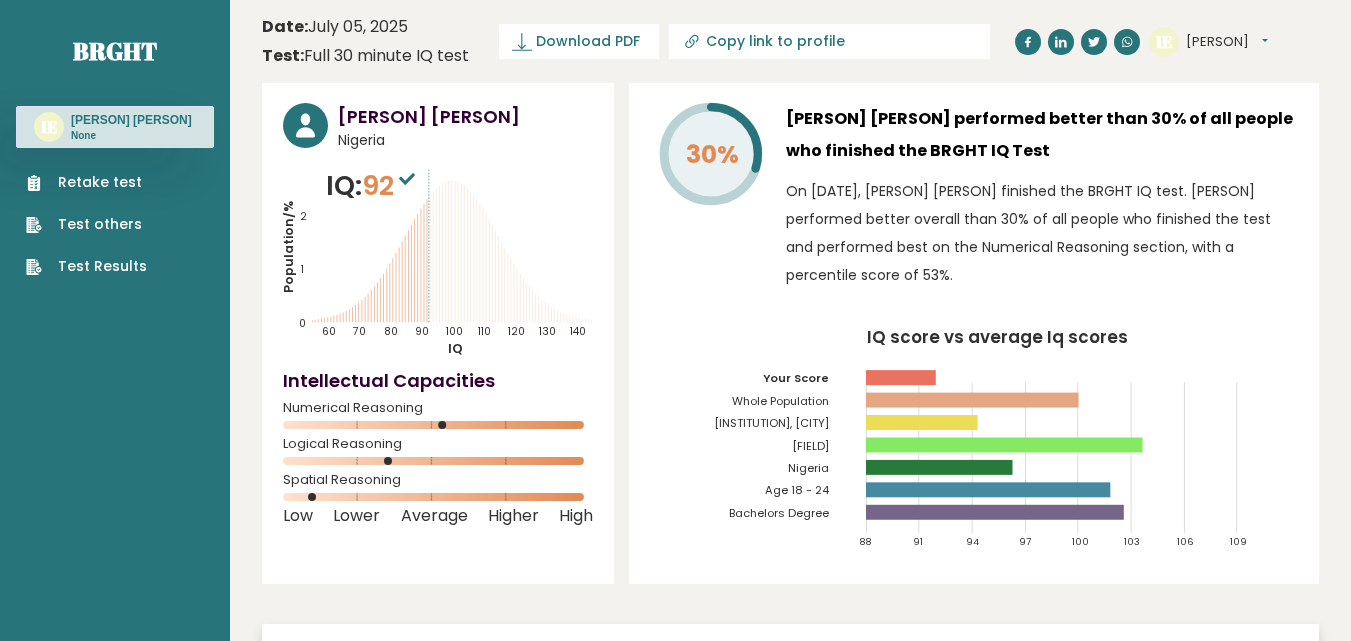 scroll, scrollTop: 0, scrollLeft: 0, axis: both 